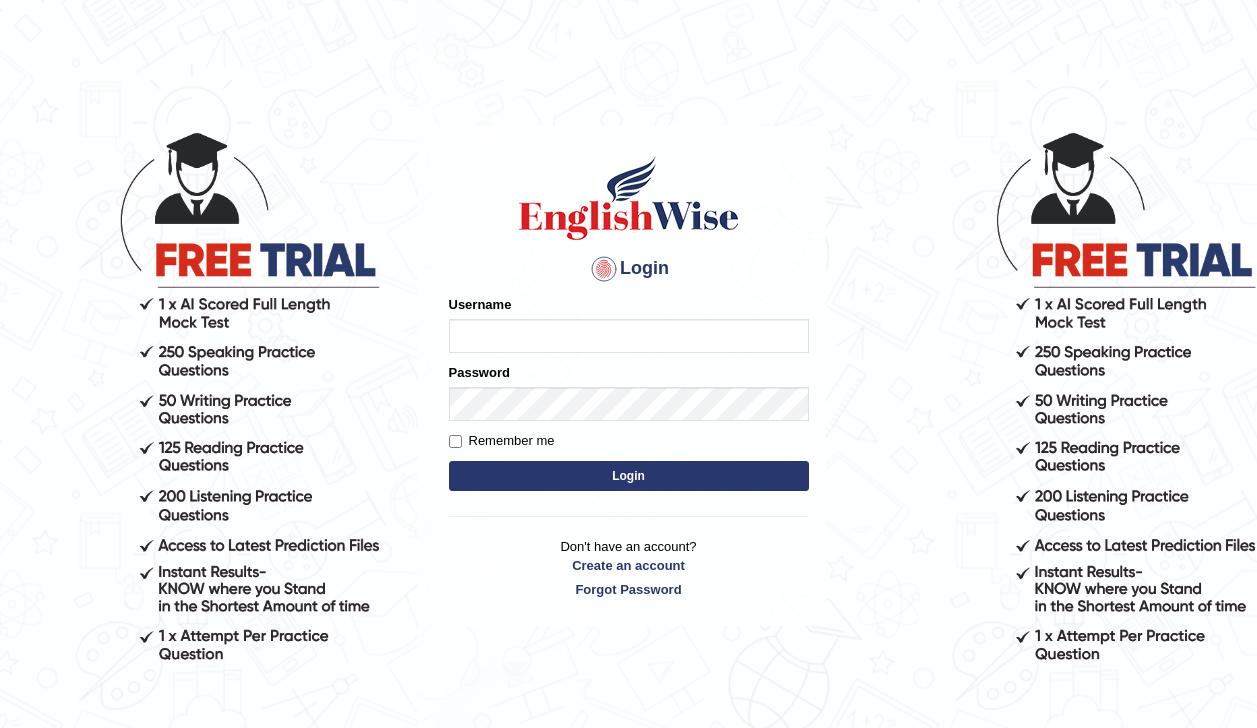 scroll, scrollTop: 0, scrollLeft: 0, axis: both 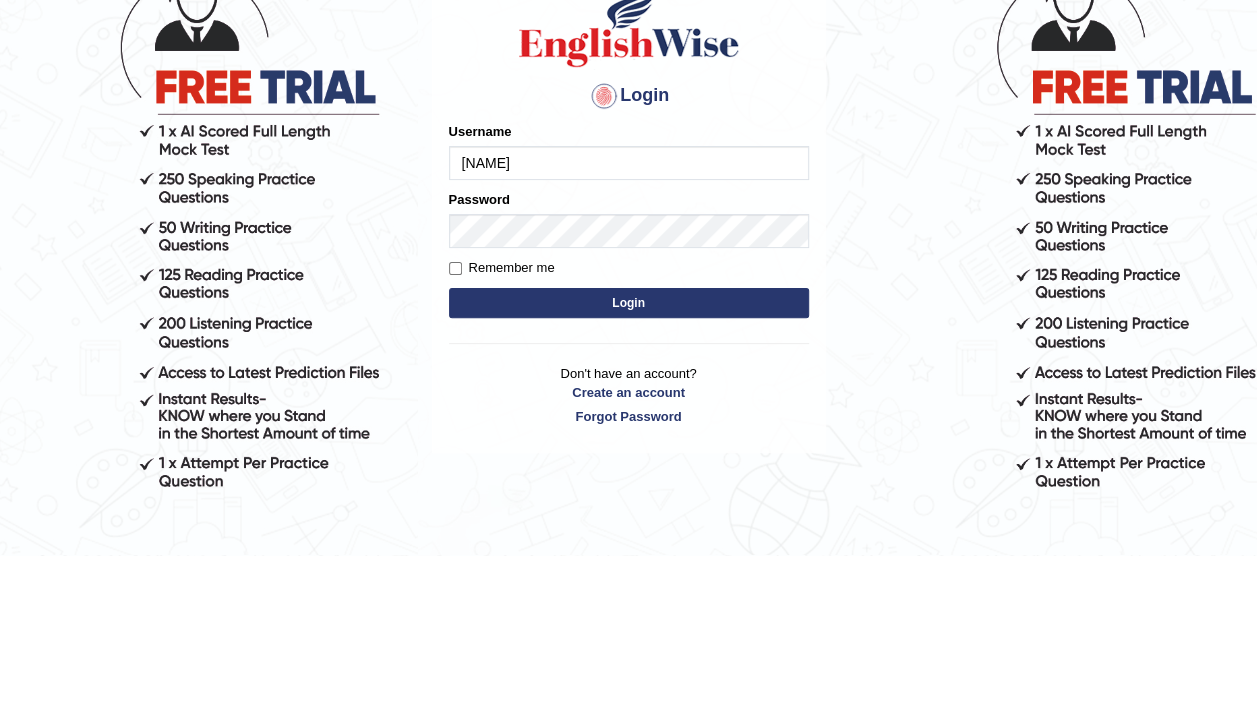 type on "[NAME]" 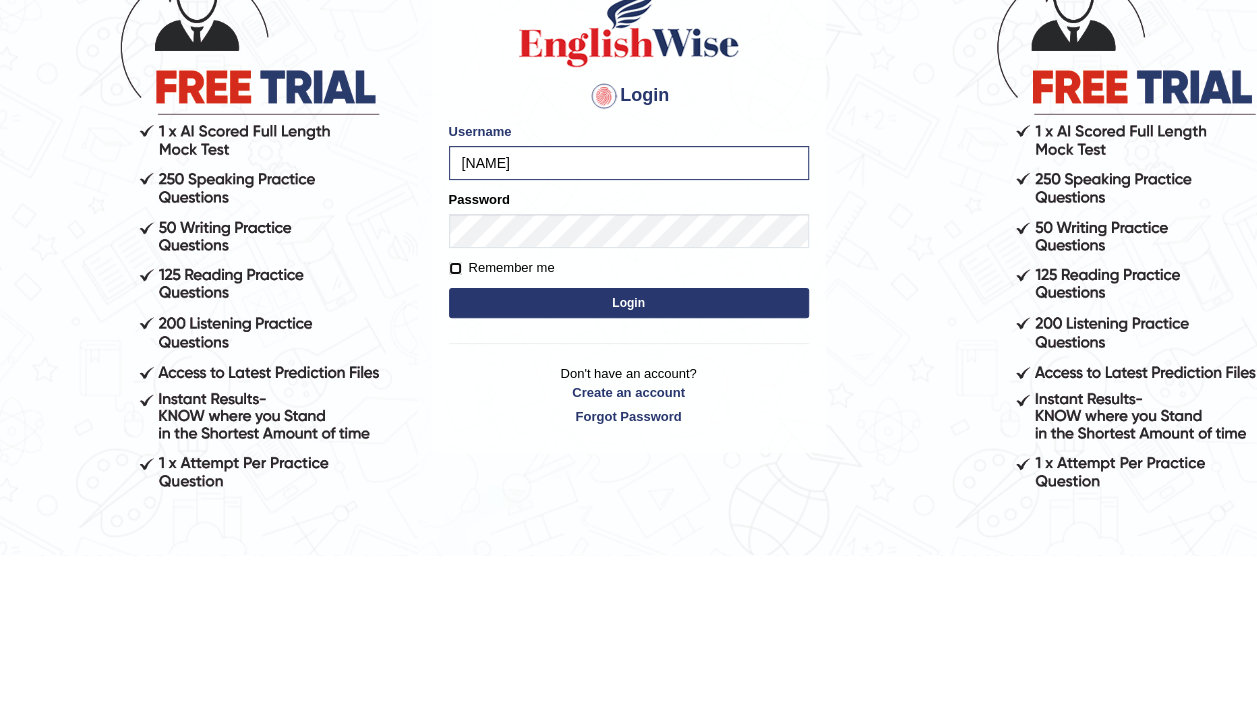 click on "Remember me" at bounding box center (455, 441) 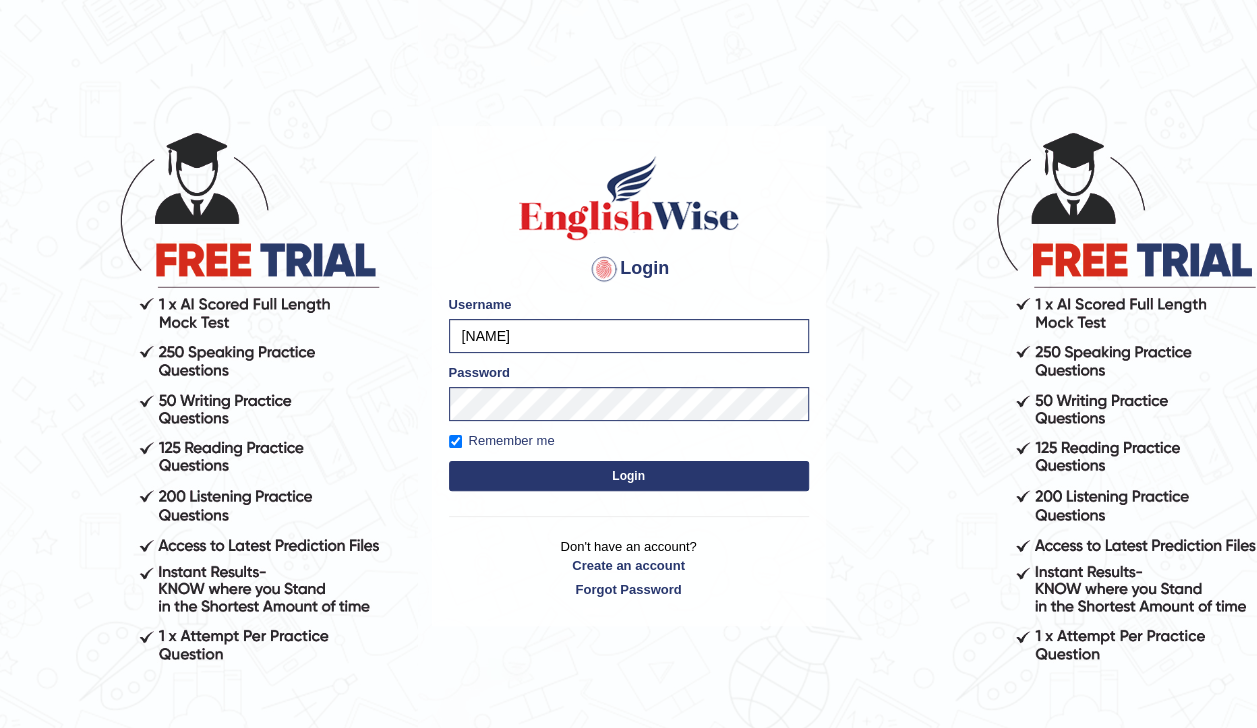 click on "Login" at bounding box center (629, 476) 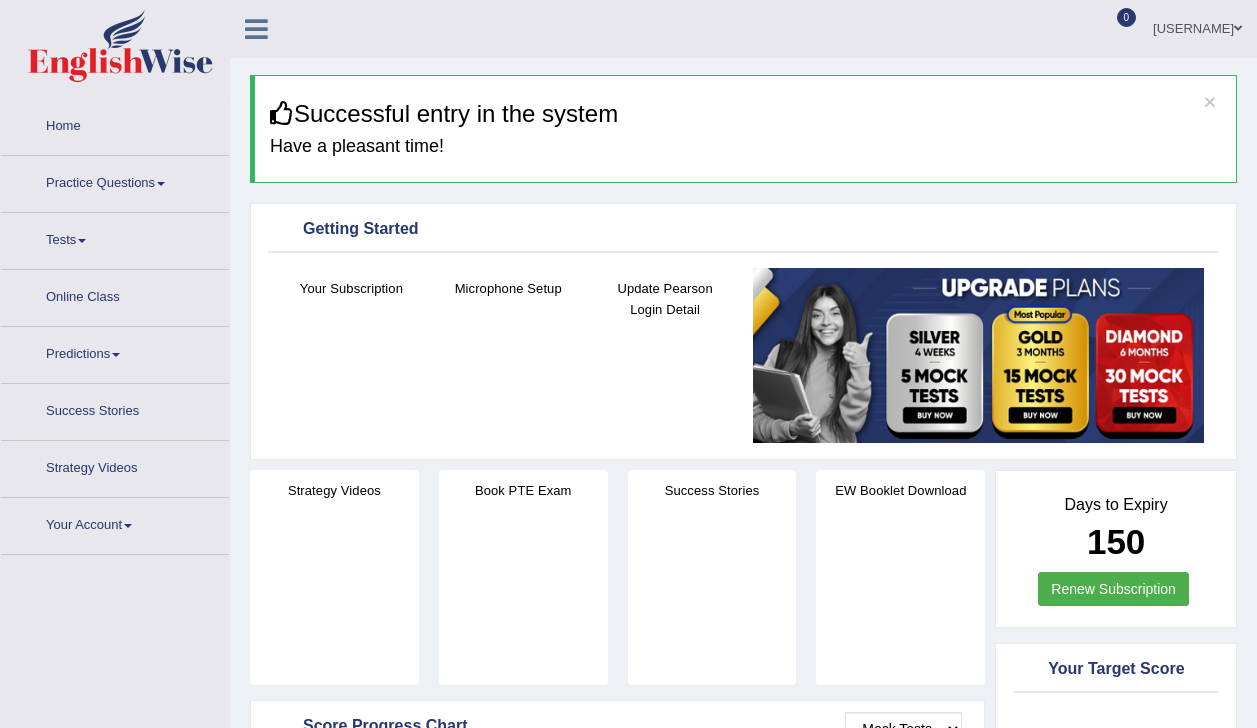 scroll, scrollTop: 0, scrollLeft: 0, axis: both 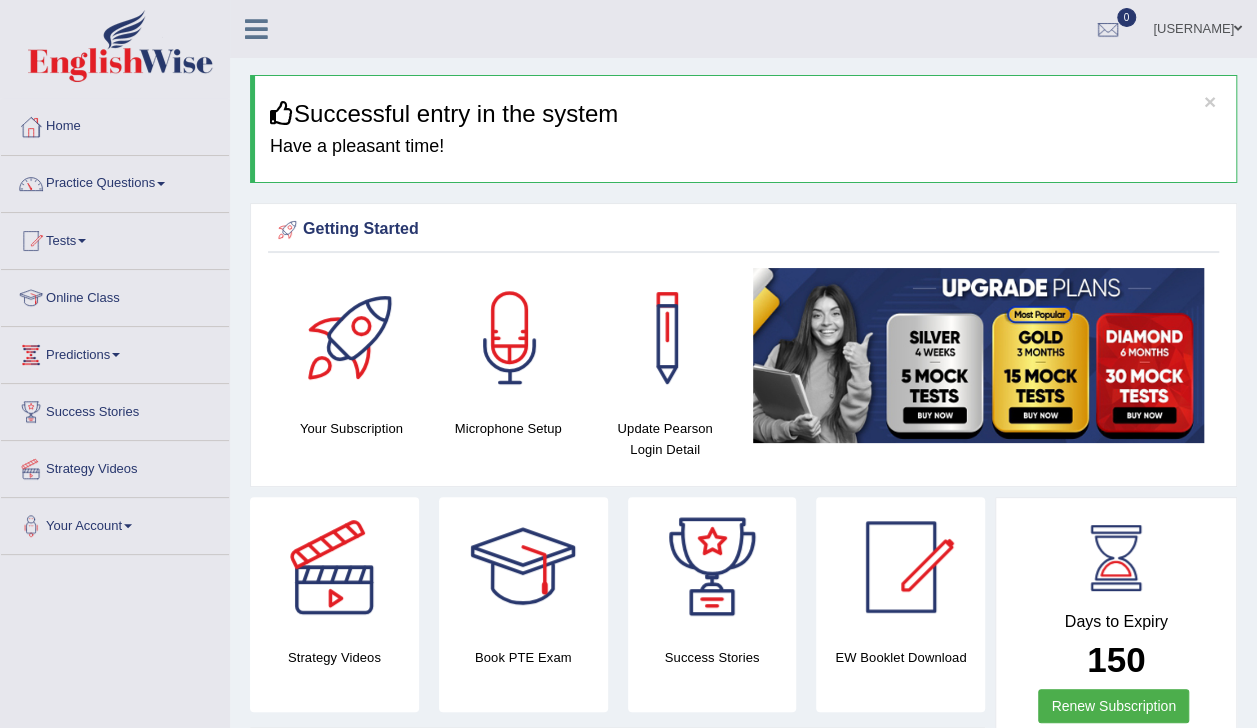 click on "Practice Questions" at bounding box center [115, 181] 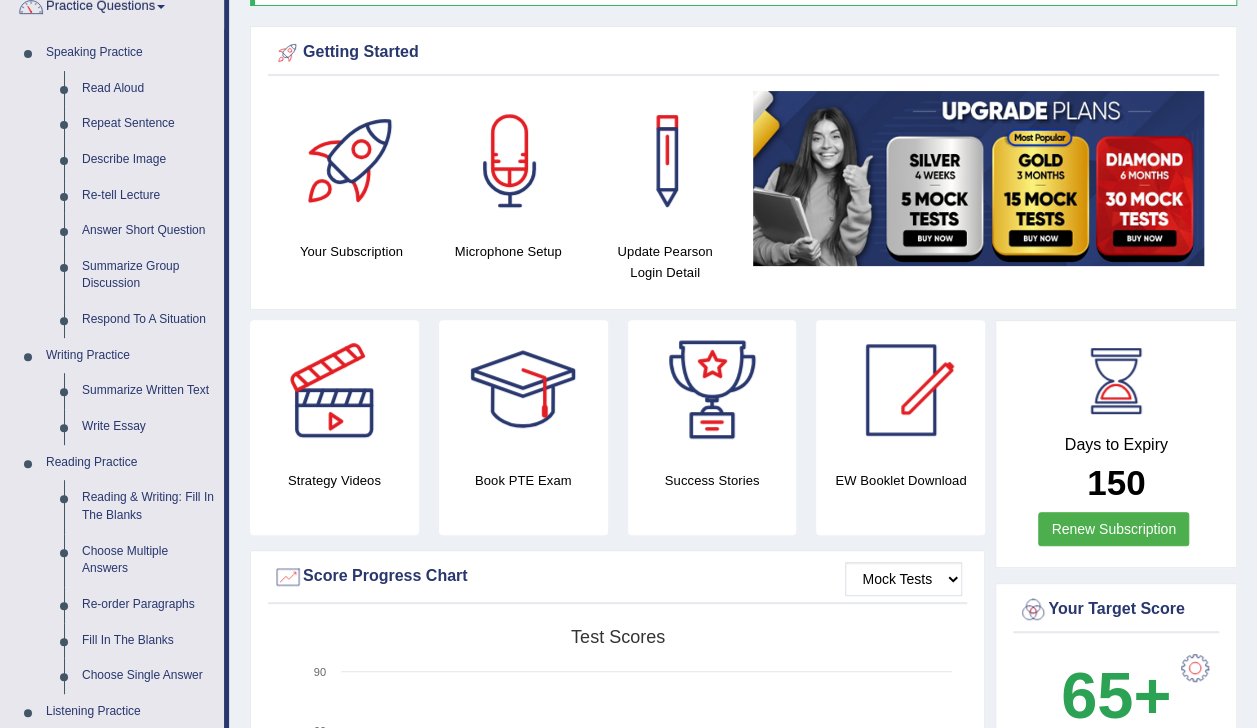 scroll, scrollTop: 223, scrollLeft: 0, axis: vertical 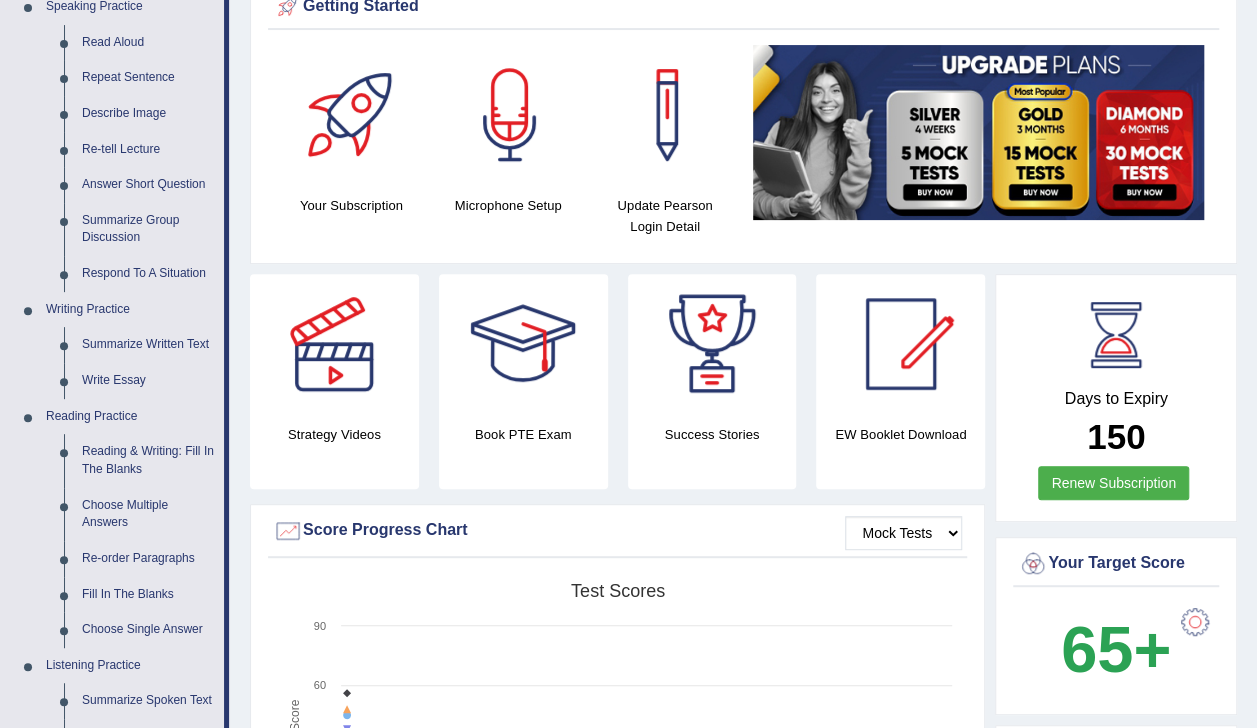 click on "Reading & Writing: Fill In The Blanks" at bounding box center [148, 460] 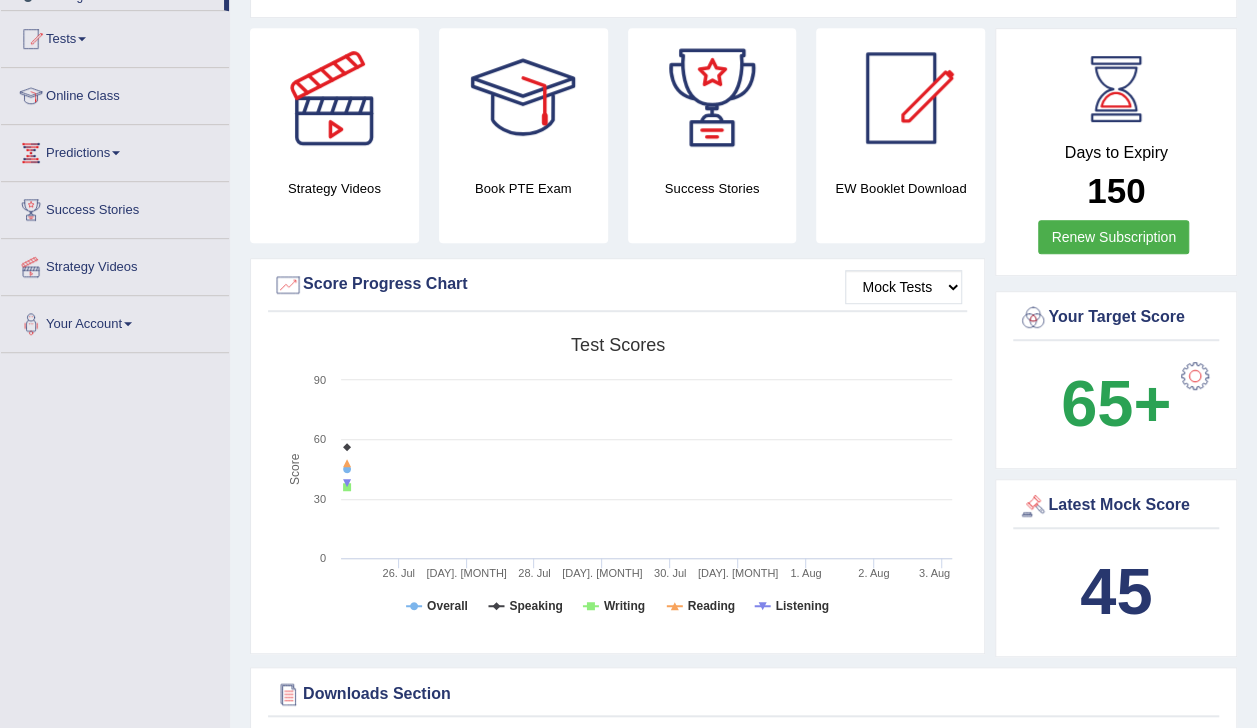 scroll, scrollTop: 542, scrollLeft: 0, axis: vertical 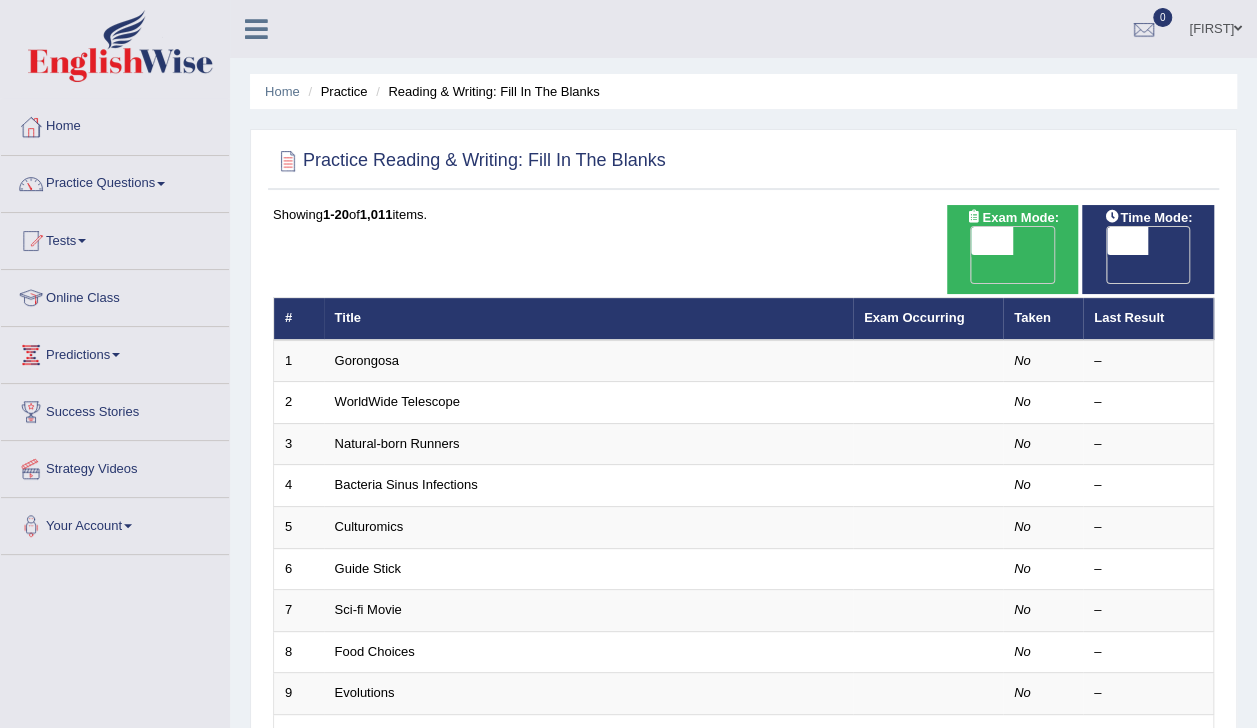 click on "Gorongosa" at bounding box center [588, 361] 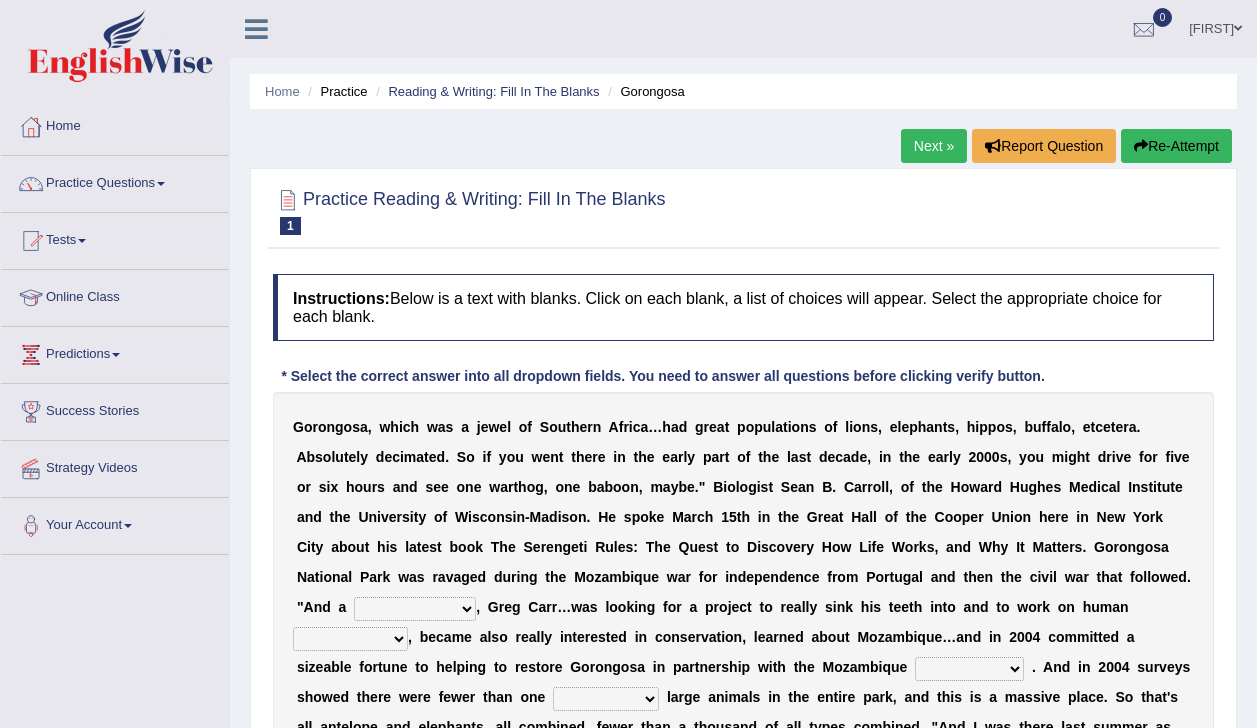 scroll, scrollTop: 0, scrollLeft: 0, axis: both 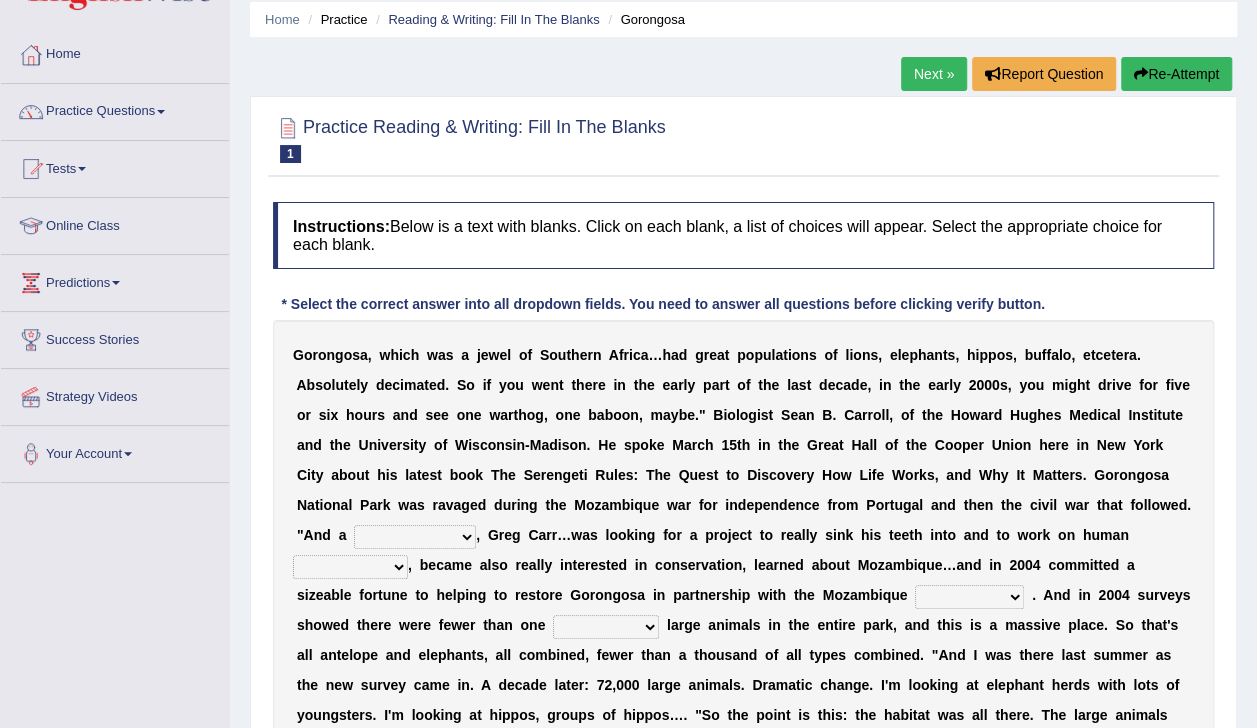 click on "passion solstice ballast philanthropist" at bounding box center [415, 537] 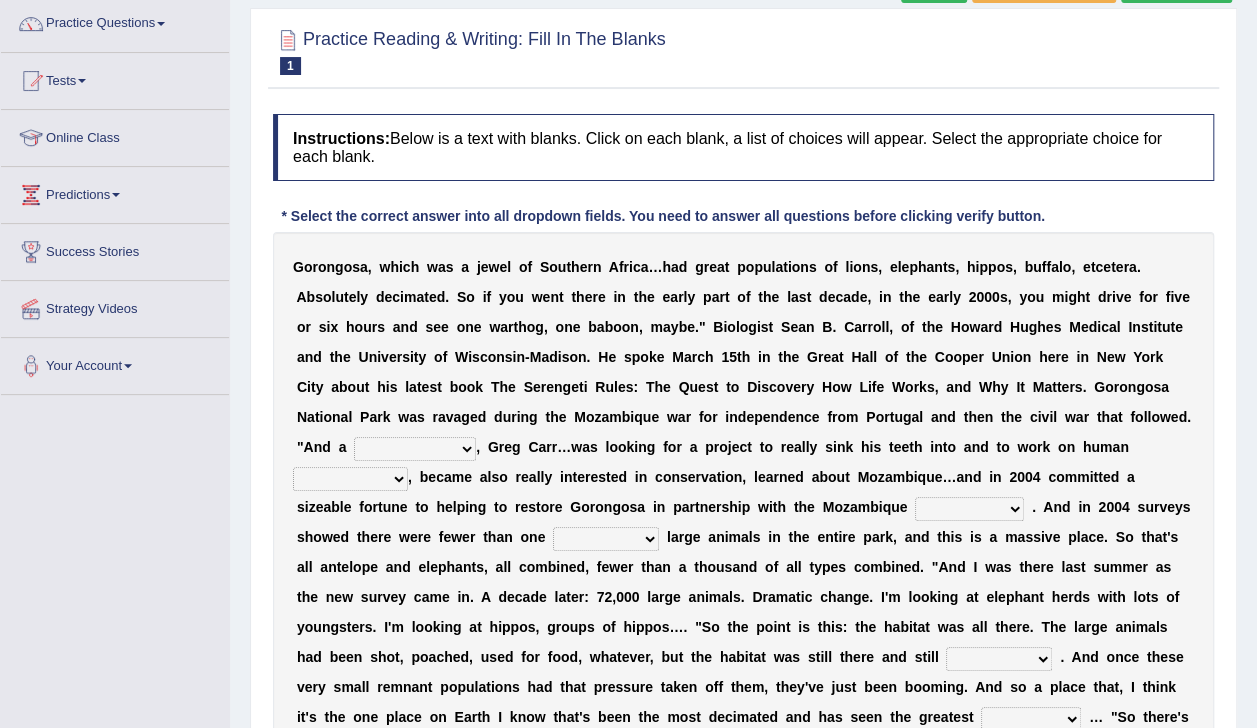 scroll, scrollTop: 162, scrollLeft: 0, axis: vertical 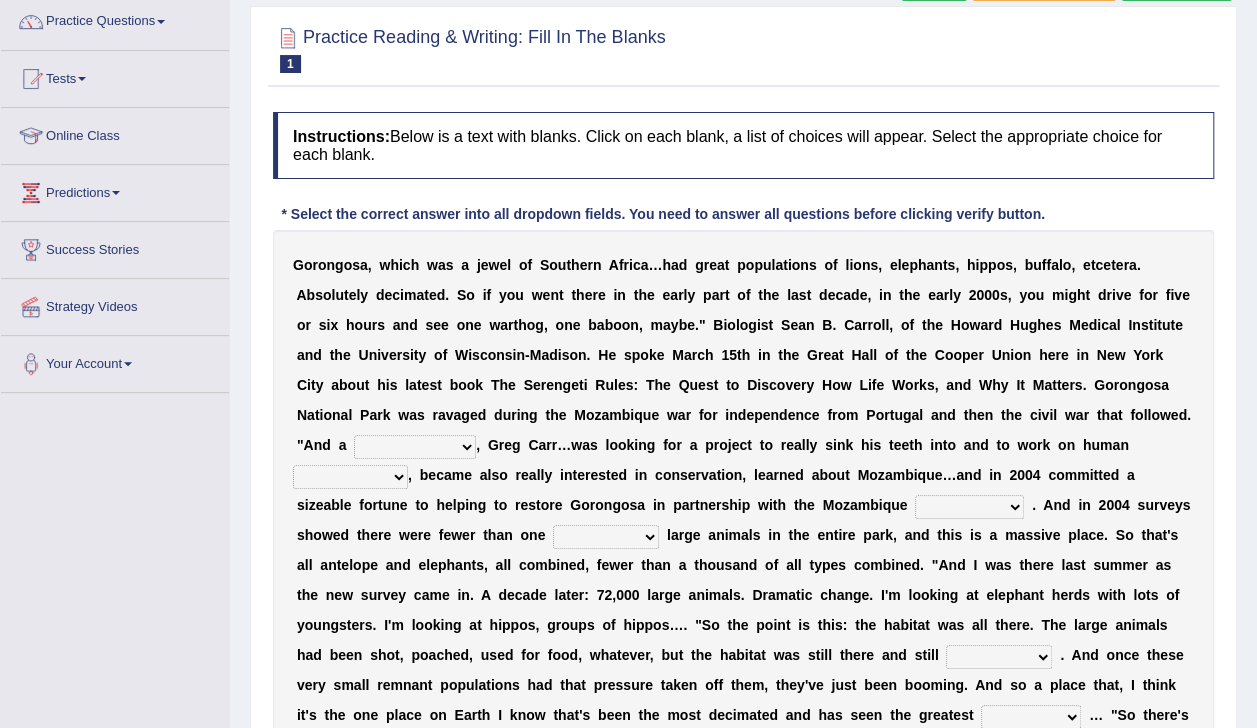 click on "passion solstice ballast philanthropist" at bounding box center (415, 447) 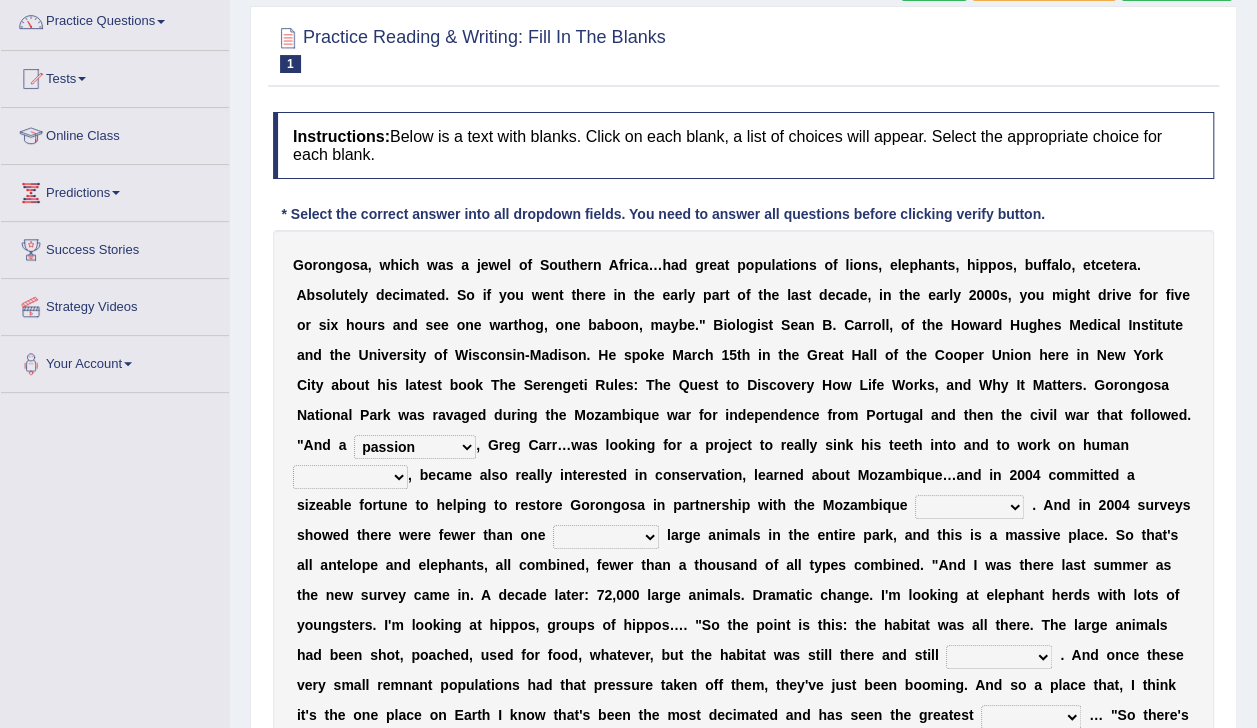 click on "passion solstice ballast philanthropist" at bounding box center (415, 447) 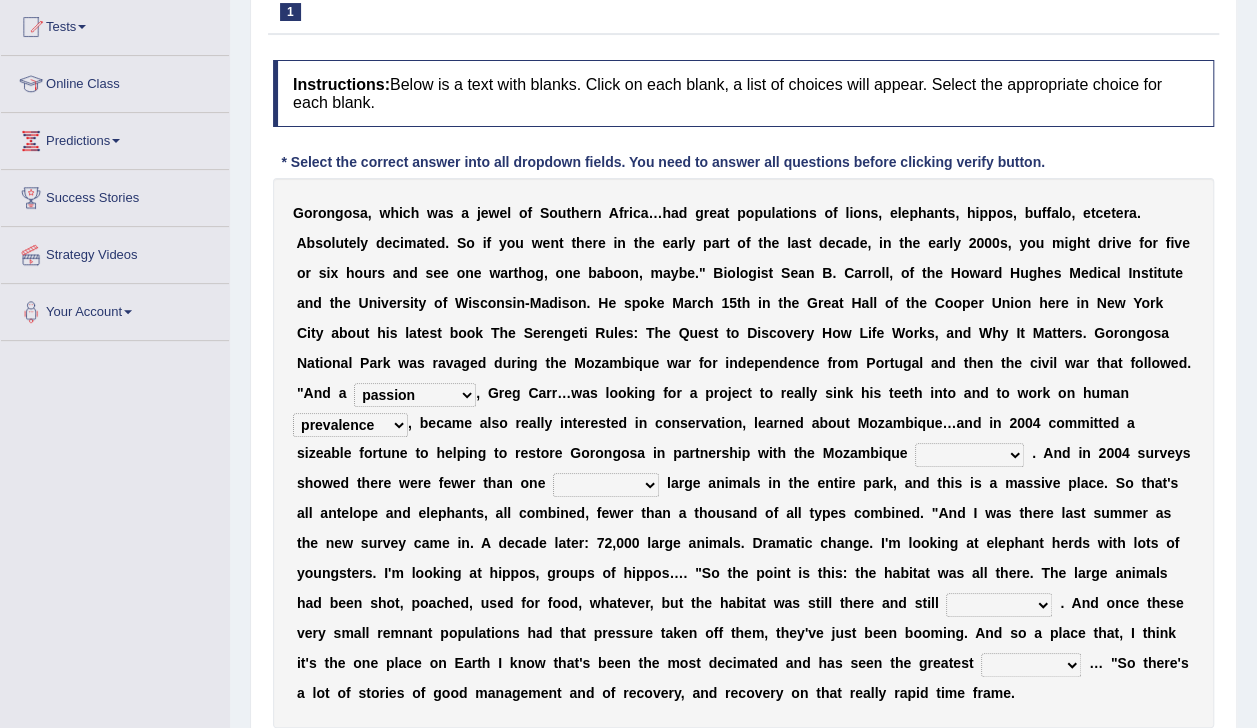 scroll, scrollTop: 218, scrollLeft: 0, axis: vertical 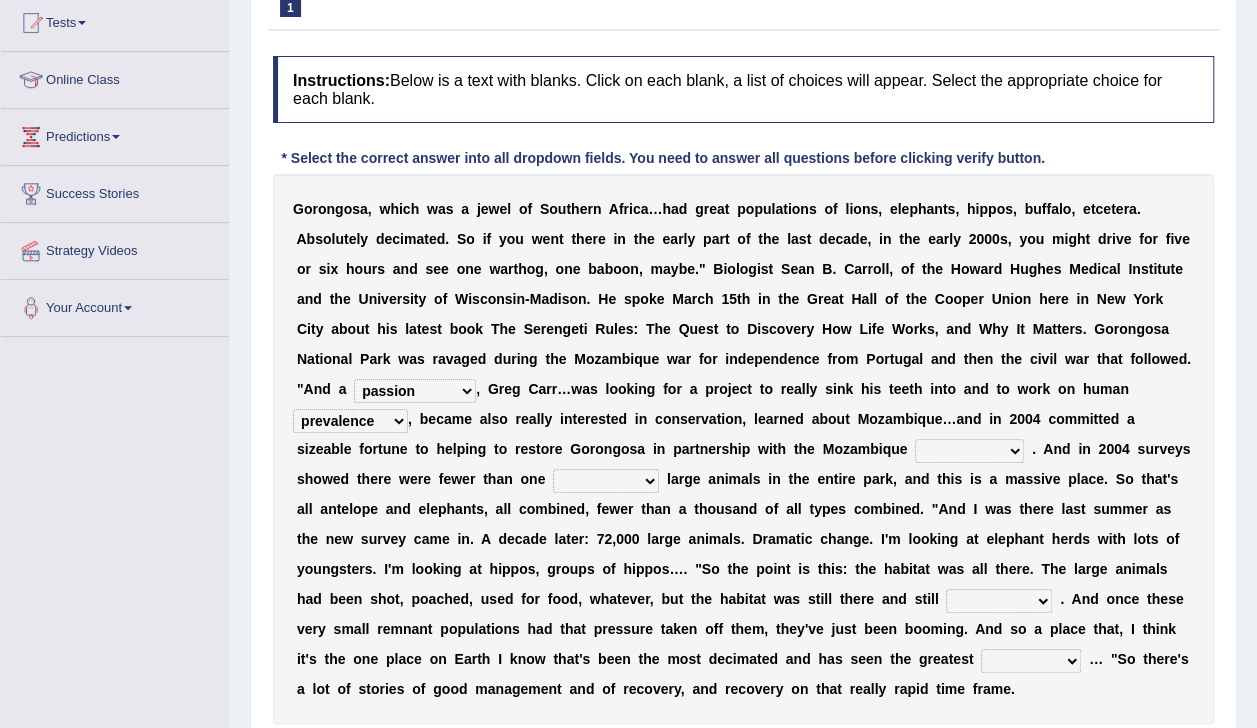 click on "parliament semanticist government journalist" at bounding box center [969, 451] 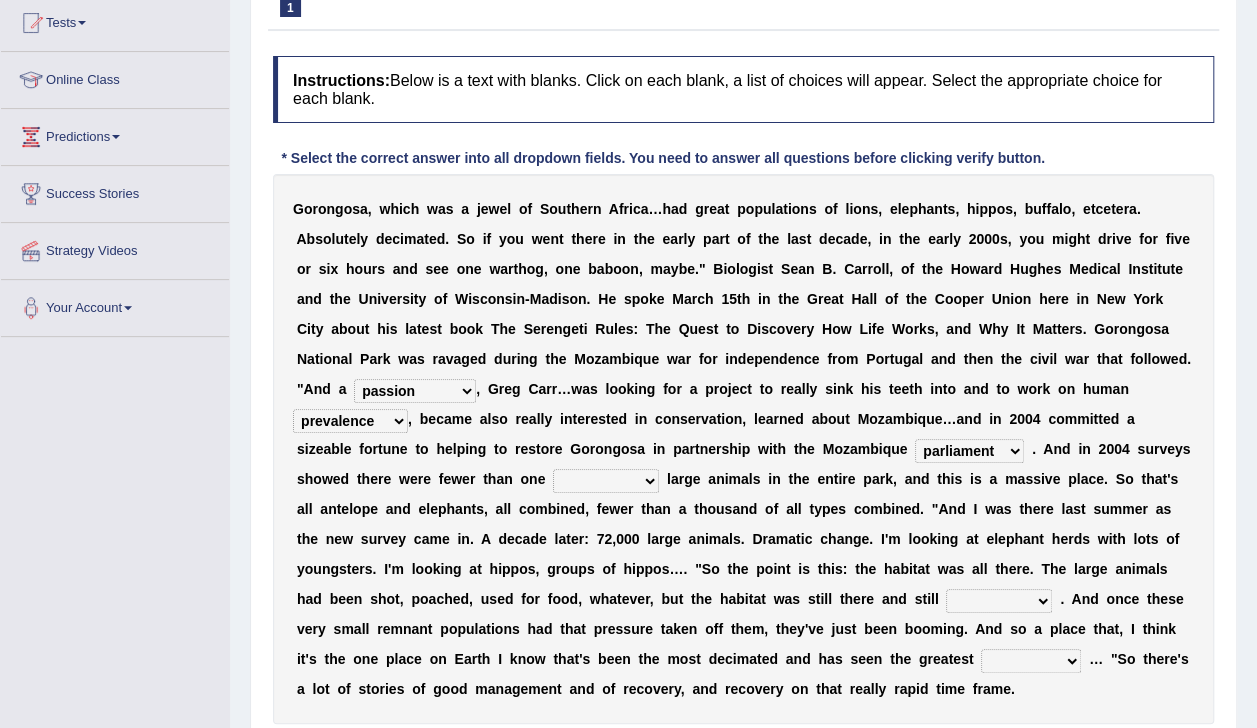 click on "parliament semanticist government journalist" at bounding box center (969, 451) 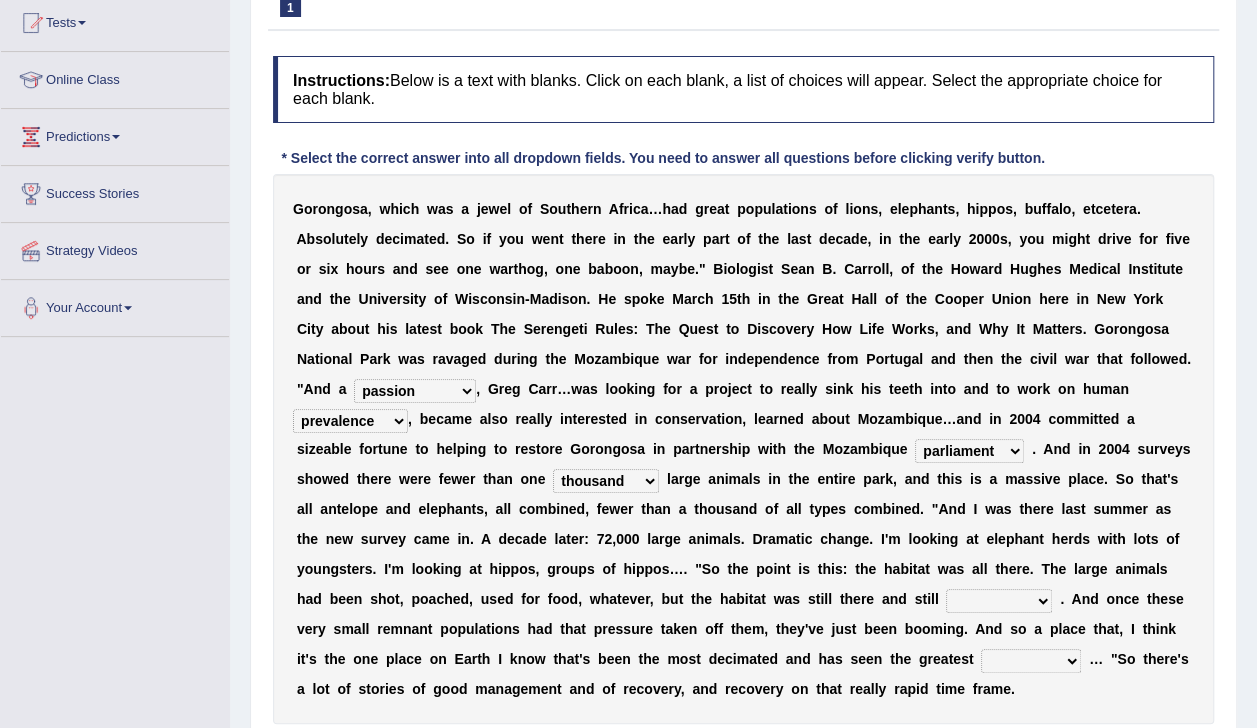 click on "deflowered embowered roundest thousand" at bounding box center [606, 481] 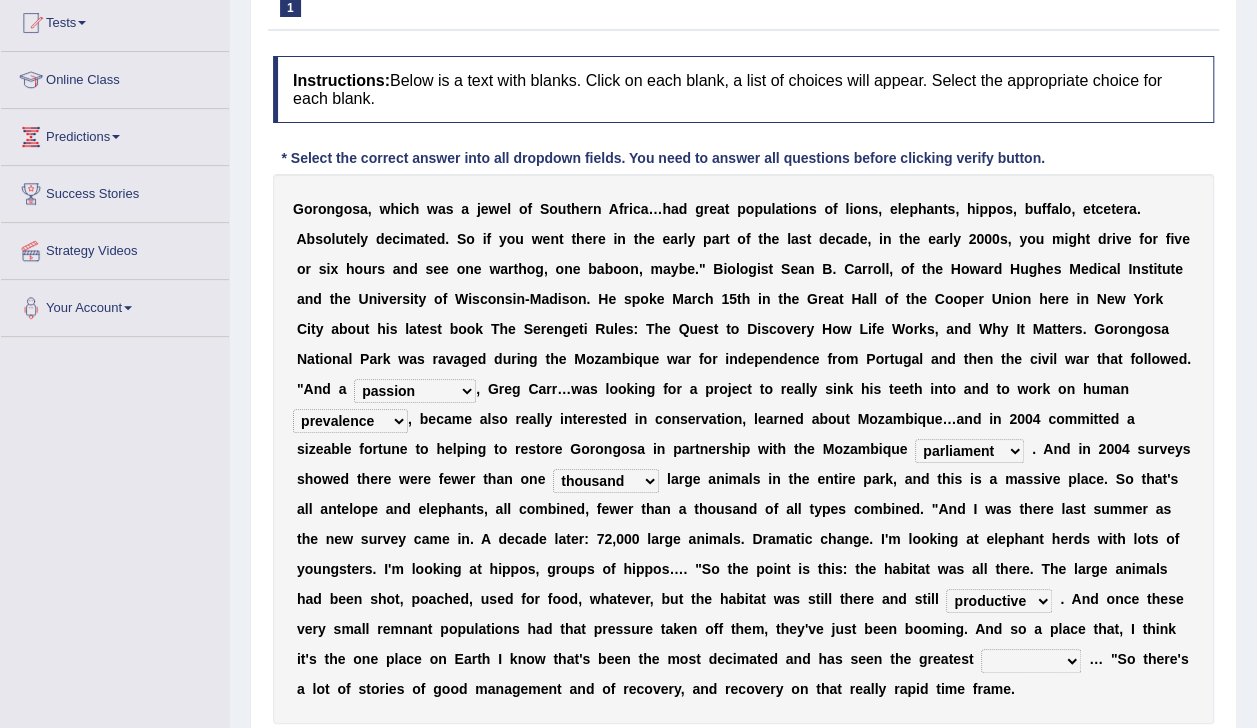 click on "assertive incidental compulsive productive" at bounding box center [999, 601] 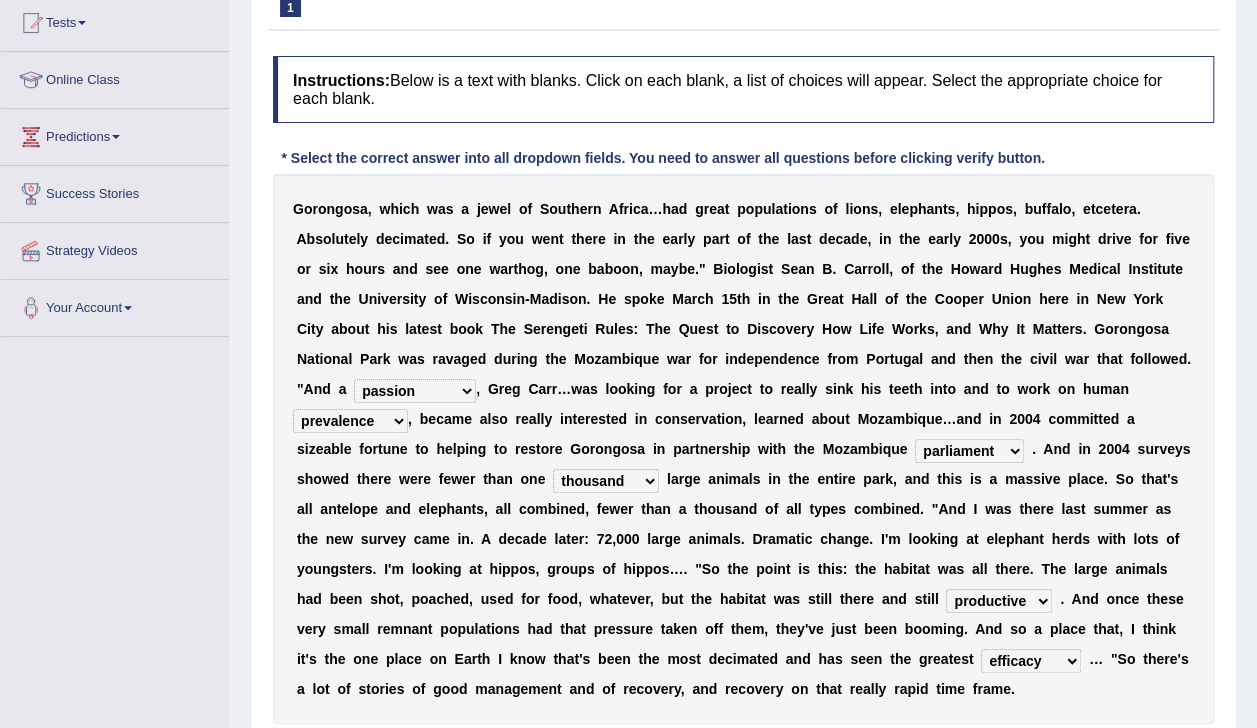 scroll, scrollTop: 328, scrollLeft: 0, axis: vertical 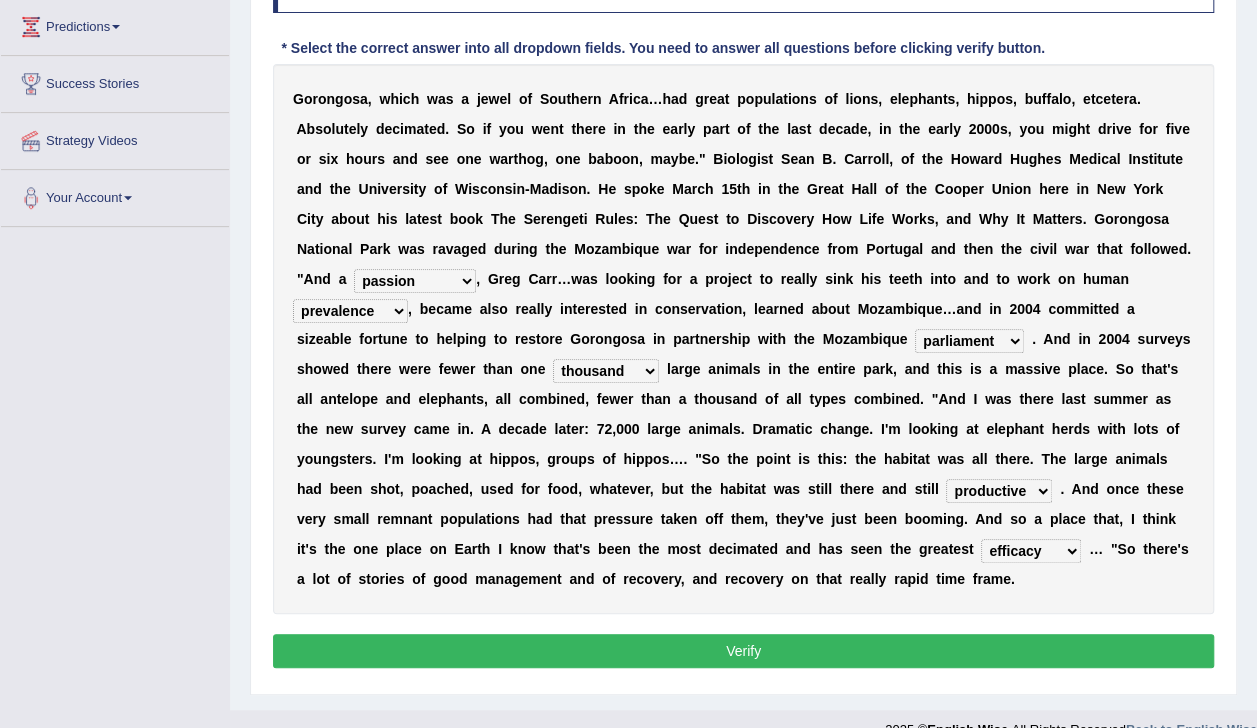 click on "Verify" at bounding box center [743, 651] 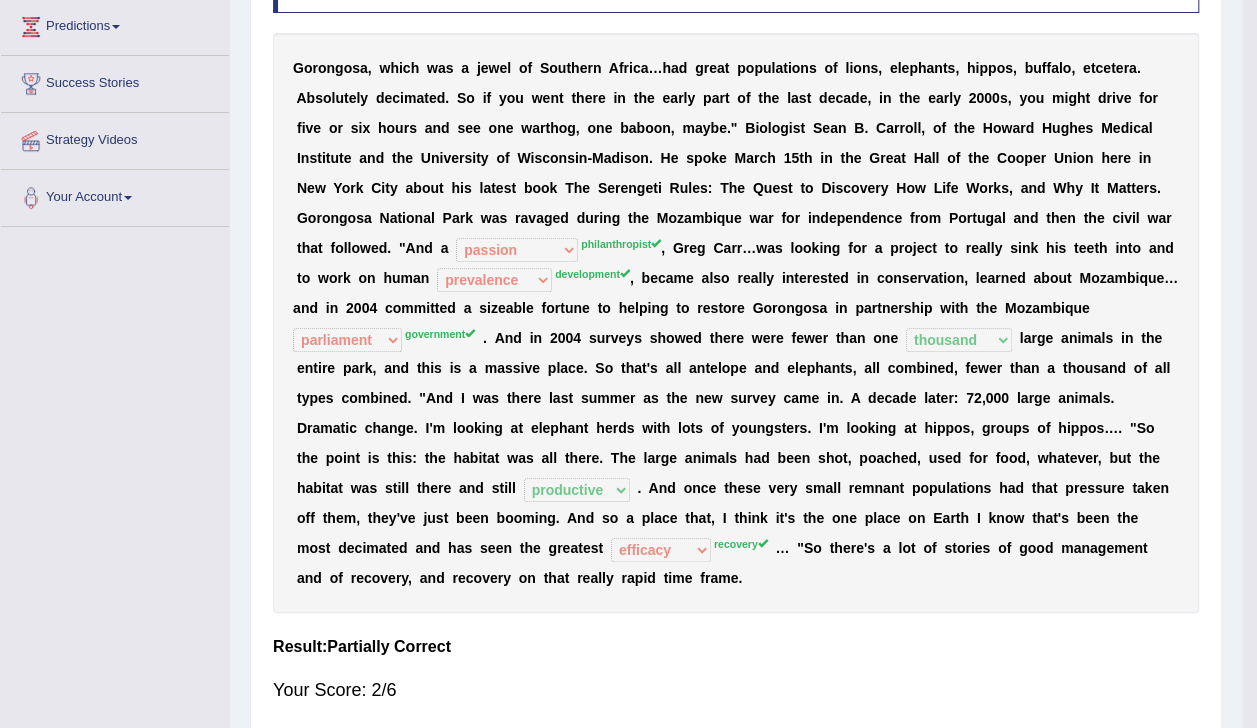 scroll, scrollTop: 322, scrollLeft: 0, axis: vertical 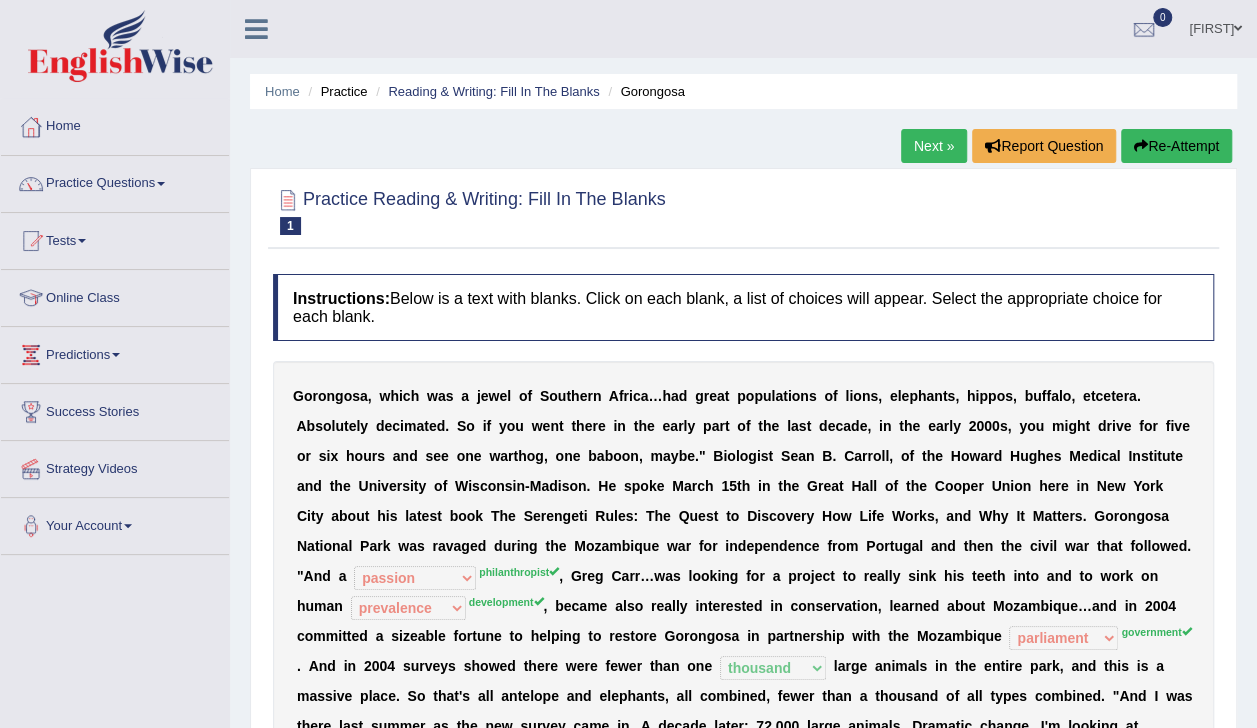 click on "Next »" at bounding box center [934, 146] 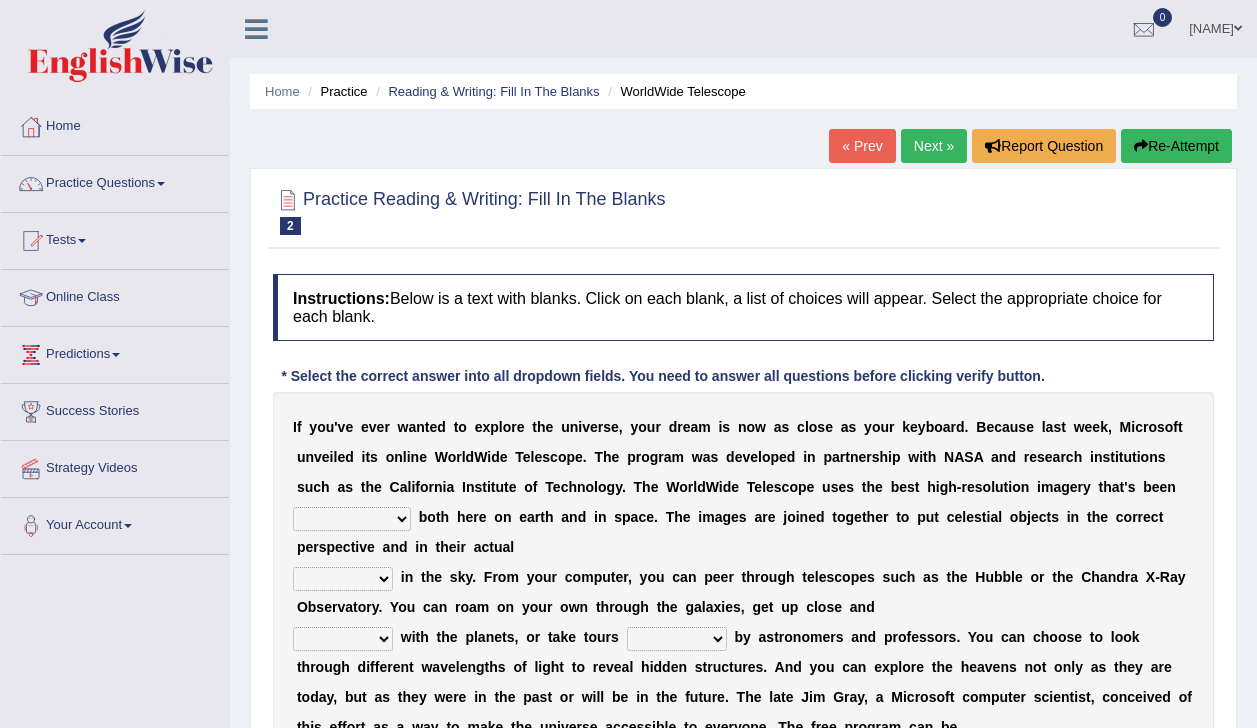 scroll, scrollTop: 0, scrollLeft: 0, axis: both 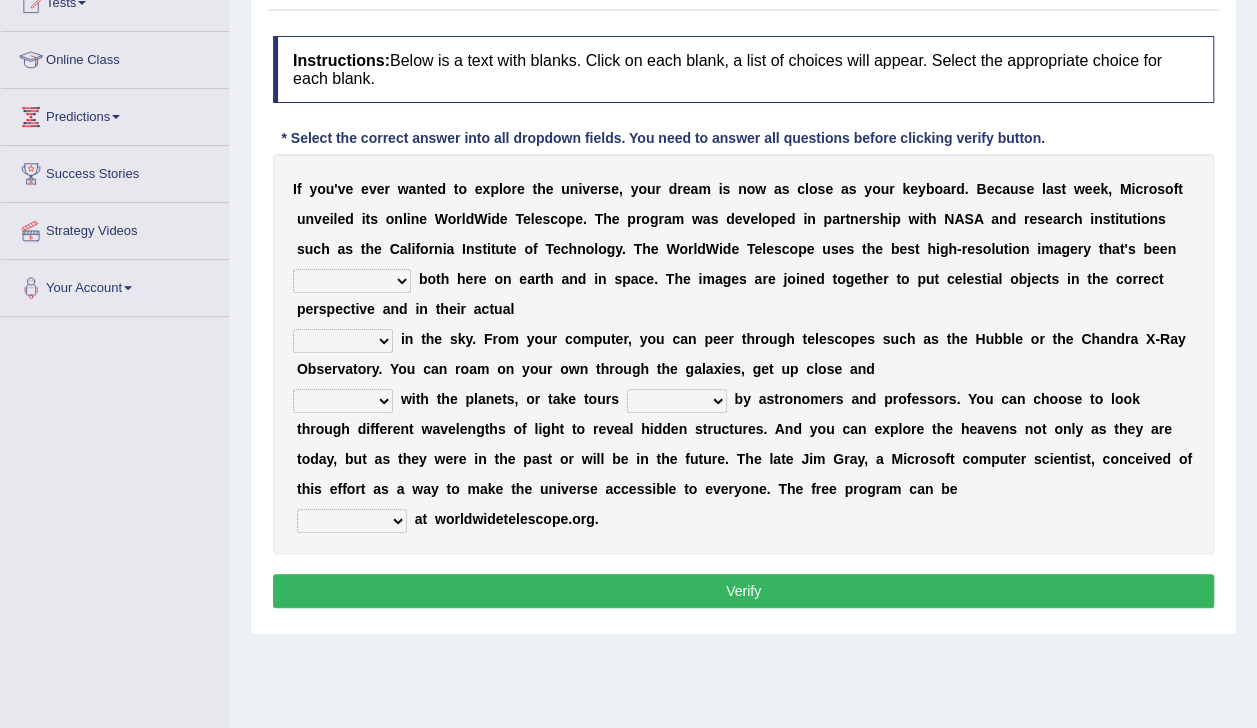 click on "degraded ascended remonstrated generated" at bounding box center [352, 281] 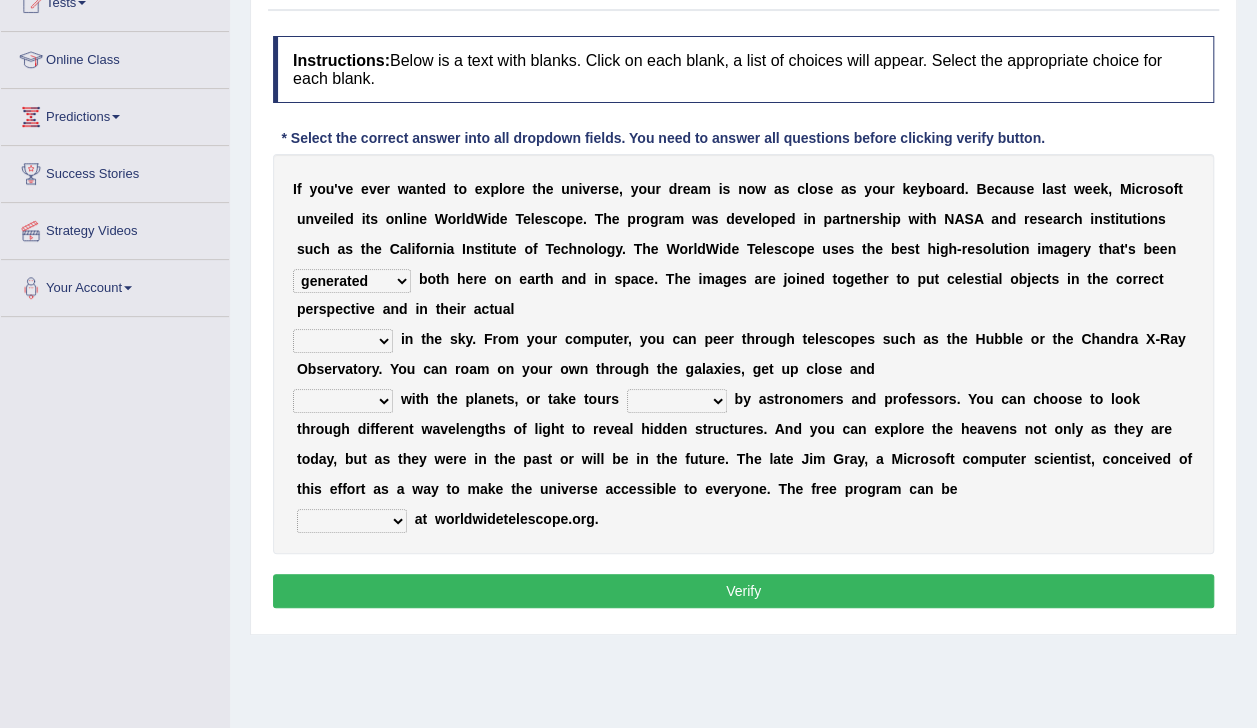click on "degraded ascended remonstrated generated" at bounding box center [352, 281] 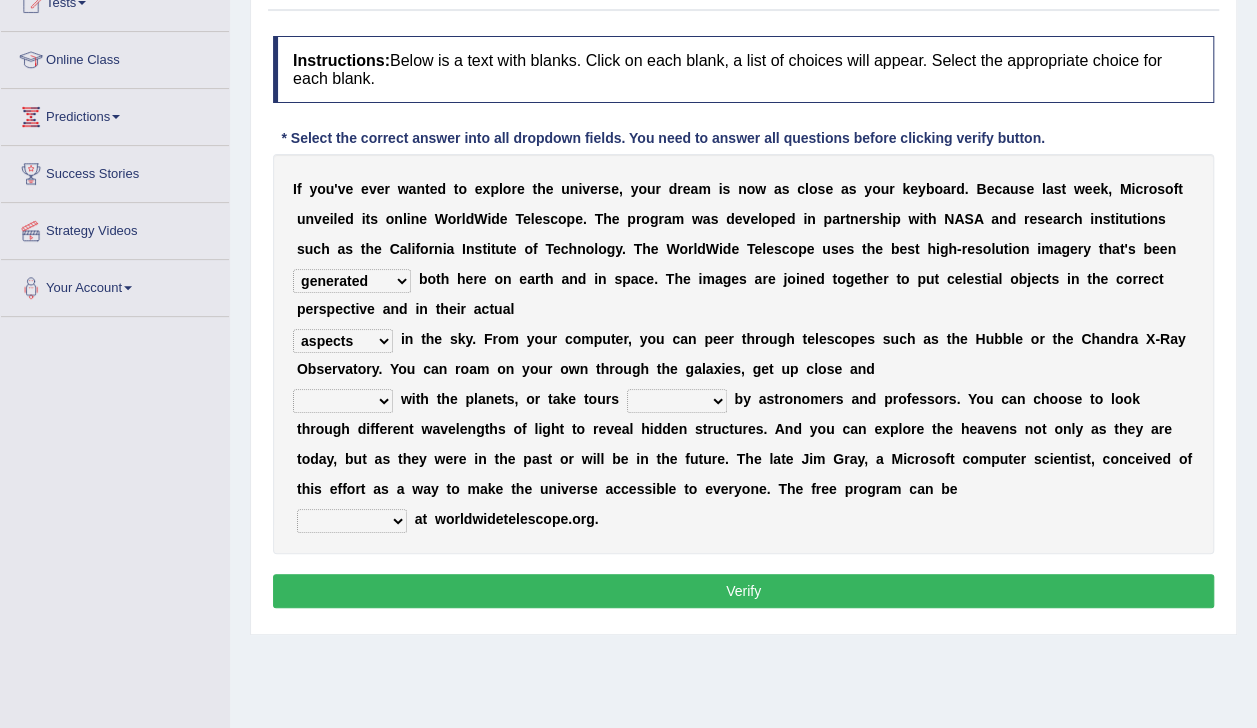 click on "aspects parts conditions positions" at bounding box center (343, 341) 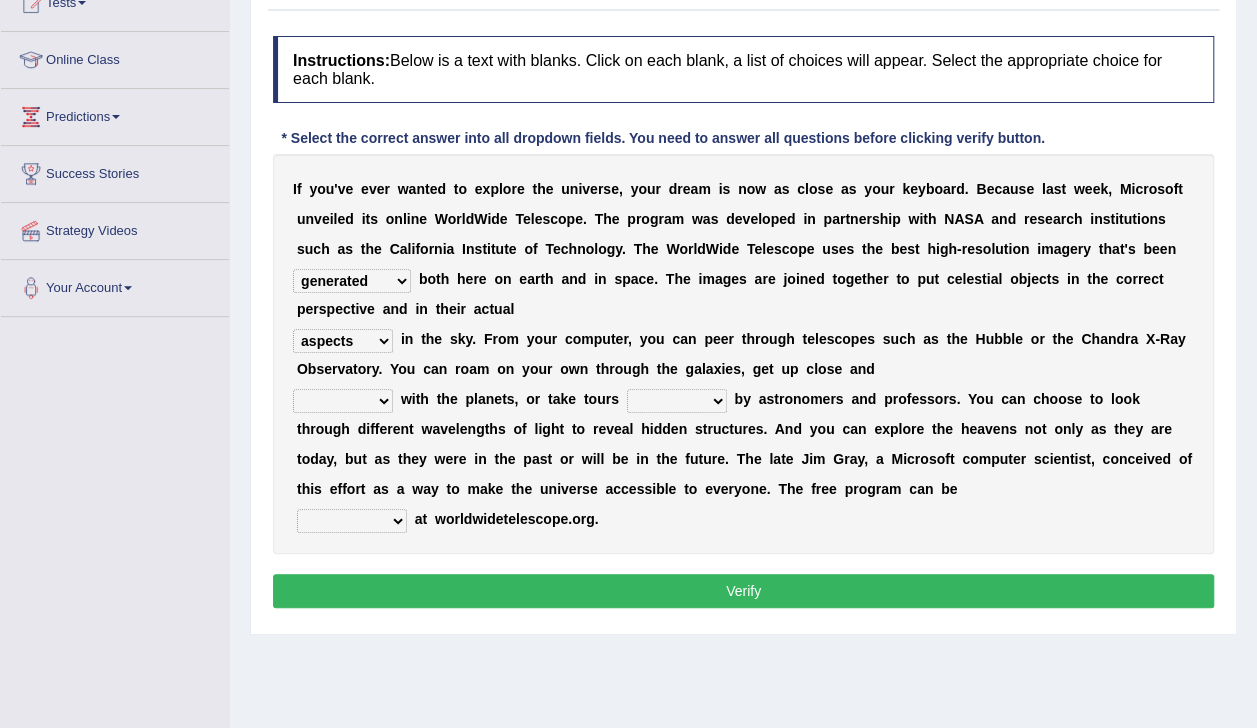 click on "personal individual apart polite" at bounding box center [343, 401] 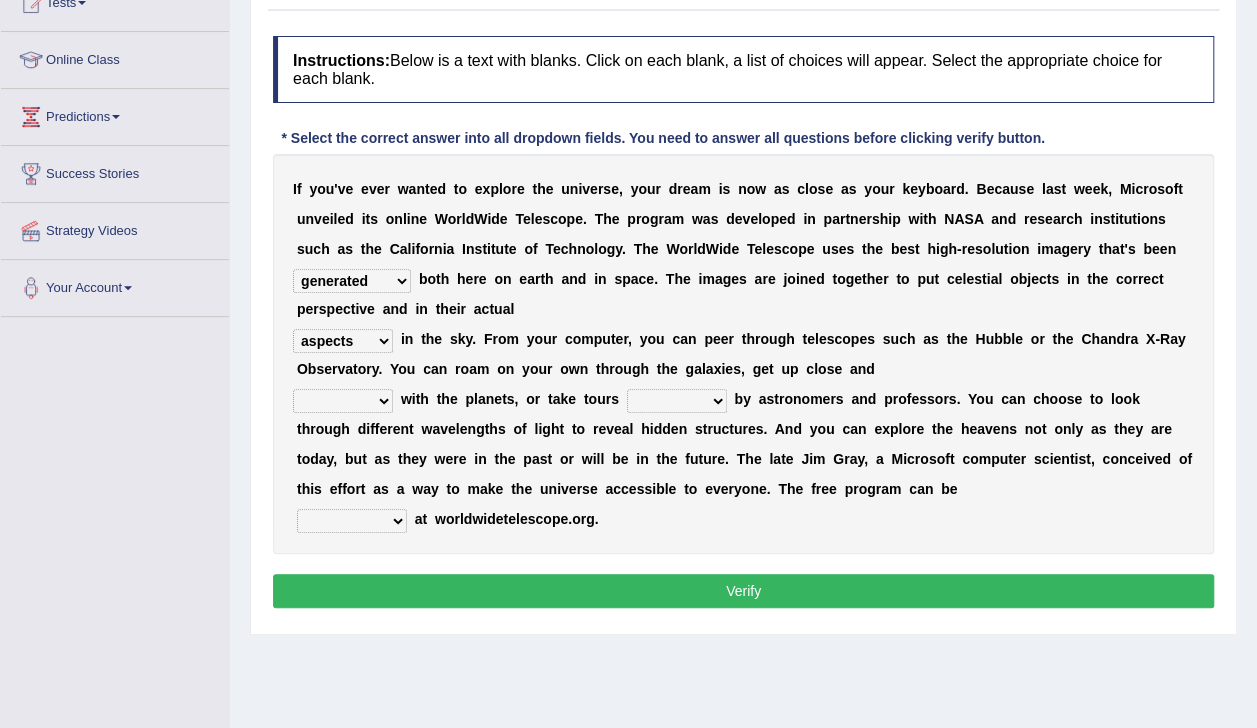 select on "apart" 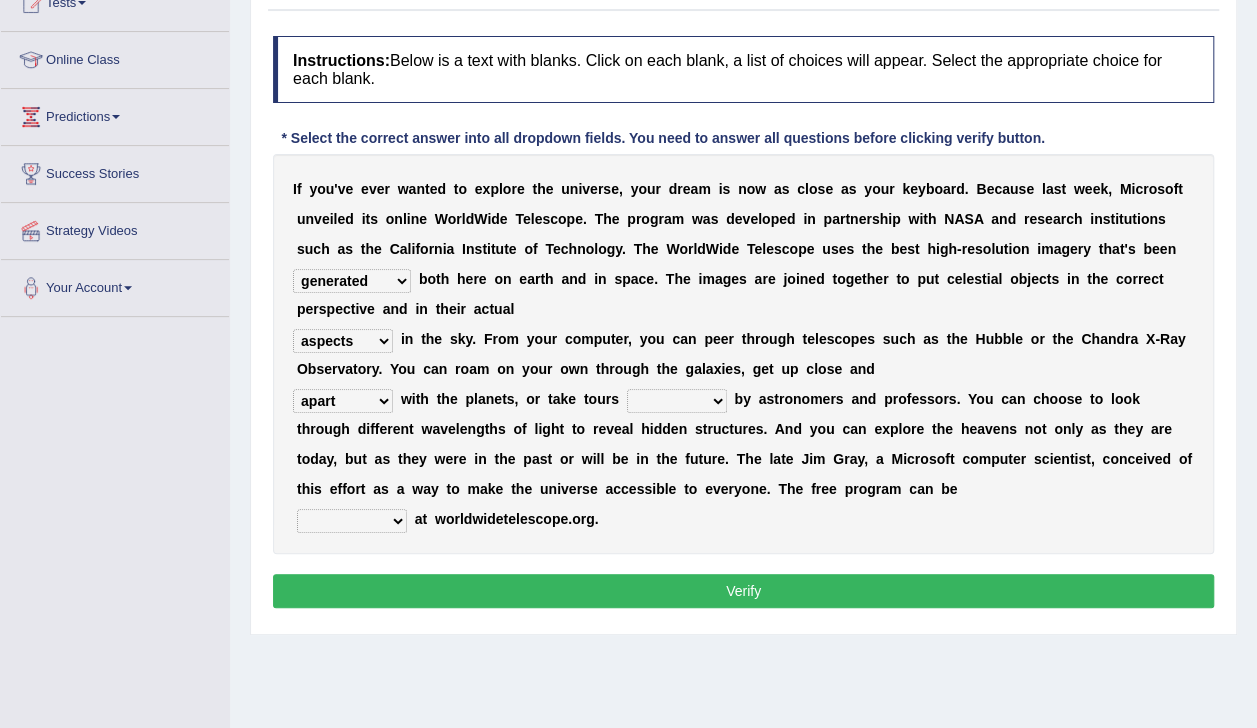 click on "personal individual apart polite" at bounding box center [343, 401] 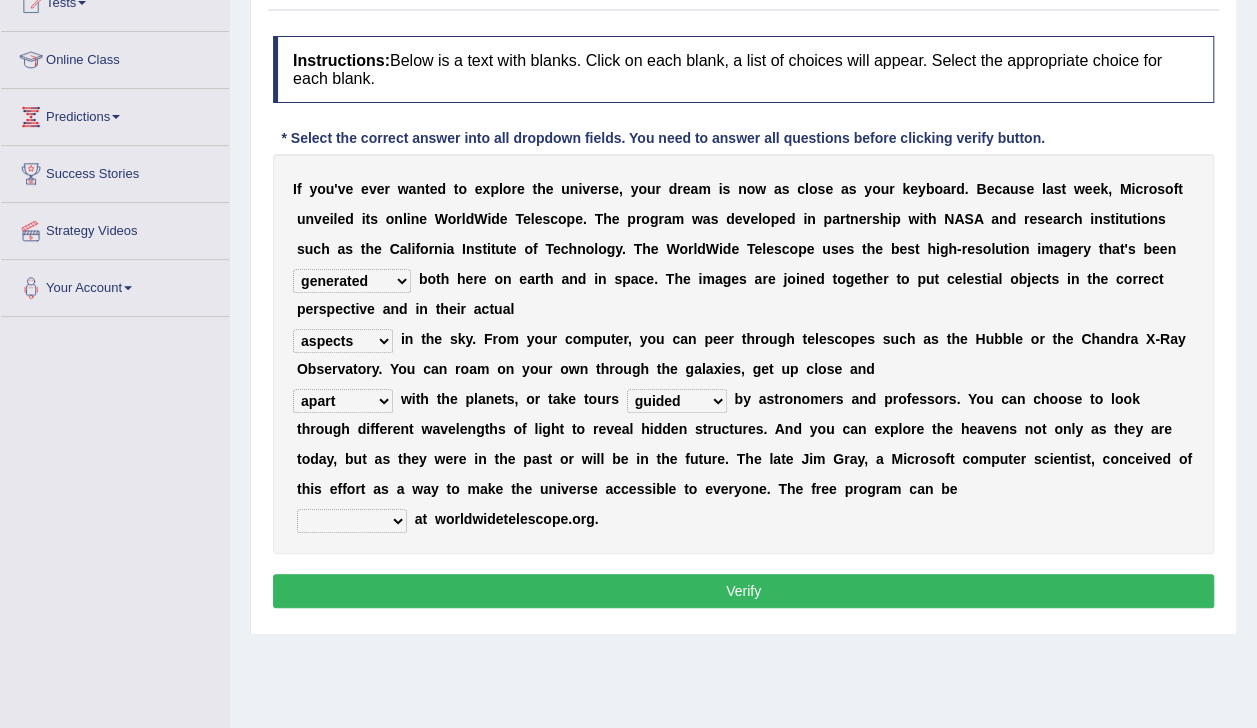 click on "guide guided guiding to guide" at bounding box center (677, 401) 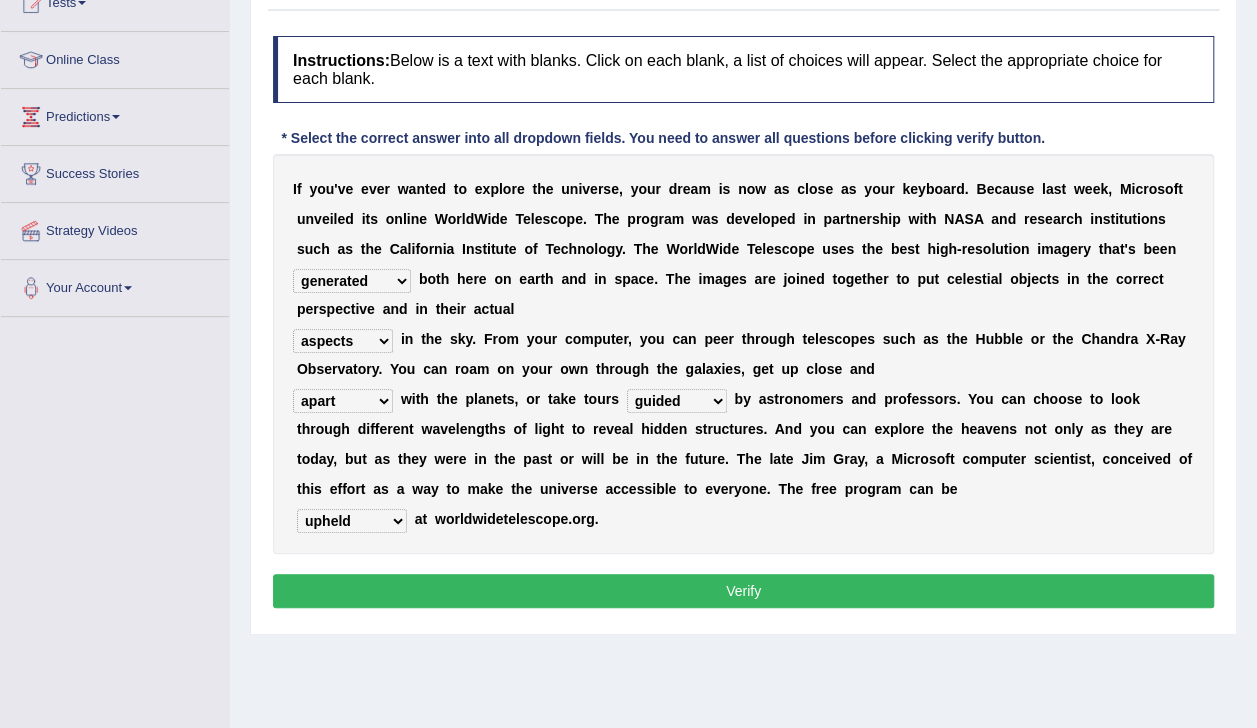 click on "upheld downloaded loaded posted" at bounding box center (352, 521) 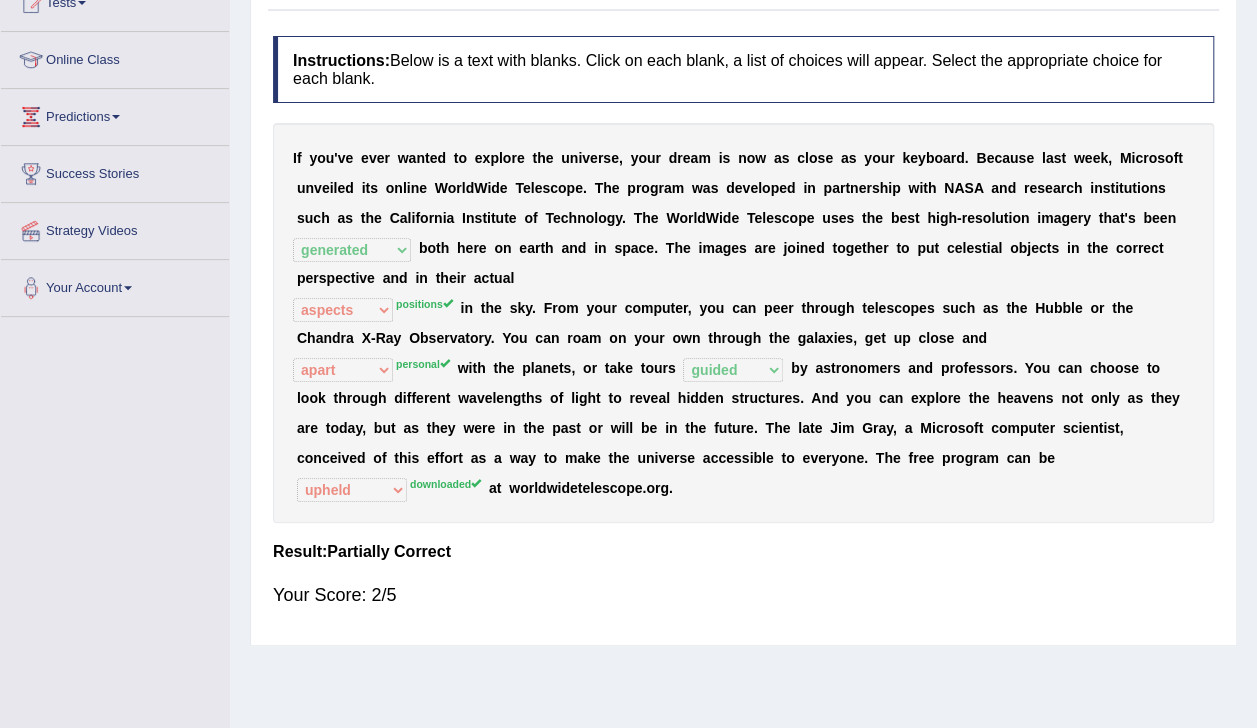 click on "I f    y o u ' v e    e v e r    w a n t e d    t o    e x p l o r e    t h e    u n i v e r s e ,    y o u r    d r e a m    i s    n o w    a s    c l o s e    a s    y o u r    k e y b o a r d .    B e c a u s e    l a s t    w e e k ,    M i c r o s o f t    u n v e i l e d    i t s    o n l i n e    W o r l d W i d e    T e l e s c o p e .    T h e    p r o g r a m    w a s    d e v e l o p e d    i n    p a r t n e r s h i p    w i t h    N A S A    a n d    r e s e a r c h    i n s t i t u t i o n s    s u c h    a s    t h e    C a l i f o r n i a    I n s t i t u t e    o f    T e c h n o l o g y .    T h e    W o r l d W i d e    T e l e s c o p e    u s e s    t h e    b e s t    h i g h - r e s o l u t i o n    i m a g e r y    t h a t ' s    b e e n    degraded ascended remonstrated generated    b o t h    h e r e    o n    e a r t h    a n d    i n    s p a c e .    T h e    i m a g e s    a r e    j o i n e d    t o g e t h e r t" at bounding box center (743, 323) 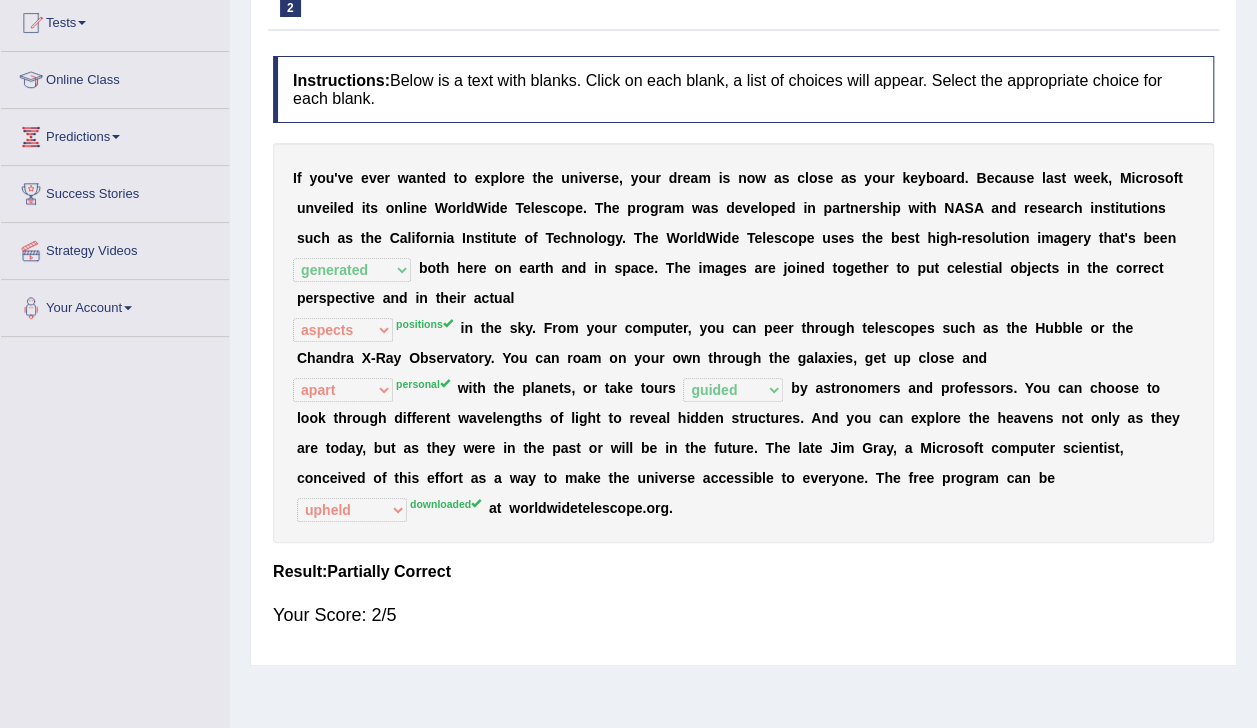 scroll, scrollTop: 322, scrollLeft: 0, axis: vertical 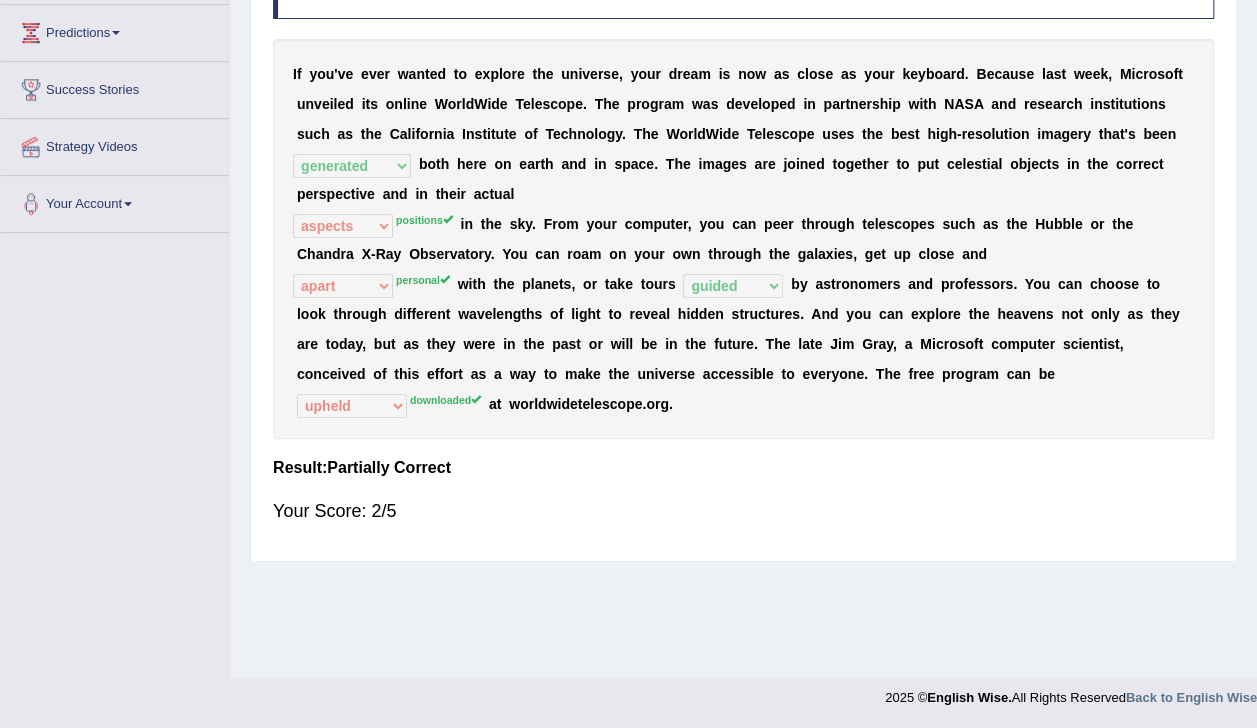 click on "I f    y o u ' v e    e v e r    w a n t e d    t o    e x p l o r e    t h e    u n i v e r s e ,    y o u r    d r e a m    i s    n o w    a s    c l o s e    a s    y o u r    k e y b o a r d .    B e c a u s e    l a s t    w e e k ,    M i c r o s o f t    u n v e i l e d    i t s    o n l i n e    W o r l d W i d e    T e l e s c o p e .    T h e    p r o g r a m    w a s    d e v e l o p e d    i n    p a r t n e r s h i p    w i t h    N A S A    a n d    r e s e a r c h    i n s t i t u t i o n s    s u c h    a s    t h e    C a l i f o r n i a    I n s t i t u t e    o f    T e c h n o l o g y .    T h e    W o r l d W i d e    T e l e s c o p e    u s e s    t h e    b e s t    h i g h - r e s o l u t i o n    i m a g e r y    t h a t ' s    b e e n    degraded ascended remonstrated generated    b o t h    h e r e    o n    e a r t h    a n d    i n    s p a c e .    T h e    i m a g e s    a r e    j o i n e d    t o g e t h e r t" at bounding box center [743, 239] 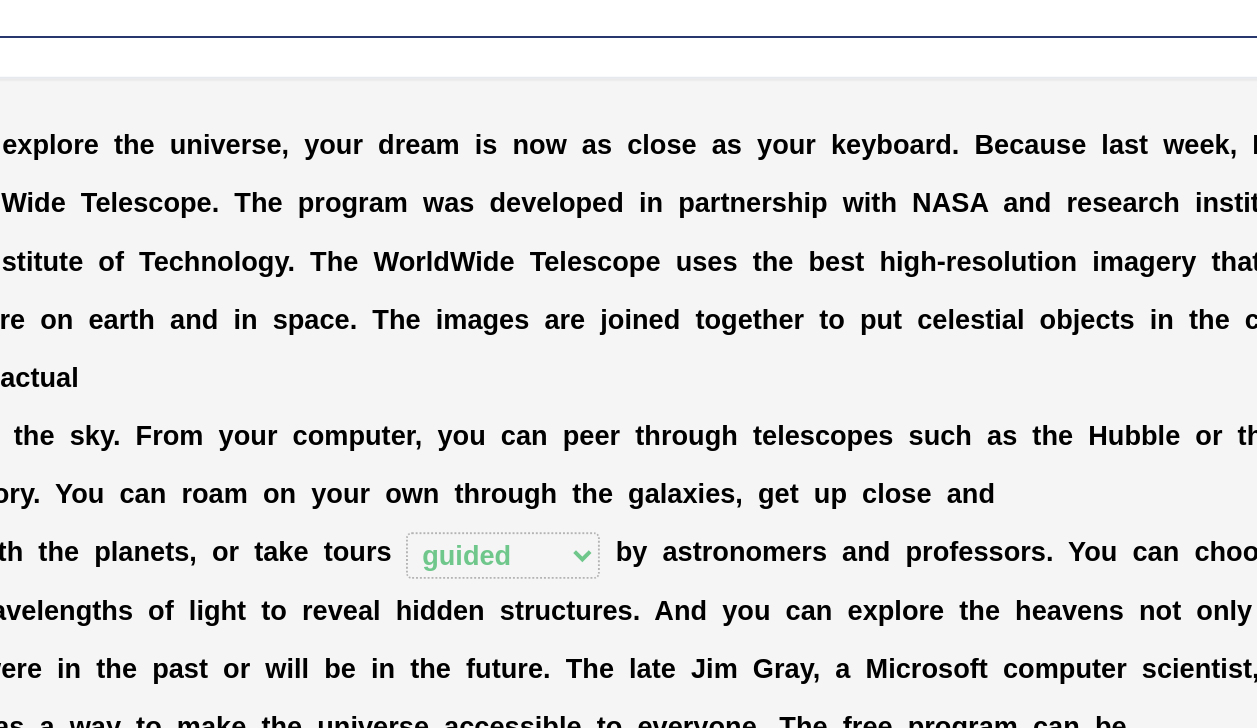 scroll, scrollTop: 282, scrollLeft: 0, axis: vertical 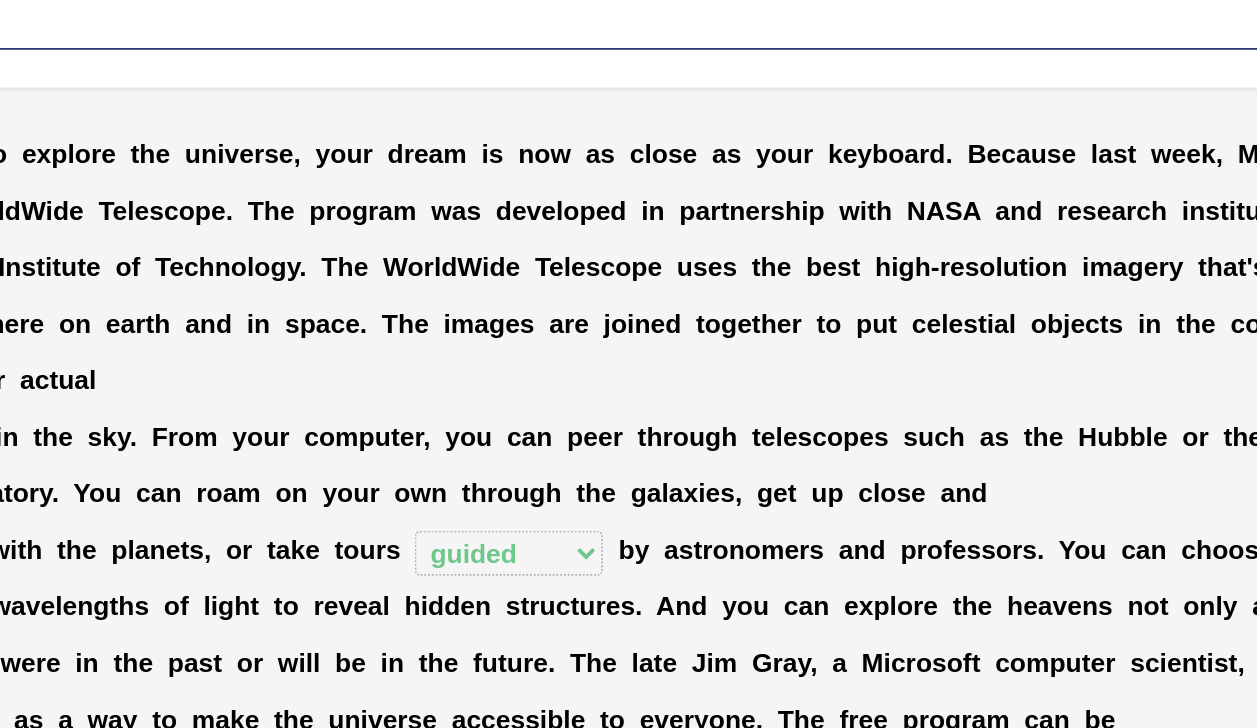 click on "b" at bounding box center [795, 324] 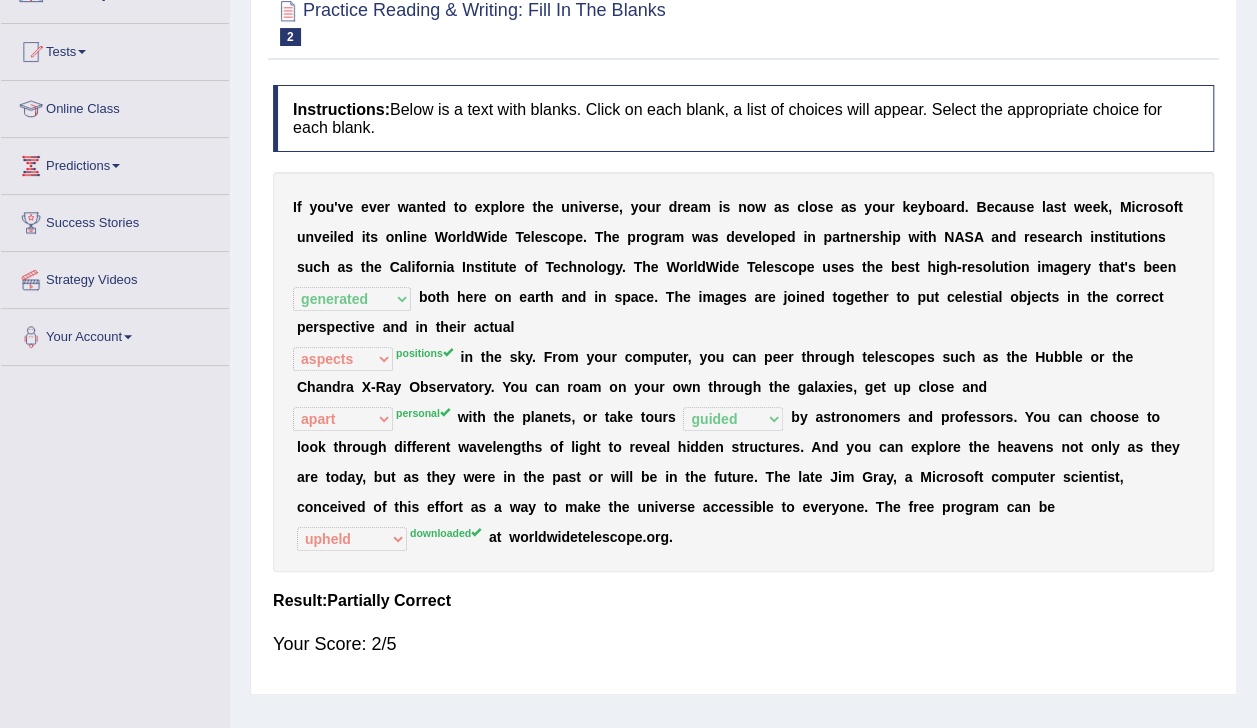 scroll, scrollTop: 54, scrollLeft: 0, axis: vertical 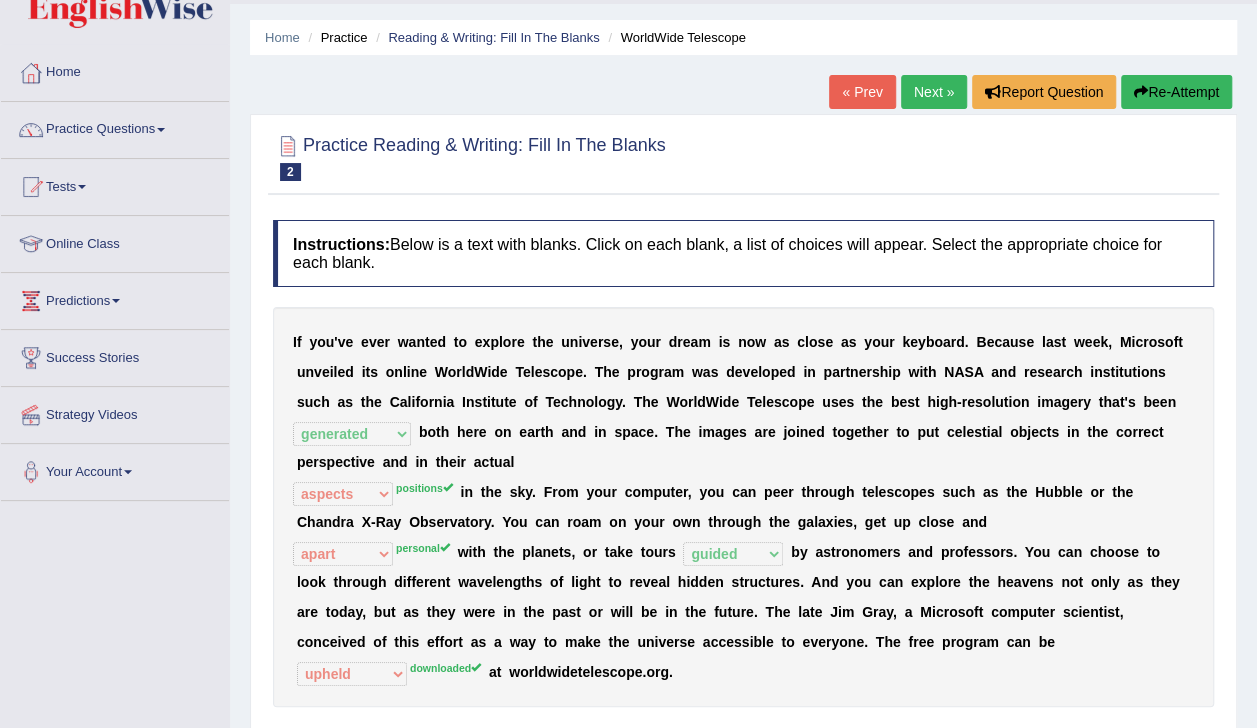 click on "Next »" at bounding box center (934, 92) 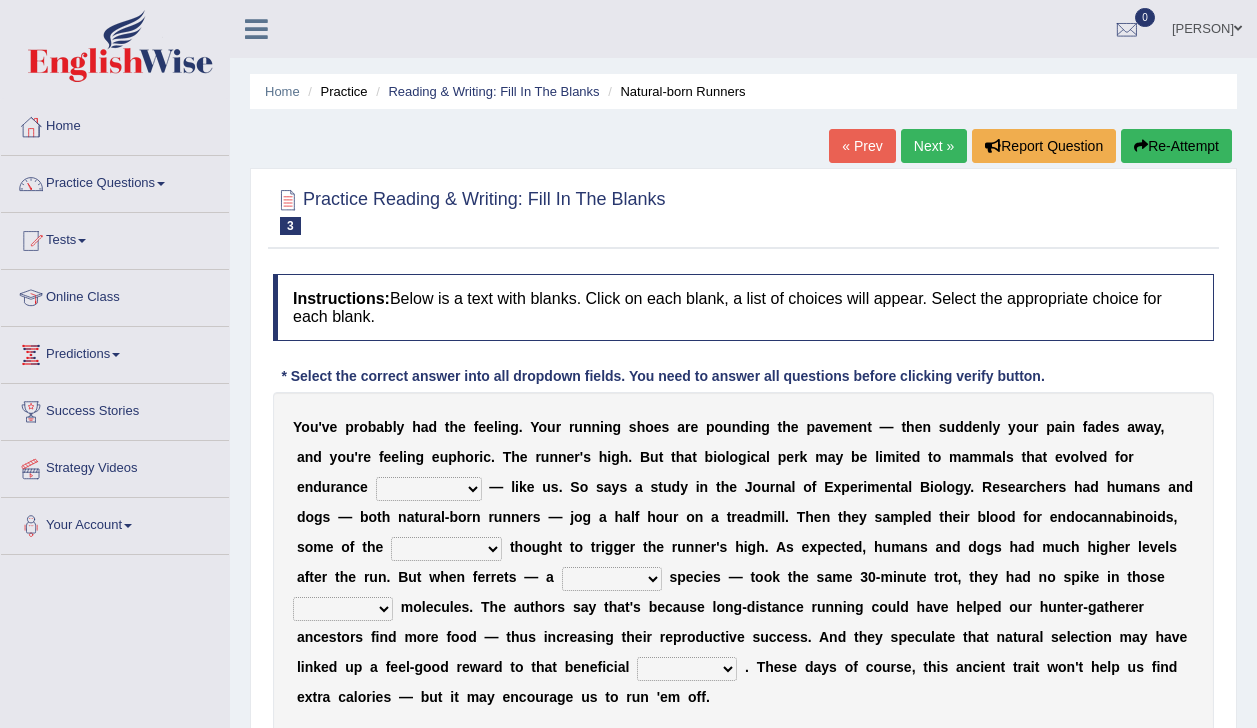scroll, scrollTop: 0, scrollLeft: 0, axis: both 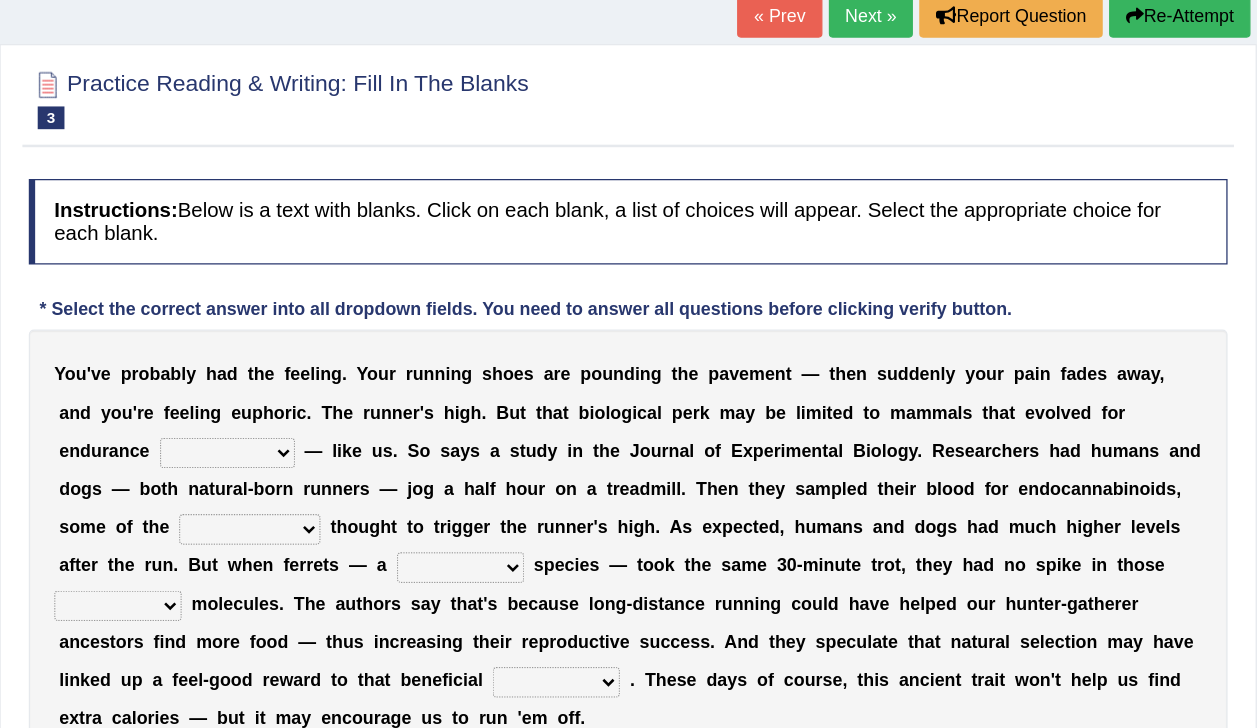 click on "dykes personalize classifies exercise" at bounding box center (429, 489) 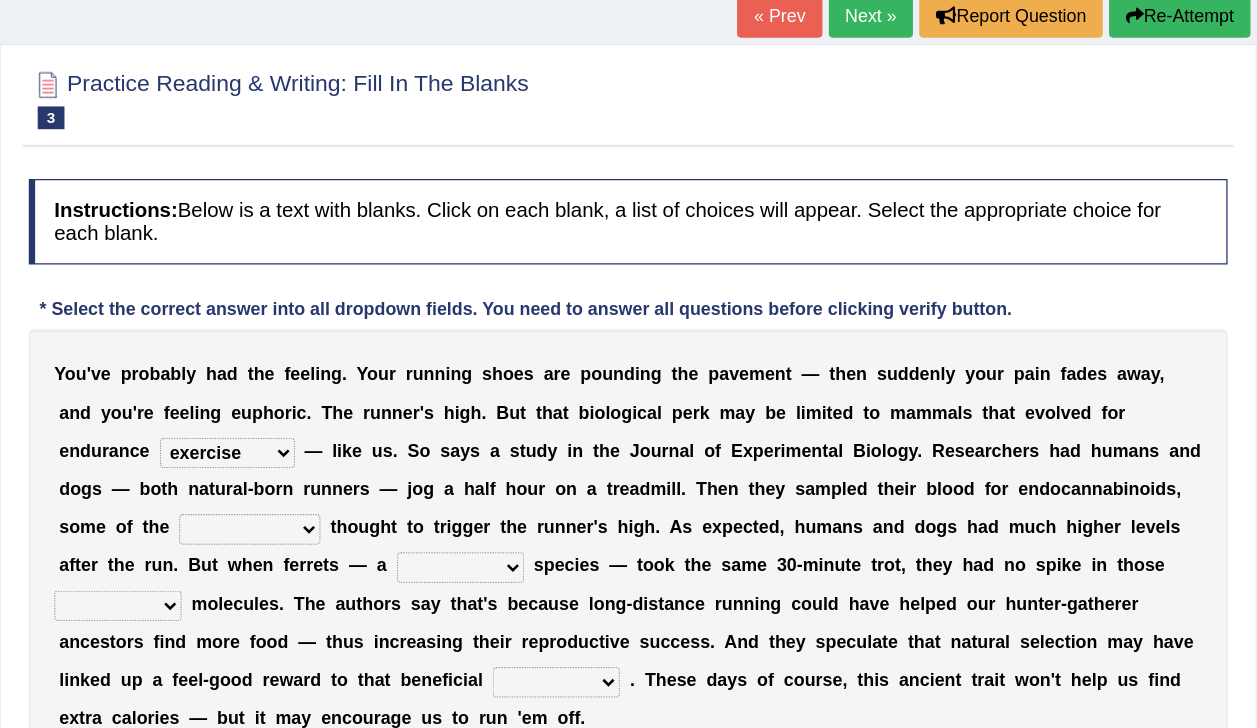 click on "dykes personalize classifies exercise" at bounding box center [429, 489] 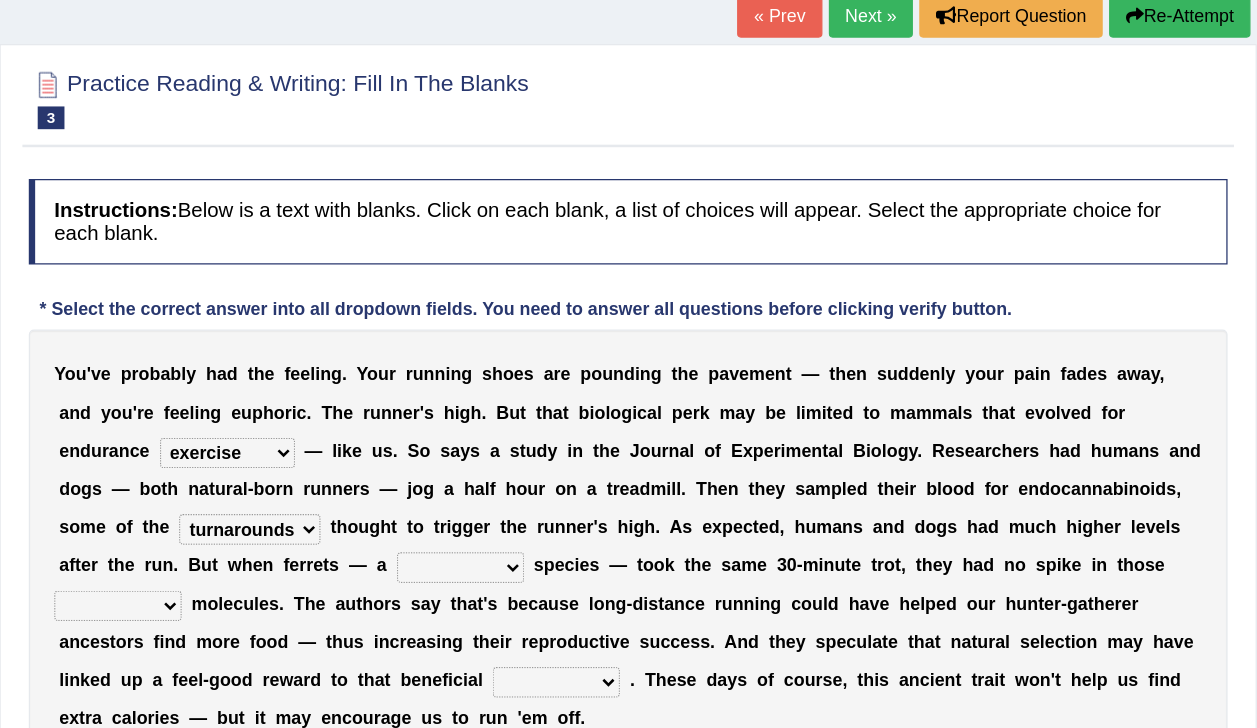 click on "almshouse turnarounds compounds foxhounds" at bounding box center (446, 549) 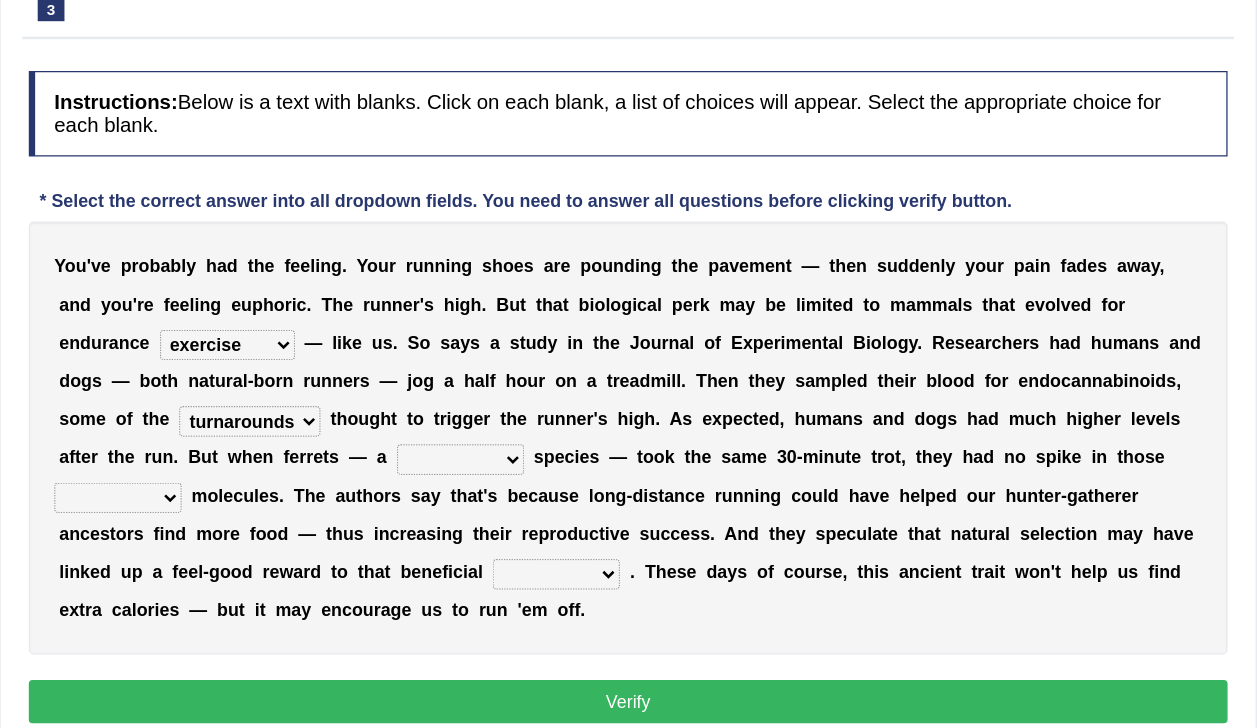 scroll, scrollTop: 80, scrollLeft: 0, axis: vertical 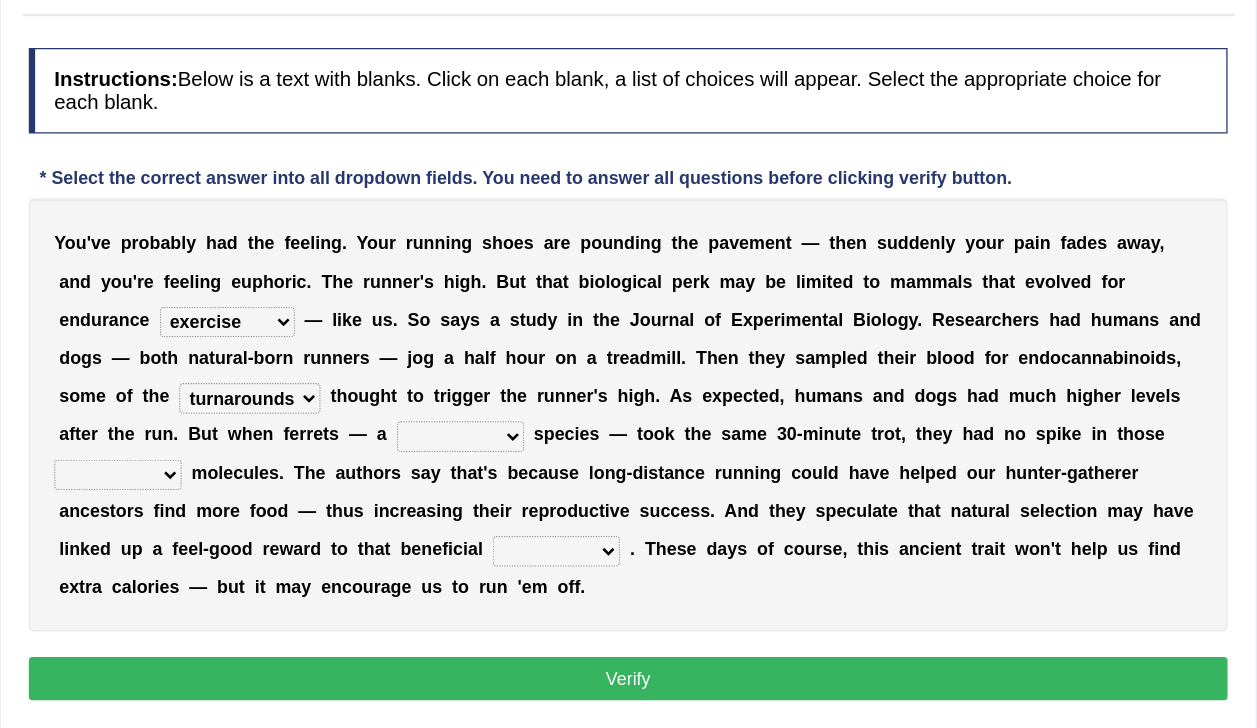 click on "excellency merely faerie sedentary" at bounding box center (612, 499) 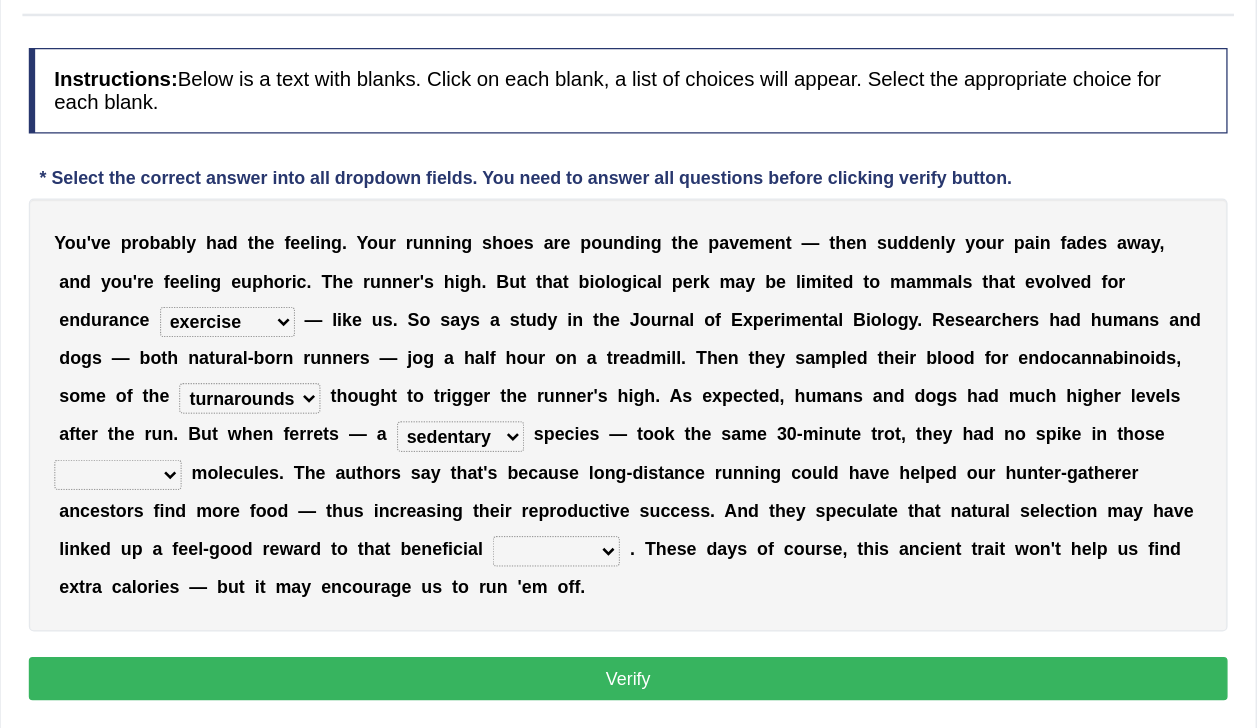 click on "excellency merely faerie sedentary" at bounding box center (612, 499) 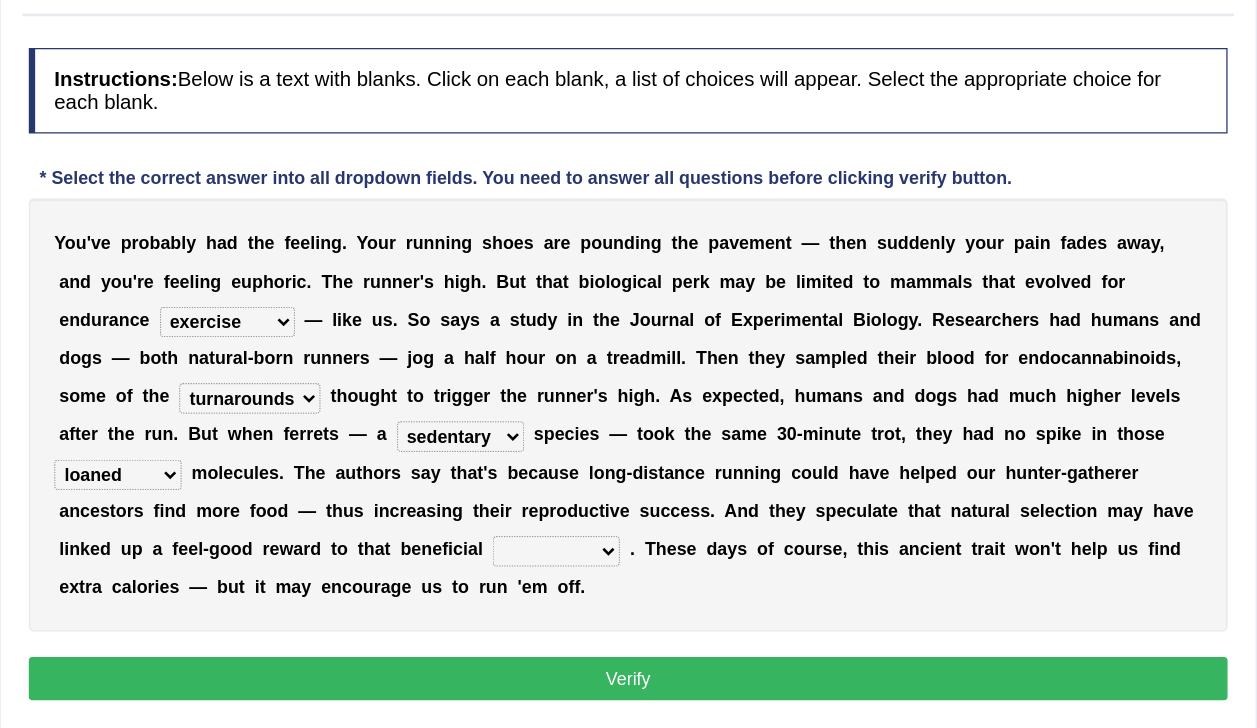click on "groaned feel-good inchoate loaned" at bounding box center (343, 529) 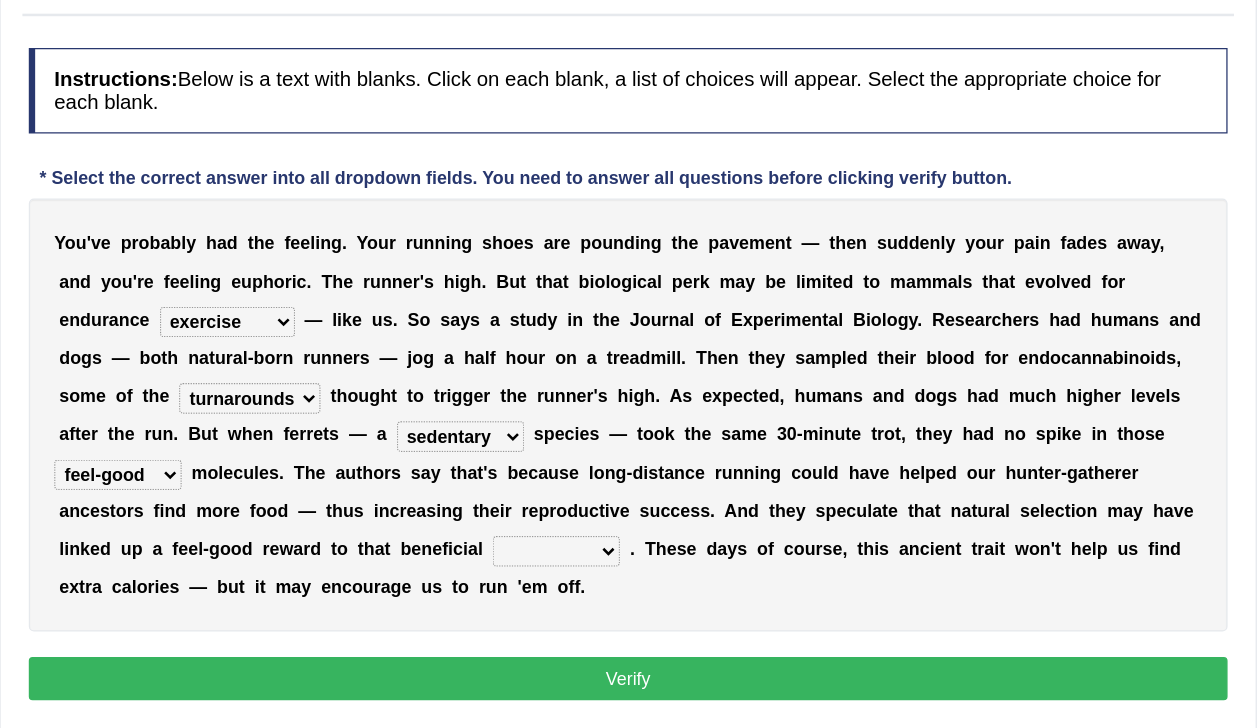 click on "groaned feel-good inchoate loaned" at bounding box center (343, 529) 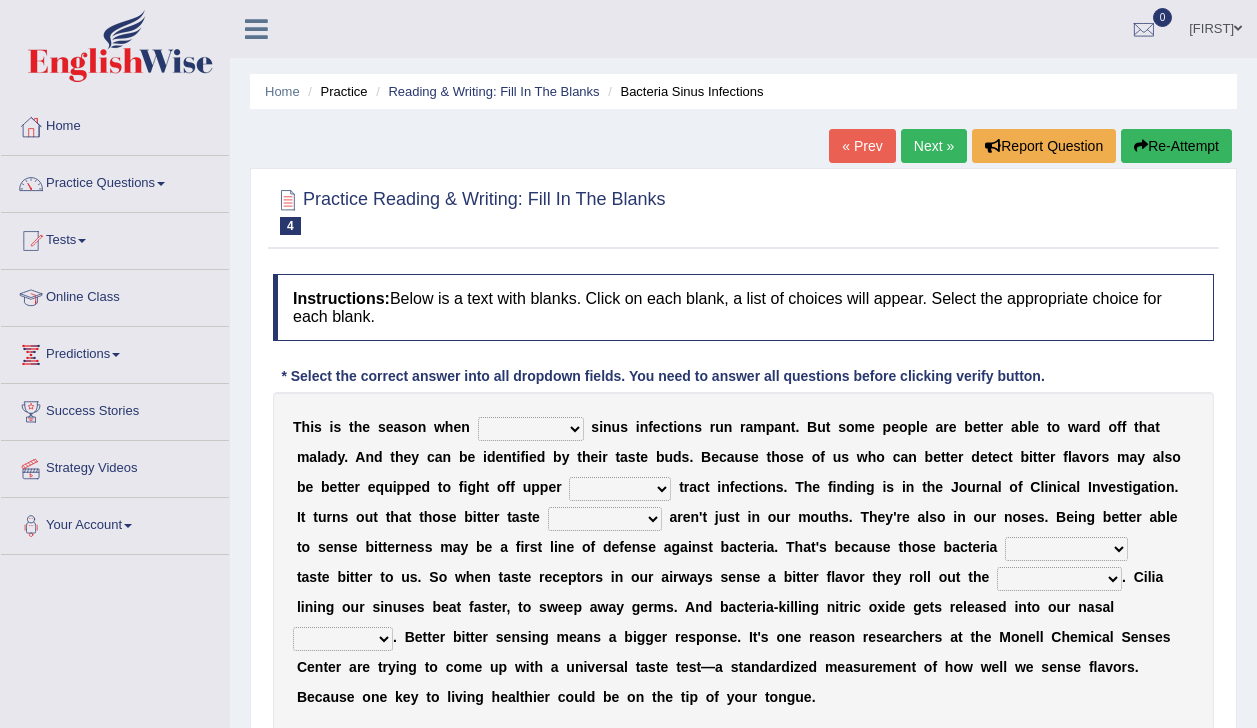 scroll, scrollTop: 0, scrollLeft: 0, axis: both 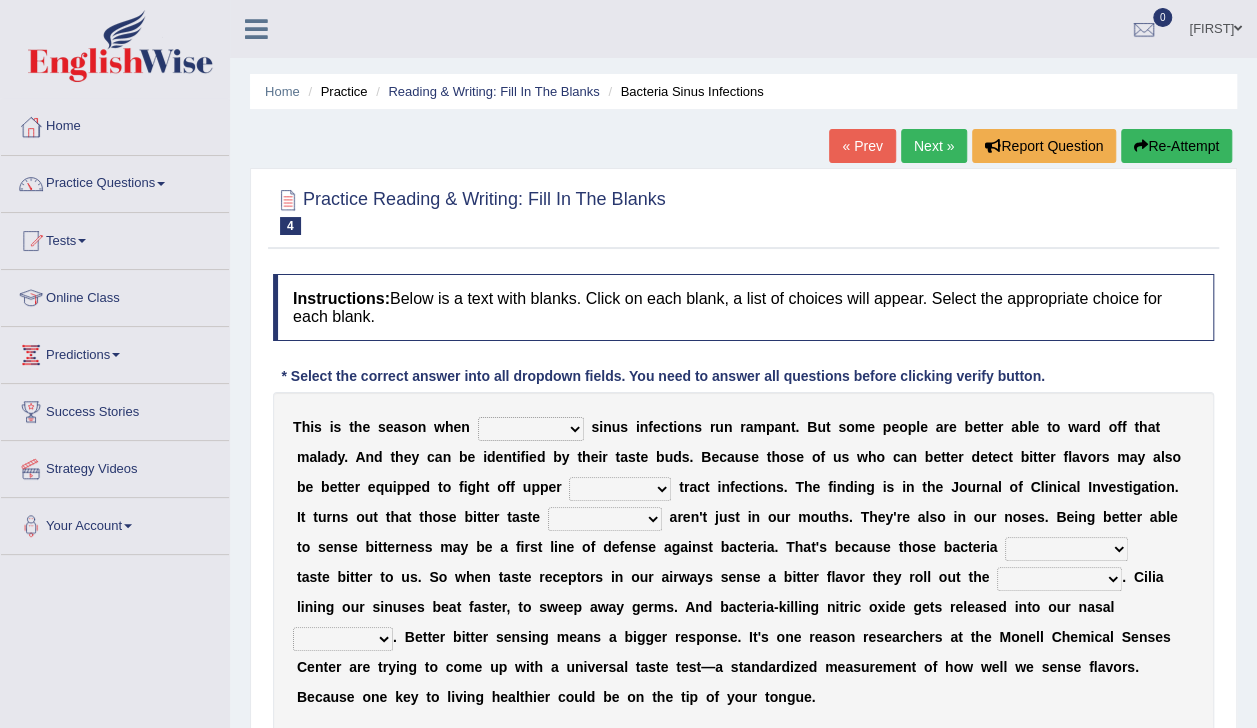 click on "conventicle atheist bacterial prissier" at bounding box center [531, 429] 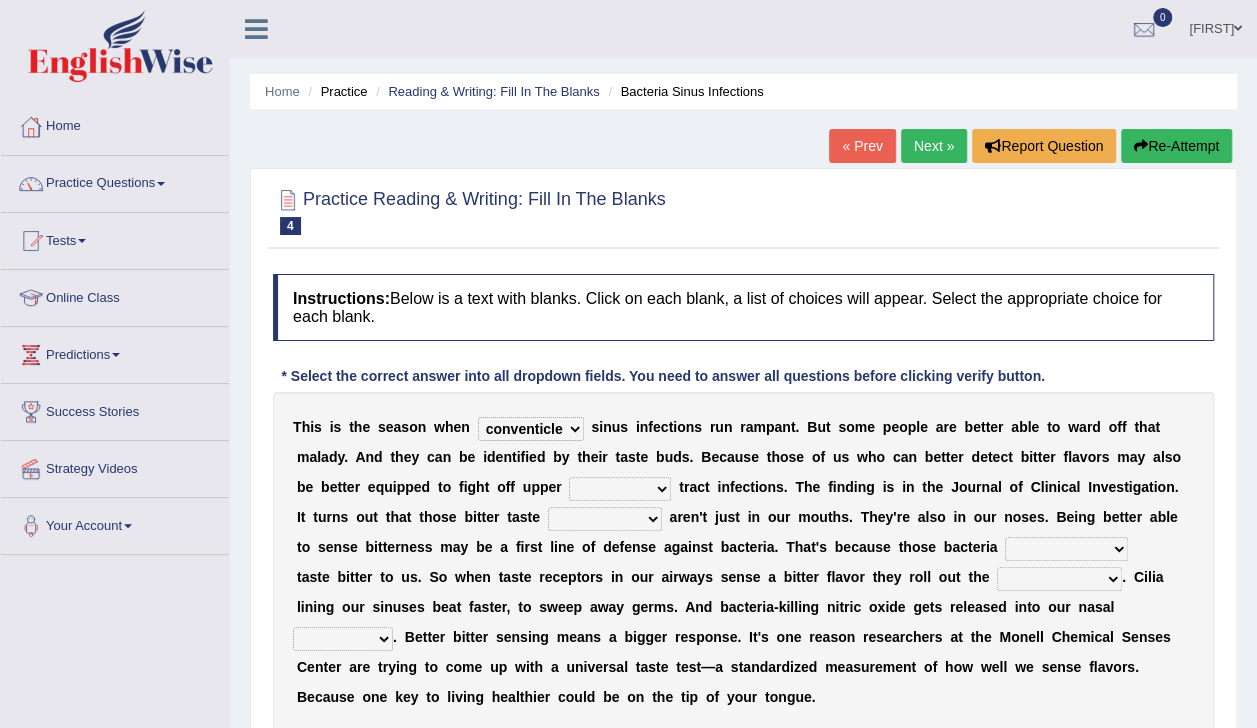 click on "conventicle atheist bacterial prissier" at bounding box center (531, 429) 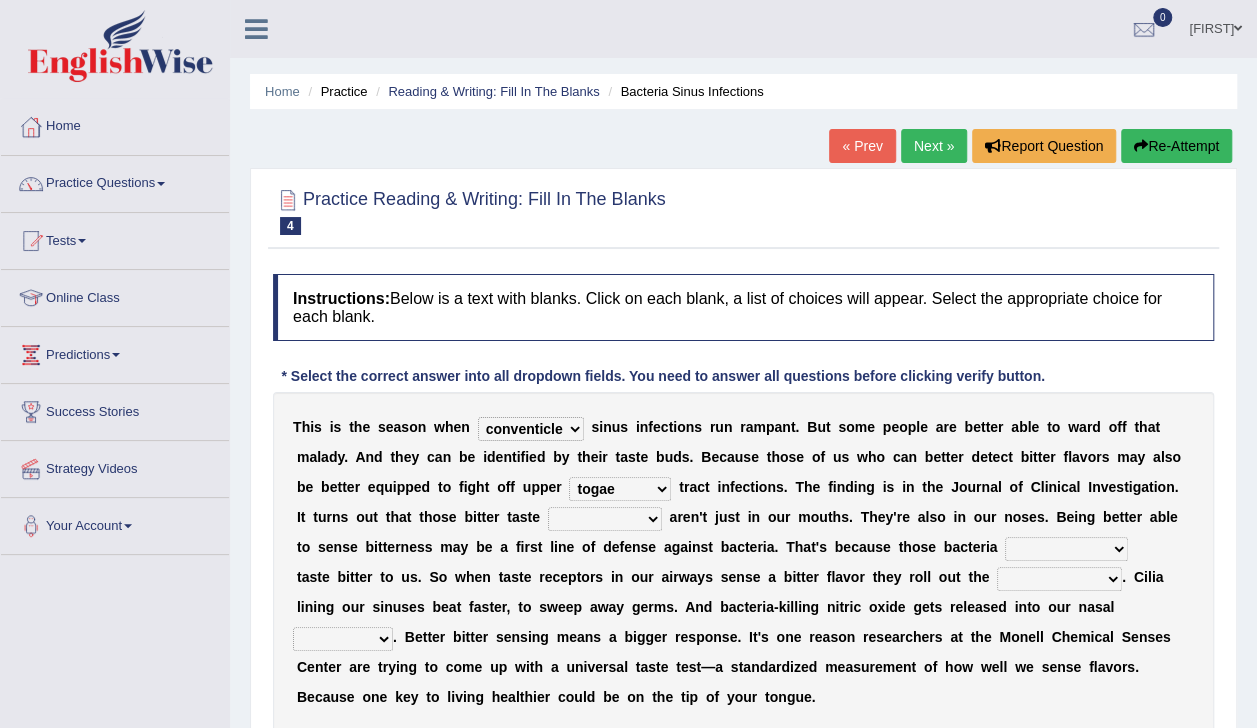 click on "faulty respiratory togae gawky" at bounding box center [620, 489] 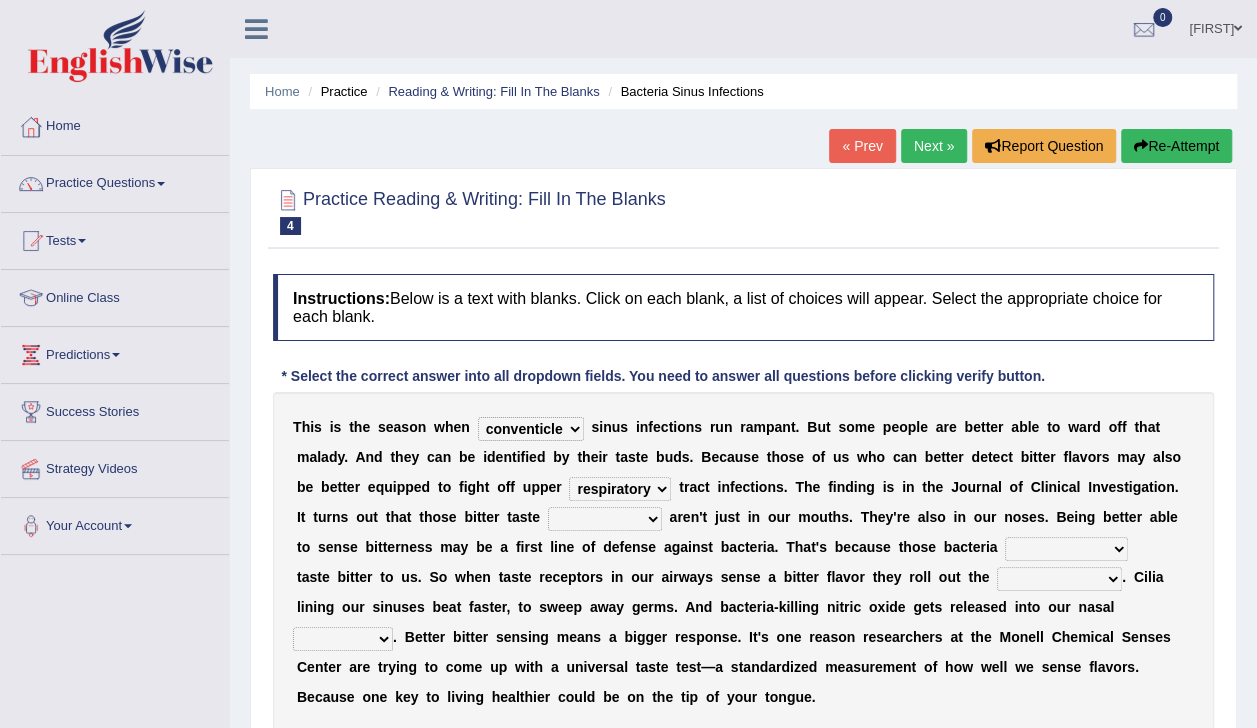 click on "faulty respiratory togae gawky" at bounding box center [620, 489] 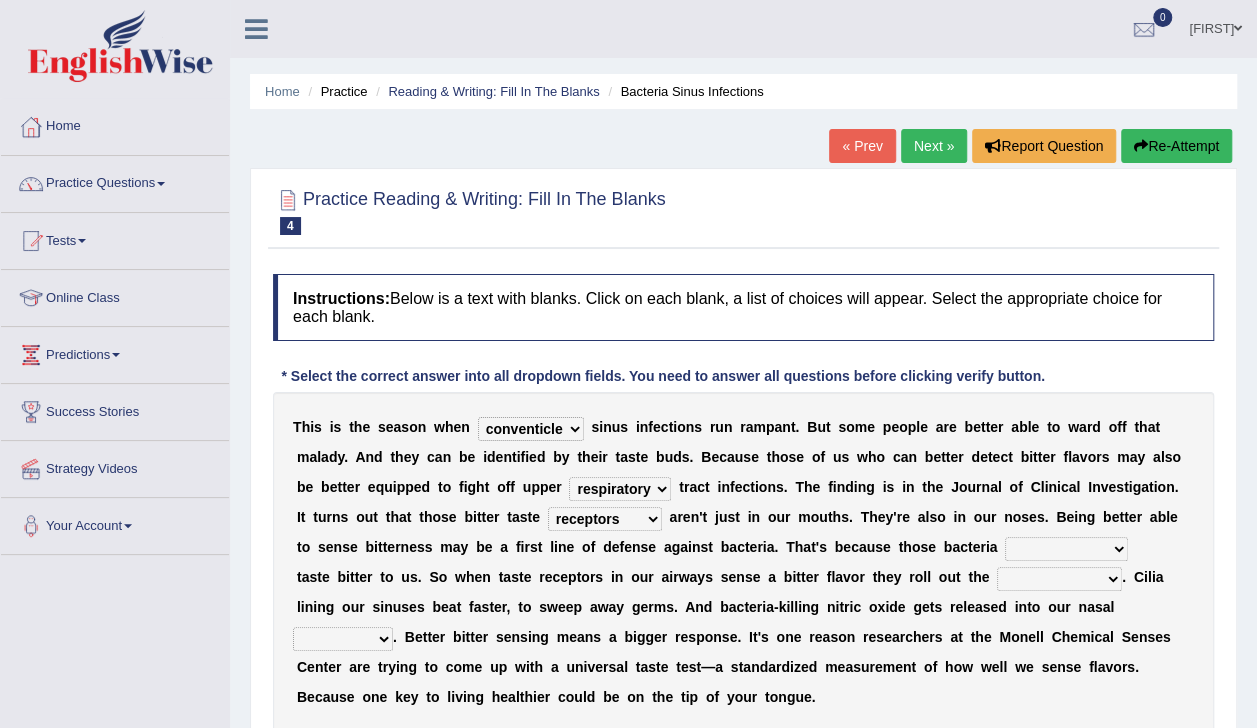 click on "depressions dinners submissions receptors" at bounding box center [605, 519] 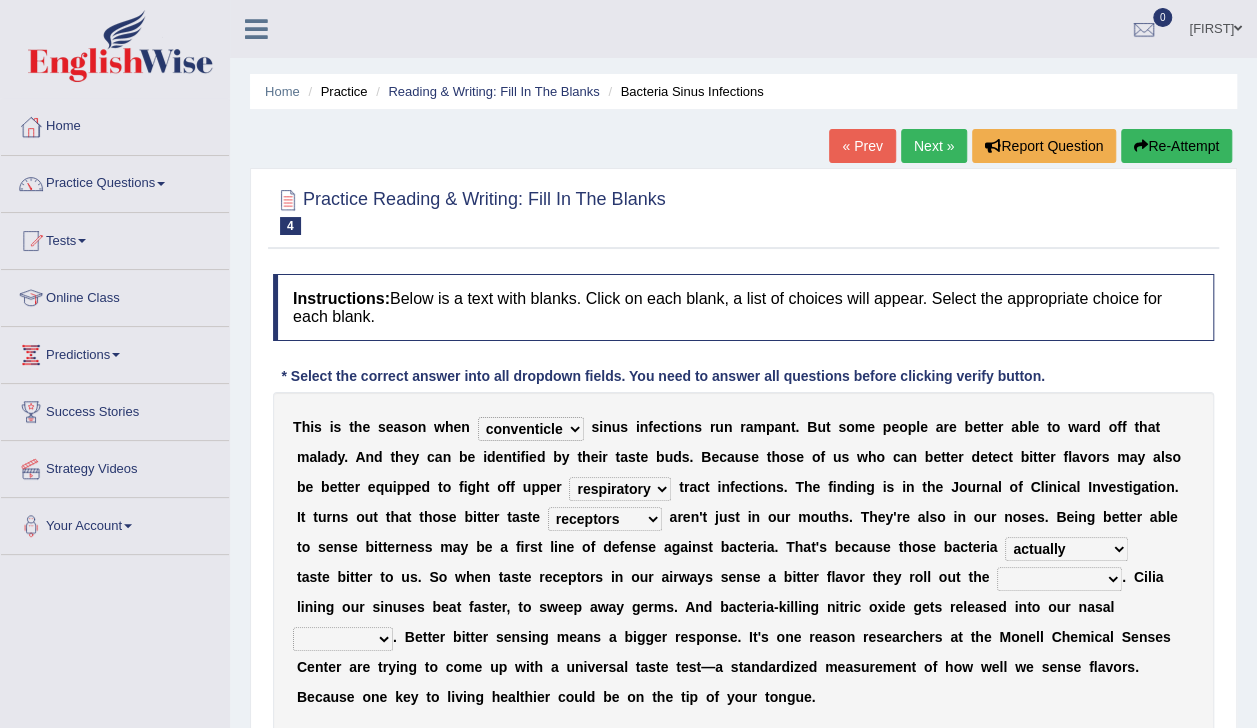 click on "purposelessly actually diagonally providently" at bounding box center [1066, 549] 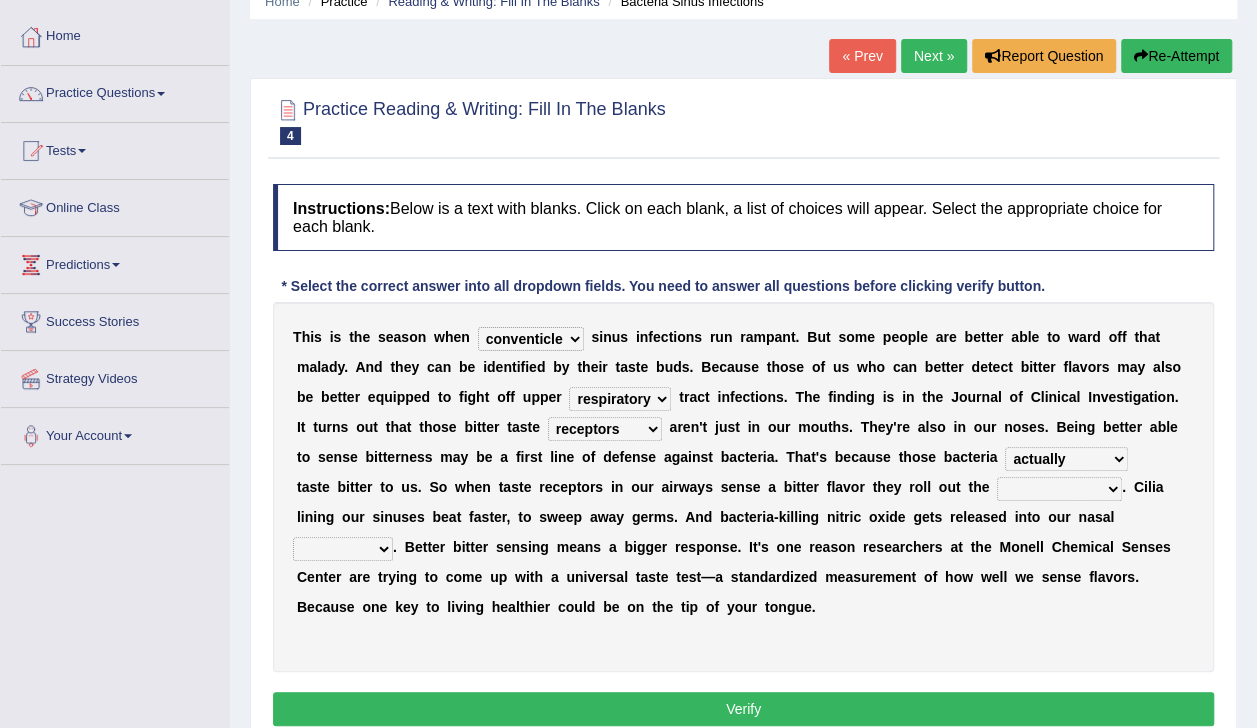 scroll, scrollTop: 103, scrollLeft: 0, axis: vertical 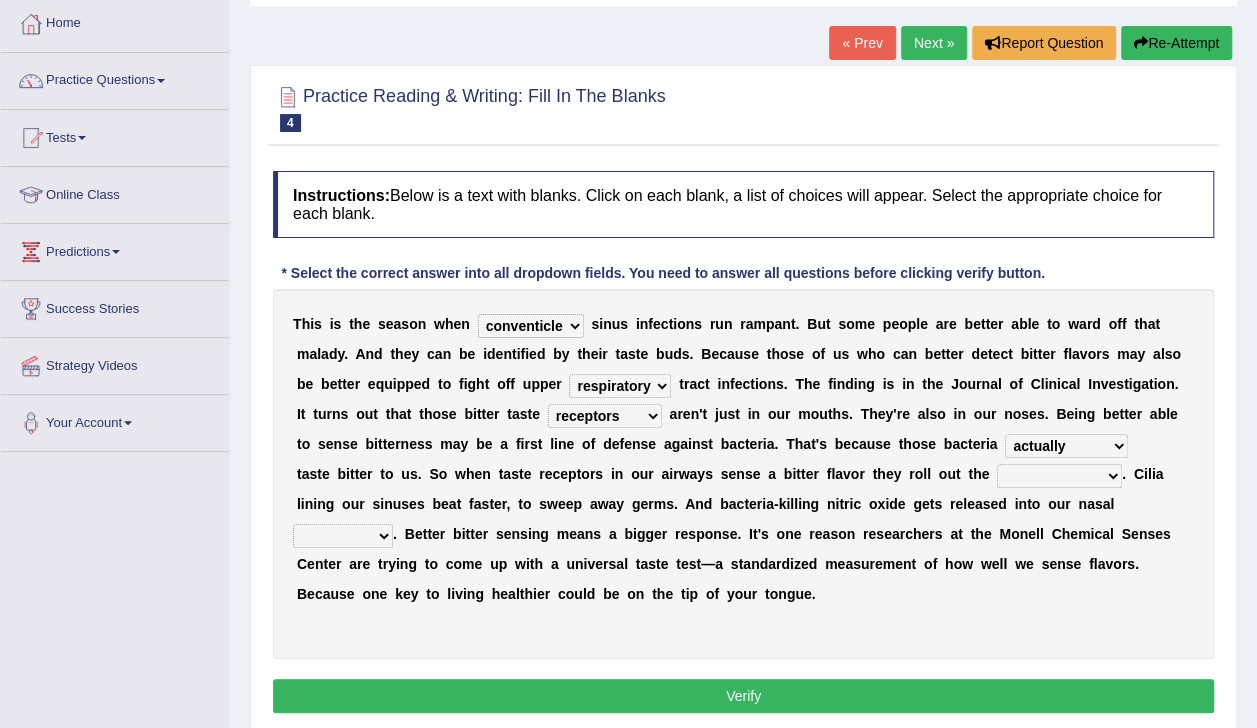 click on "purposelessly actually diagonally providently" at bounding box center (1066, 446) 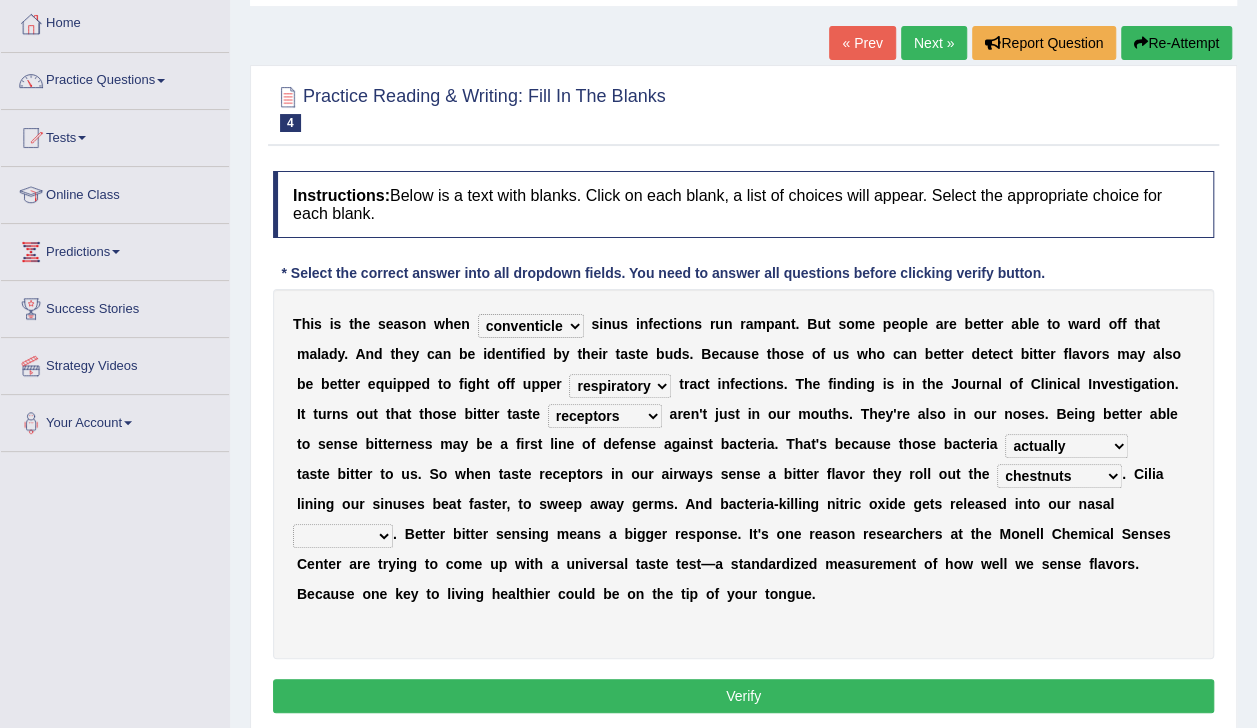 click on "defenses contradictions chestnuts pelvis" at bounding box center (1059, 476) 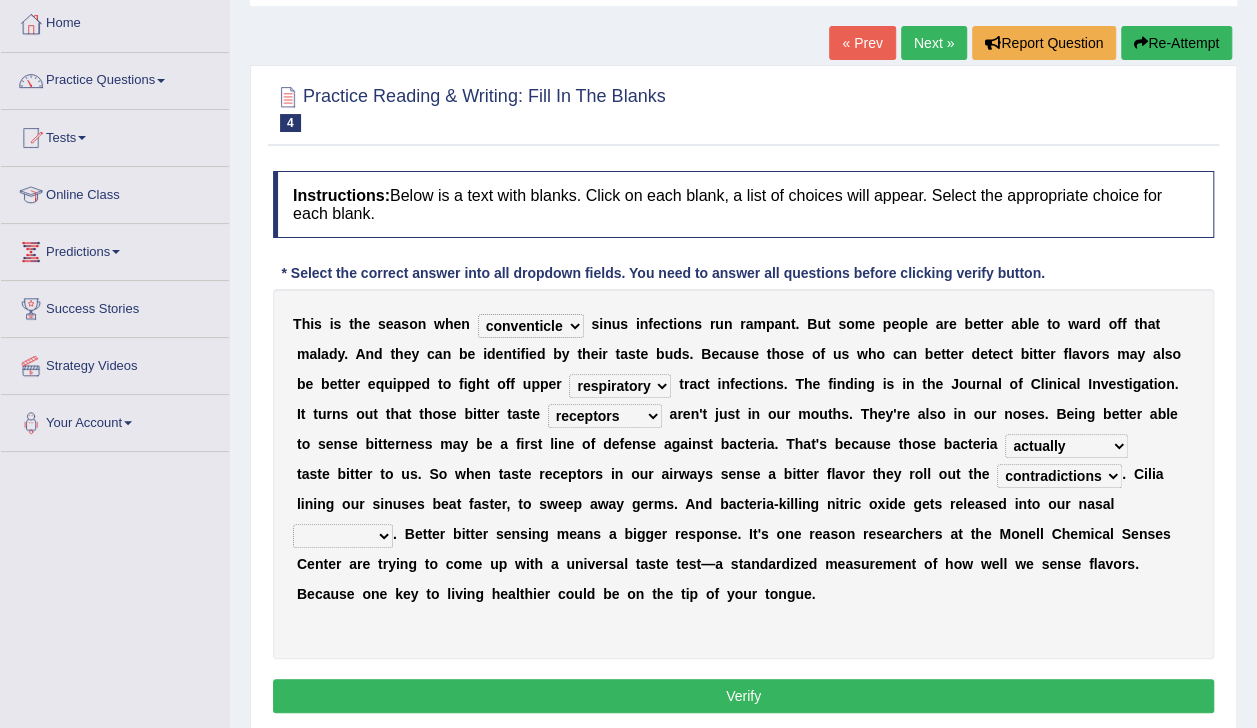 click on "causalities localities infirmities cavities" at bounding box center [343, 536] 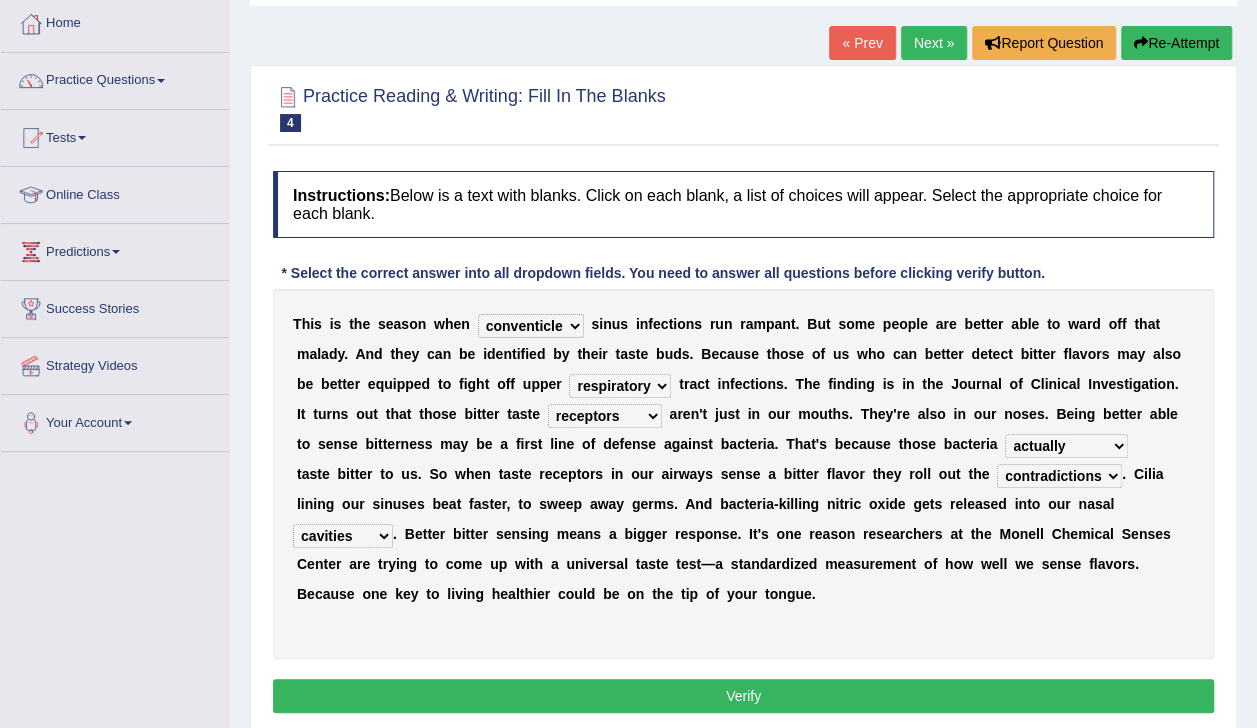 click on "causalities localities infirmities cavities" at bounding box center [343, 536] 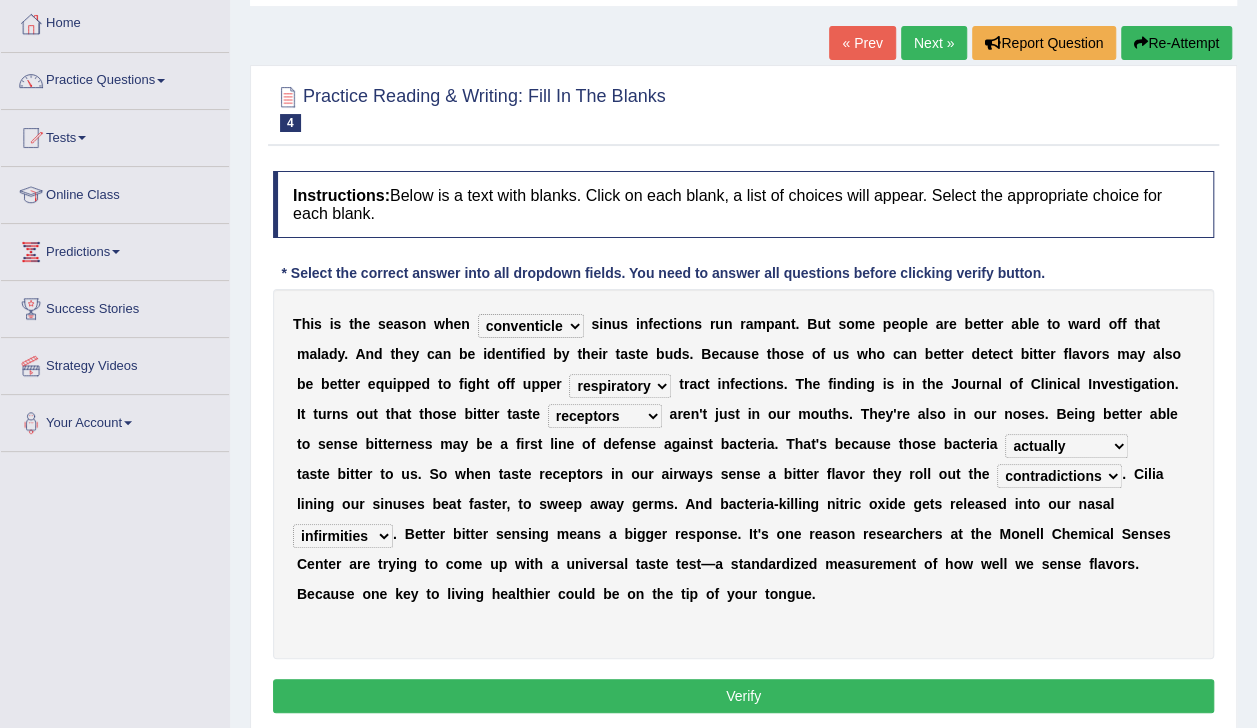 click on "causalities localities infirmities cavities" at bounding box center (343, 536) 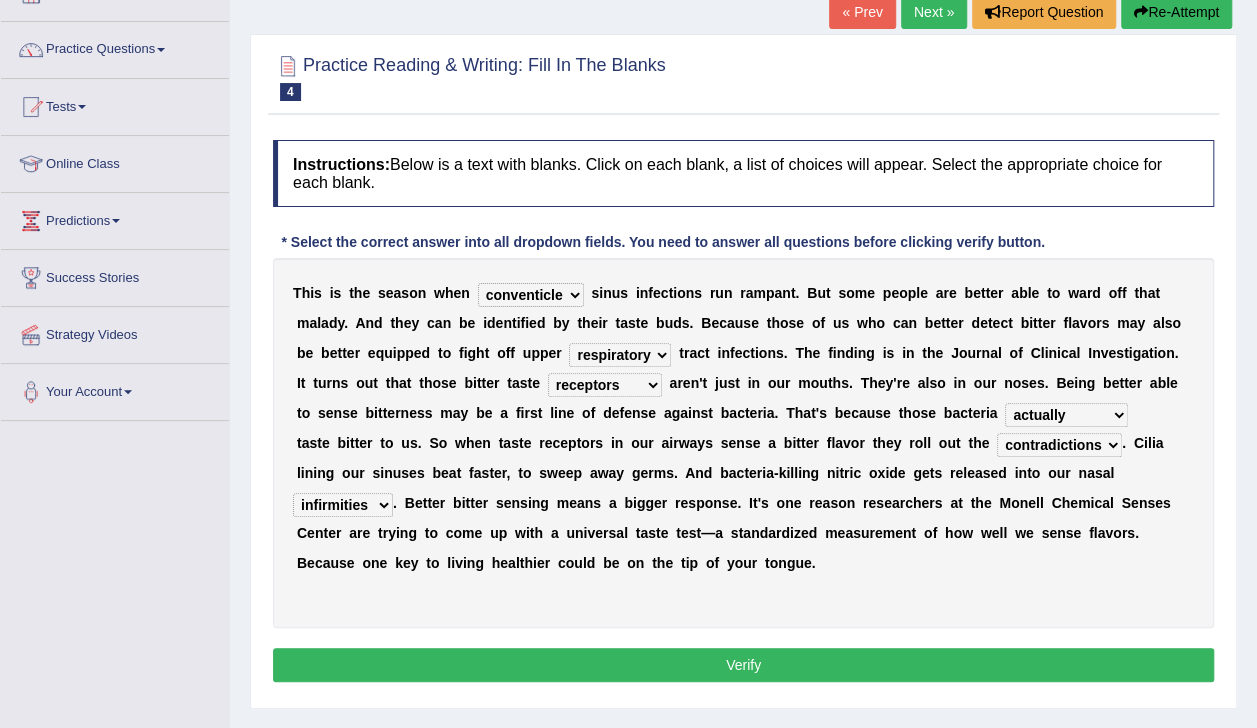 scroll, scrollTop: 141, scrollLeft: 0, axis: vertical 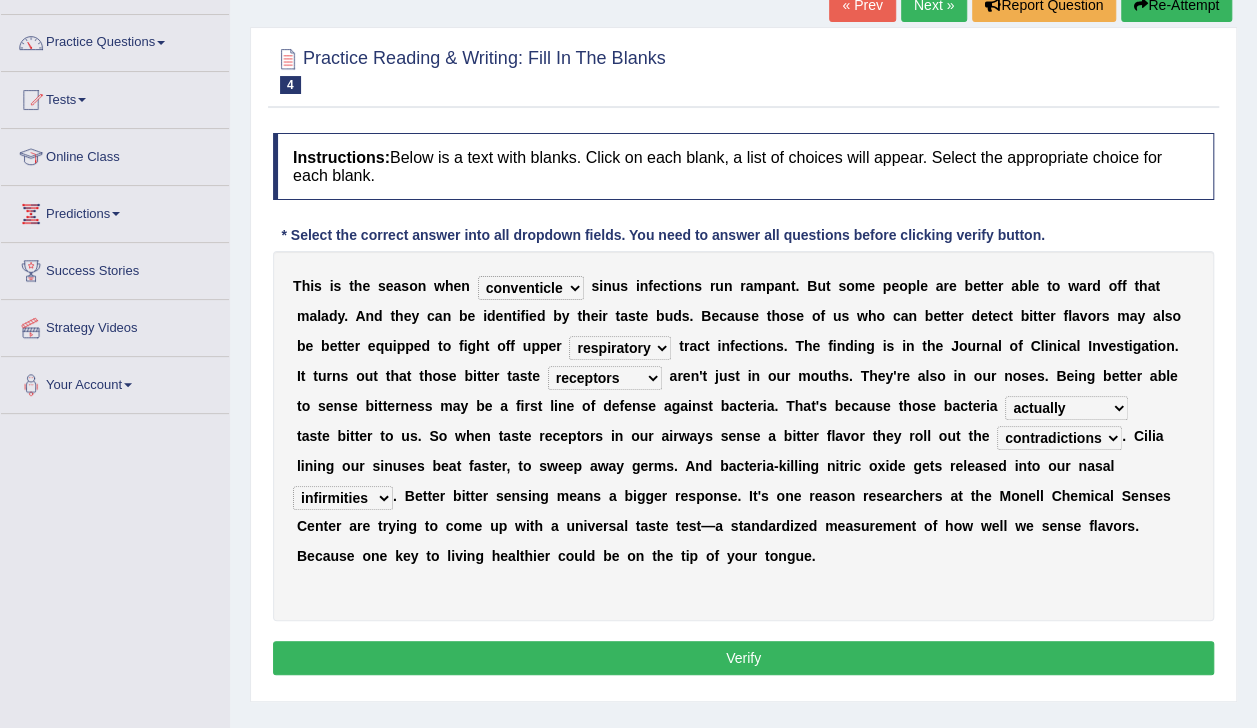 click on "Verify" at bounding box center [743, 658] 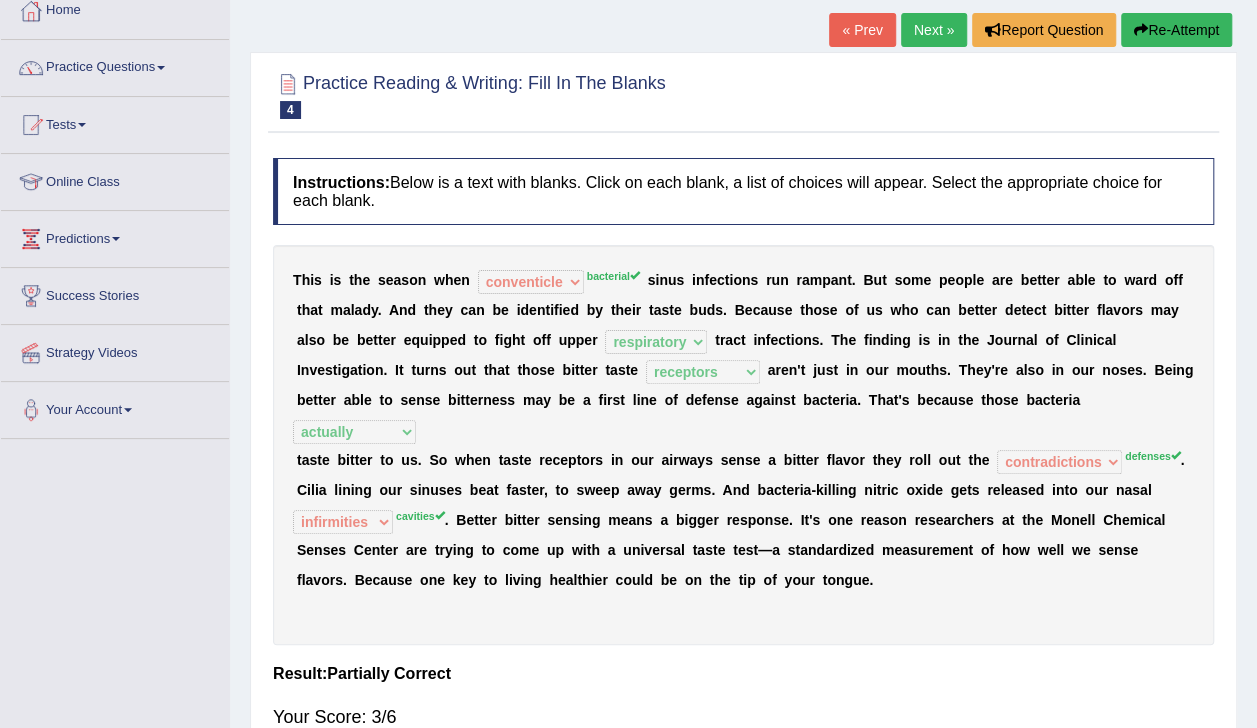 scroll, scrollTop: 109, scrollLeft: 0, axis: vertical 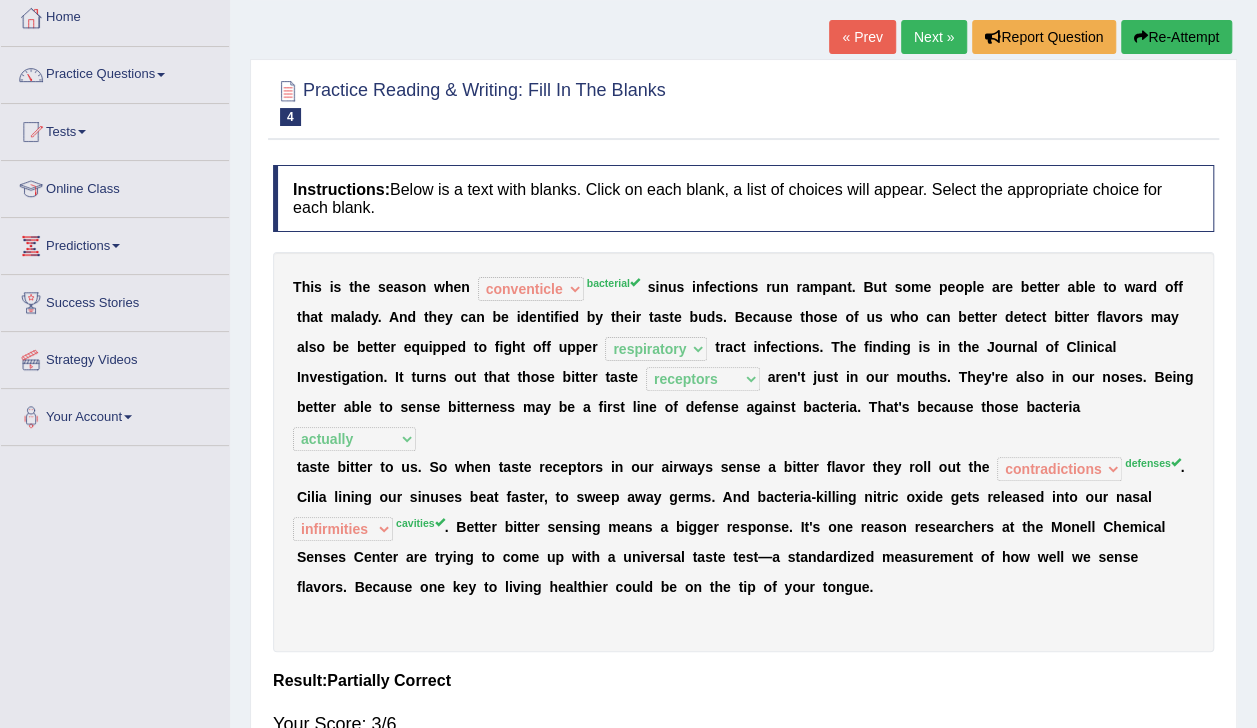 click on "Next »" at bounding box center (934, 37) 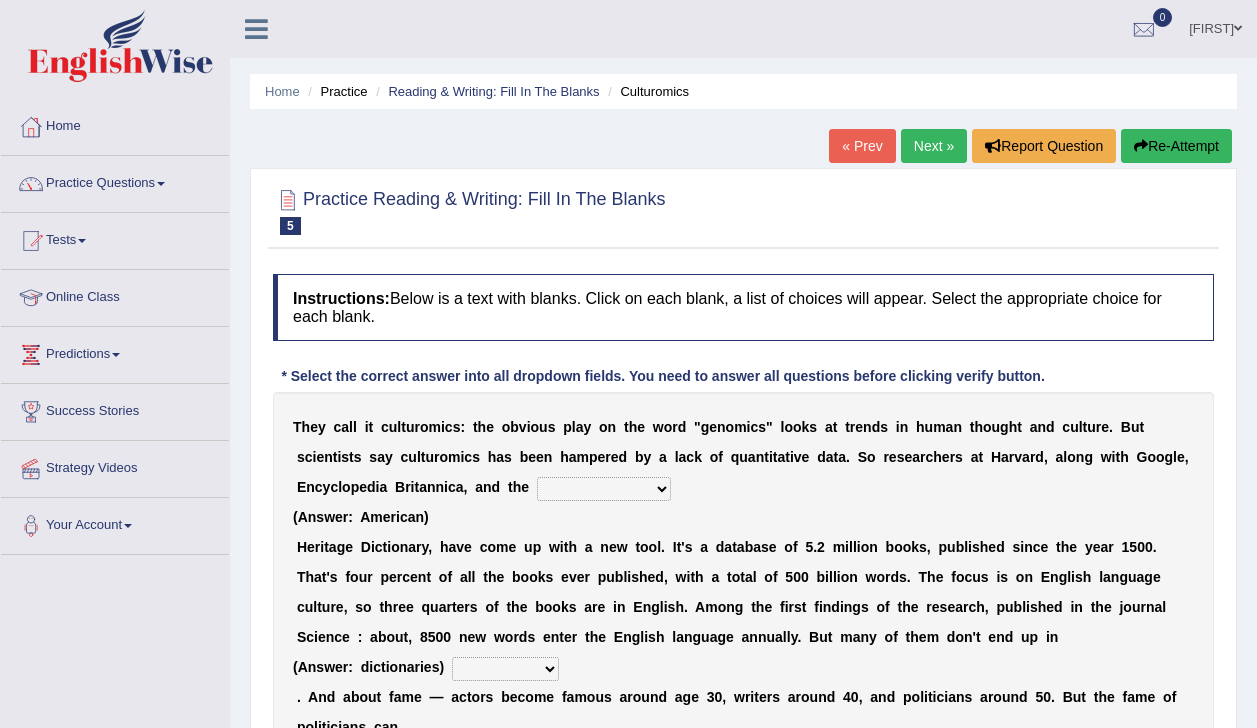 scroll, scrollTop: 0, scrollLeft: 0, axis: both 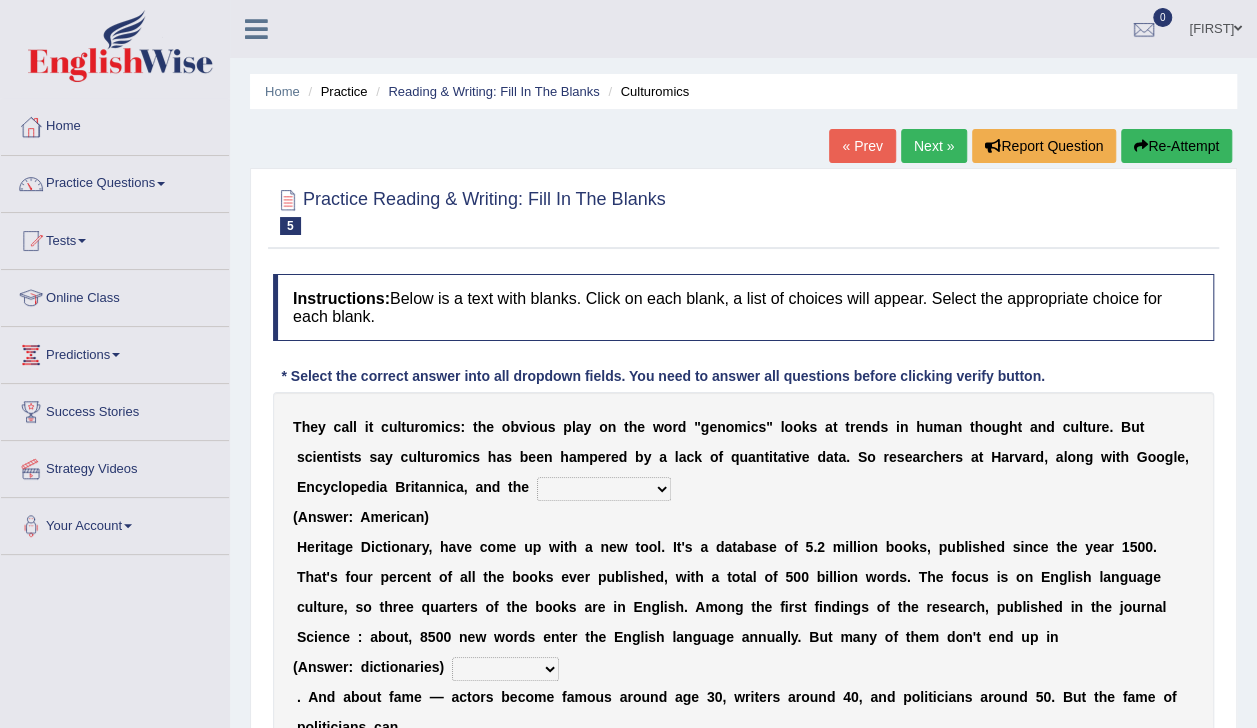 click on "Mettlesome Silicon Acetaminophen American" at bounding box center (604, 489) 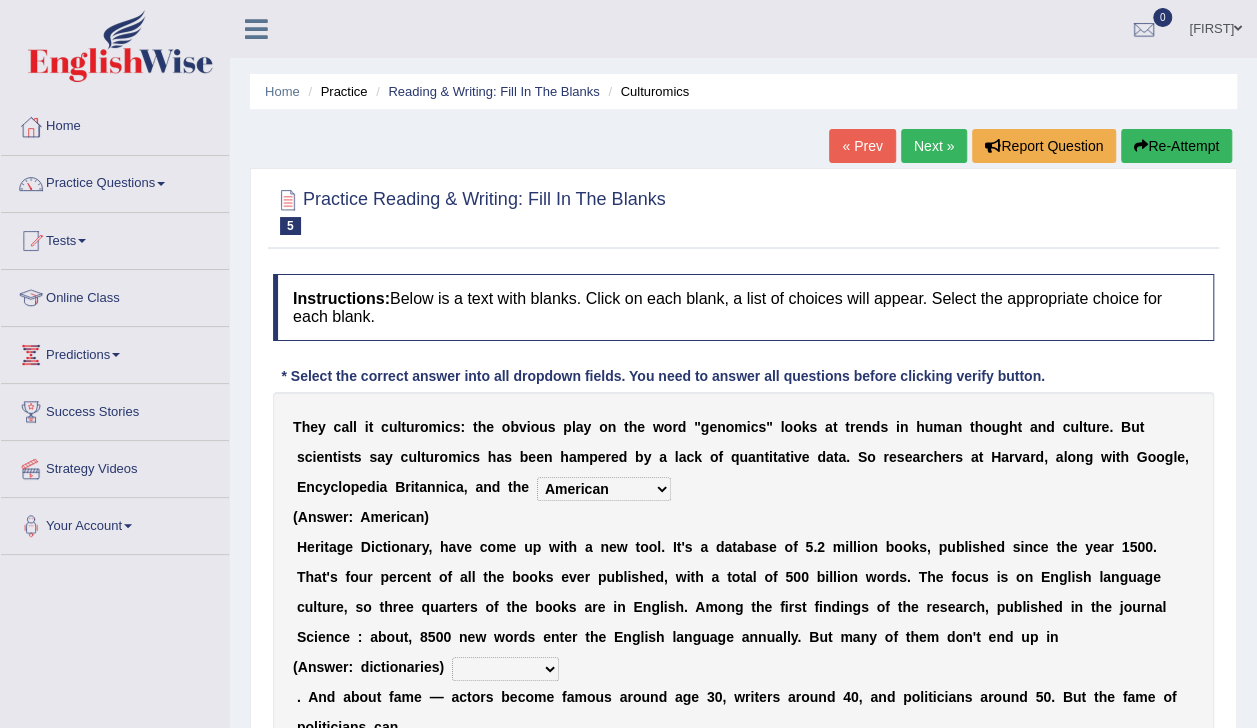 click on "Mettlesome Silicon Acetaminophen American" at bounding box center [604, 489] 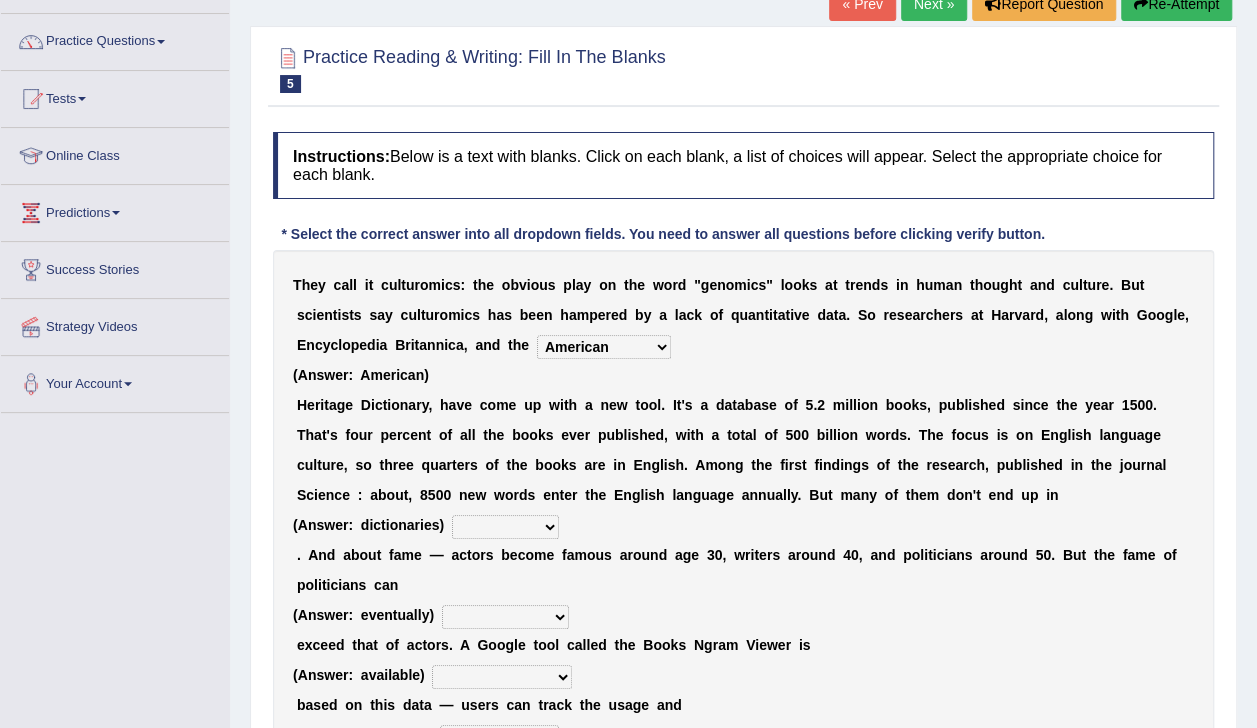 scroll, scrollTop: 144, scrollLeft: 0, axis: vertical 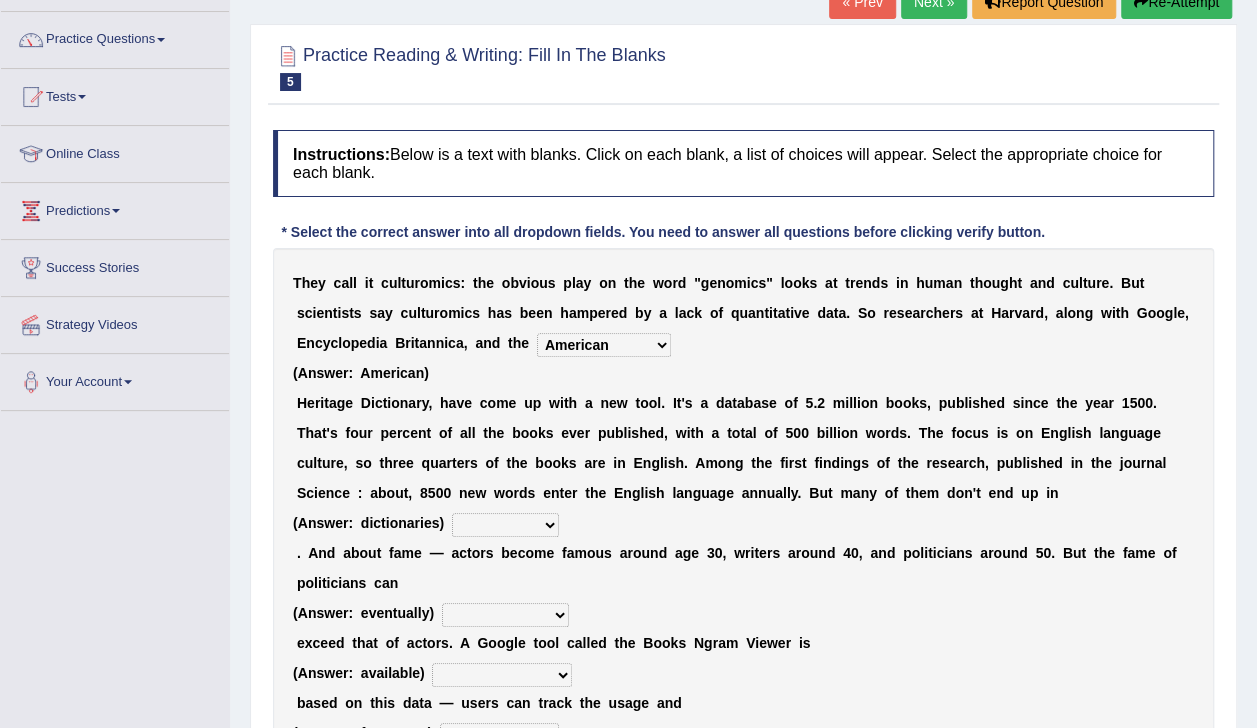 click on "veterinaries fairies dictionaries smithies" at bounding box center [505, 525] 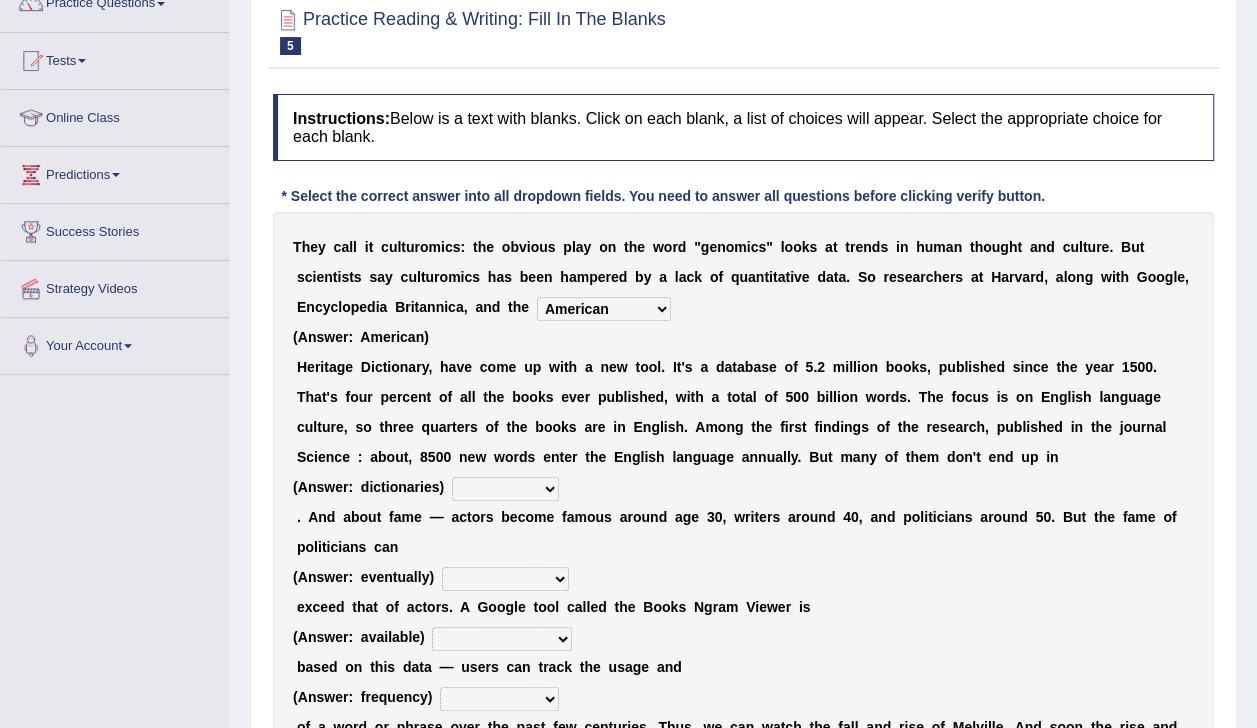 scroll, scrollTop: 183, scrollLeft: 0, axis: vertical 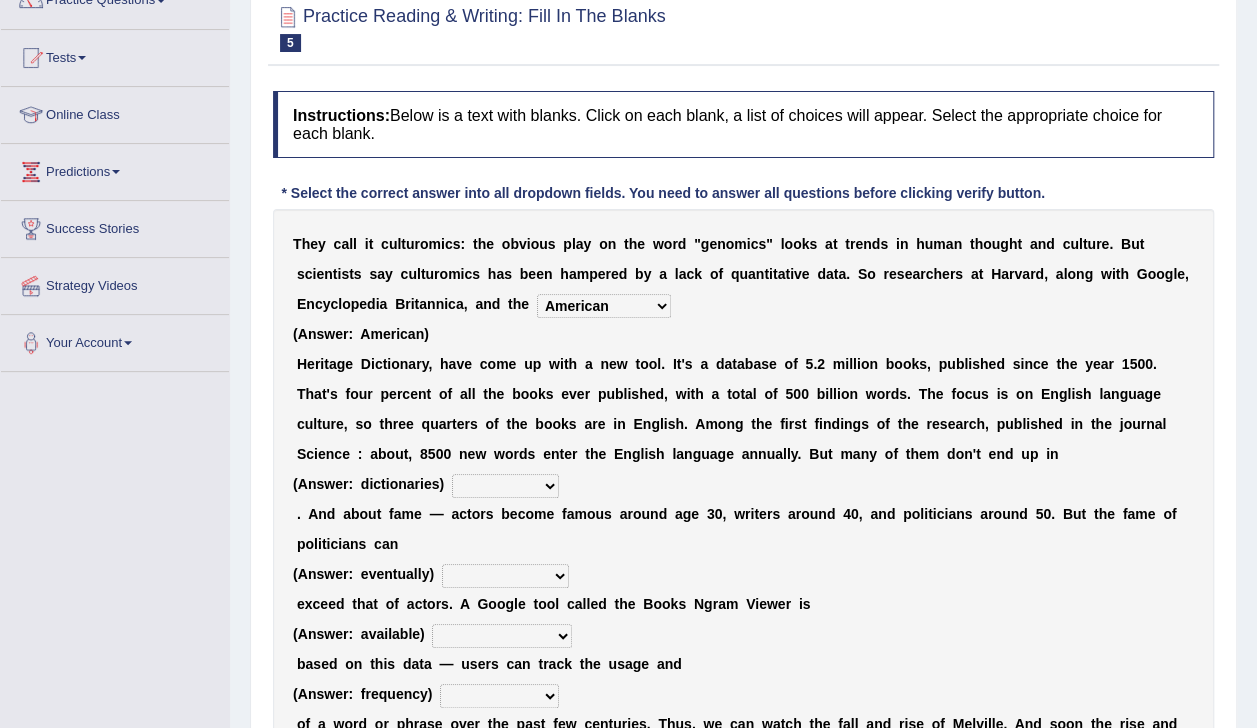 click at bounding box center [382, 604] 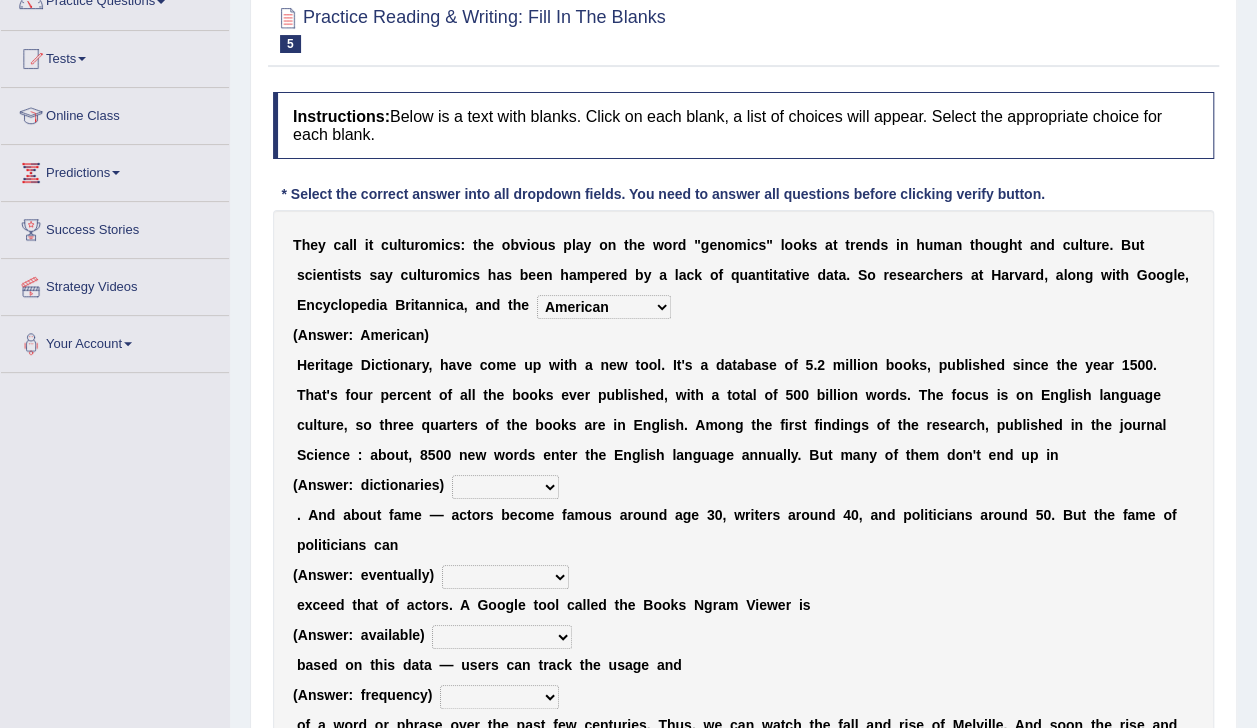 scroll, scrollTop: 168, scrollLeft: 0, axis: vertical 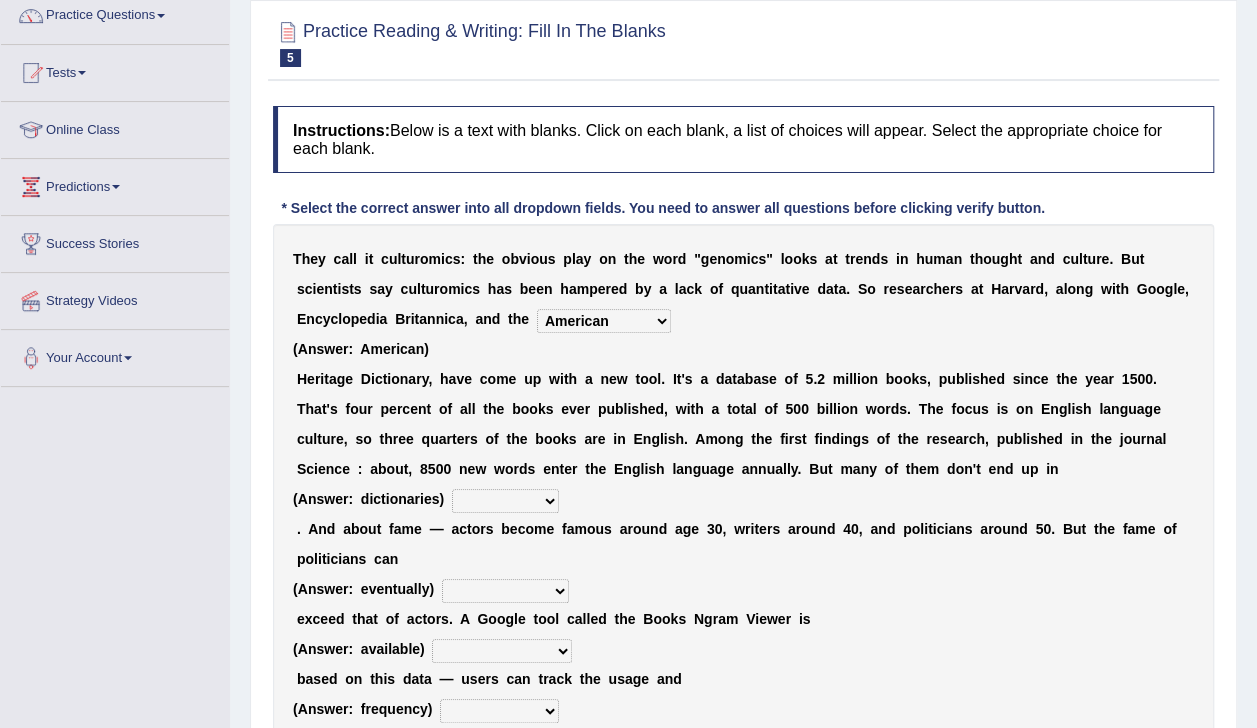 click on "veterinaries fairies dictionaries smithies" at bounding box center (505, 501) 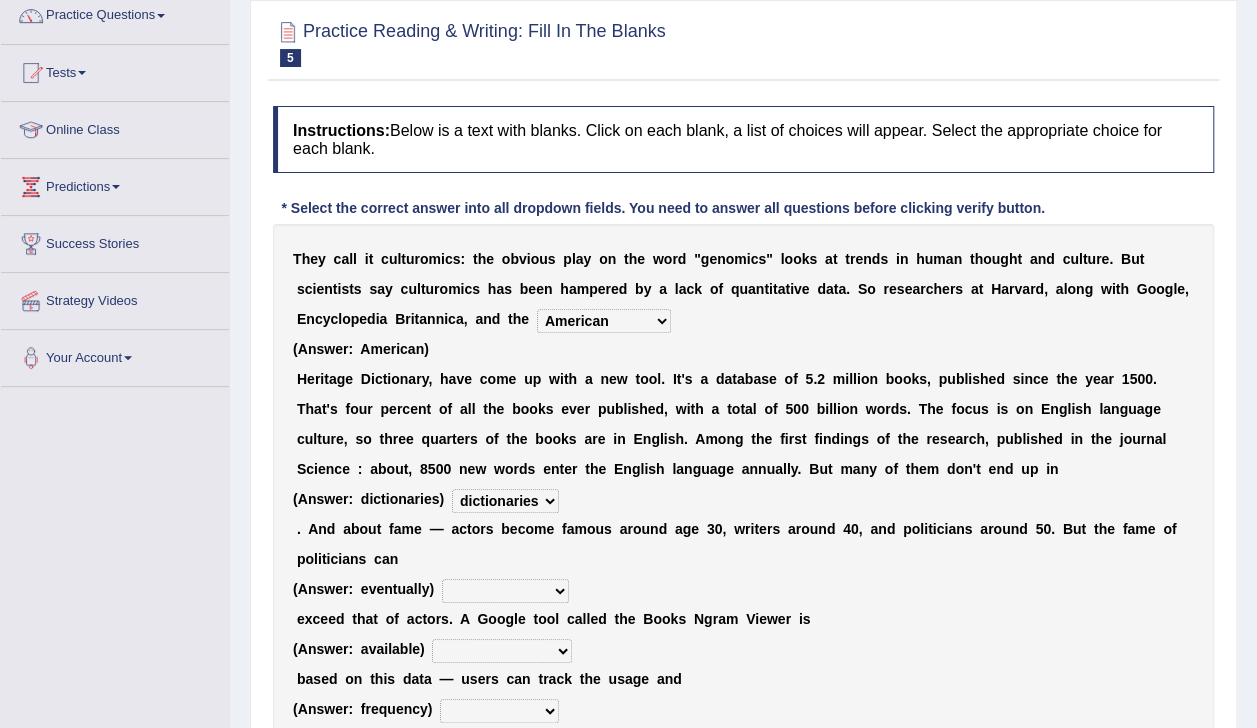 click on "intelligibly eventually venturesomely preferably" at bounding box center (505, 591) 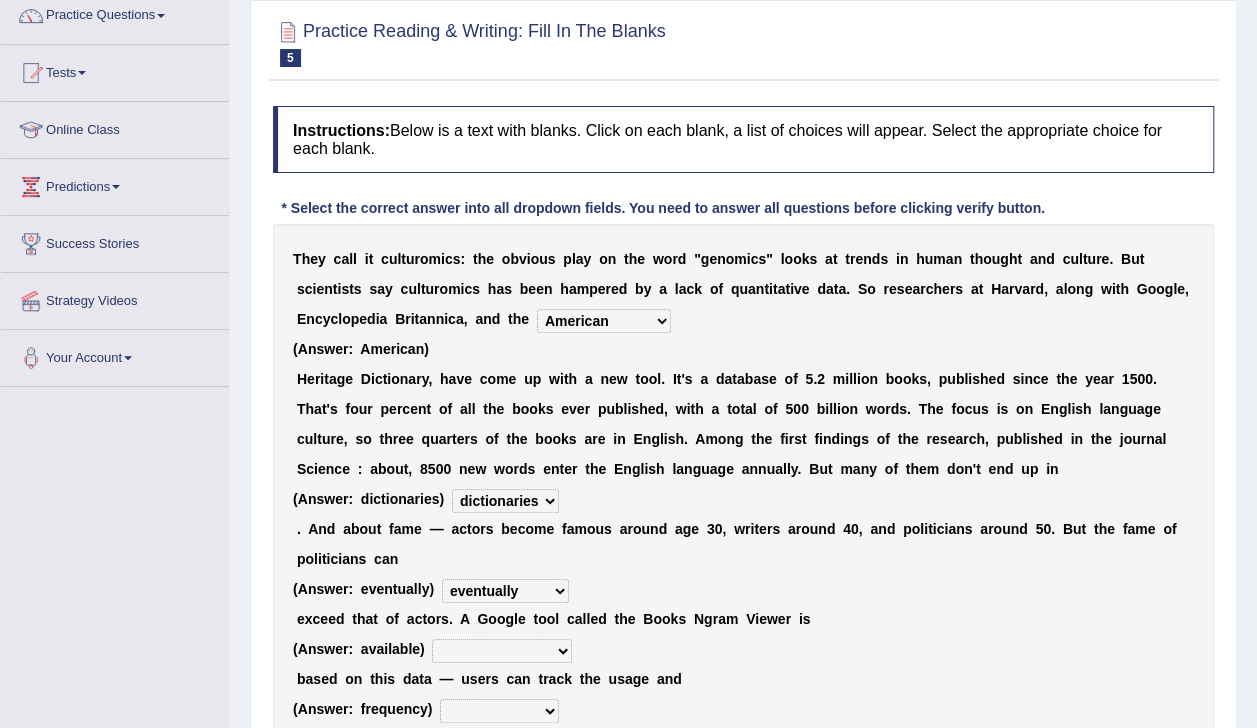 click on "intelligibly eventually venturesomely preferably" at bounding box center [505, 591] 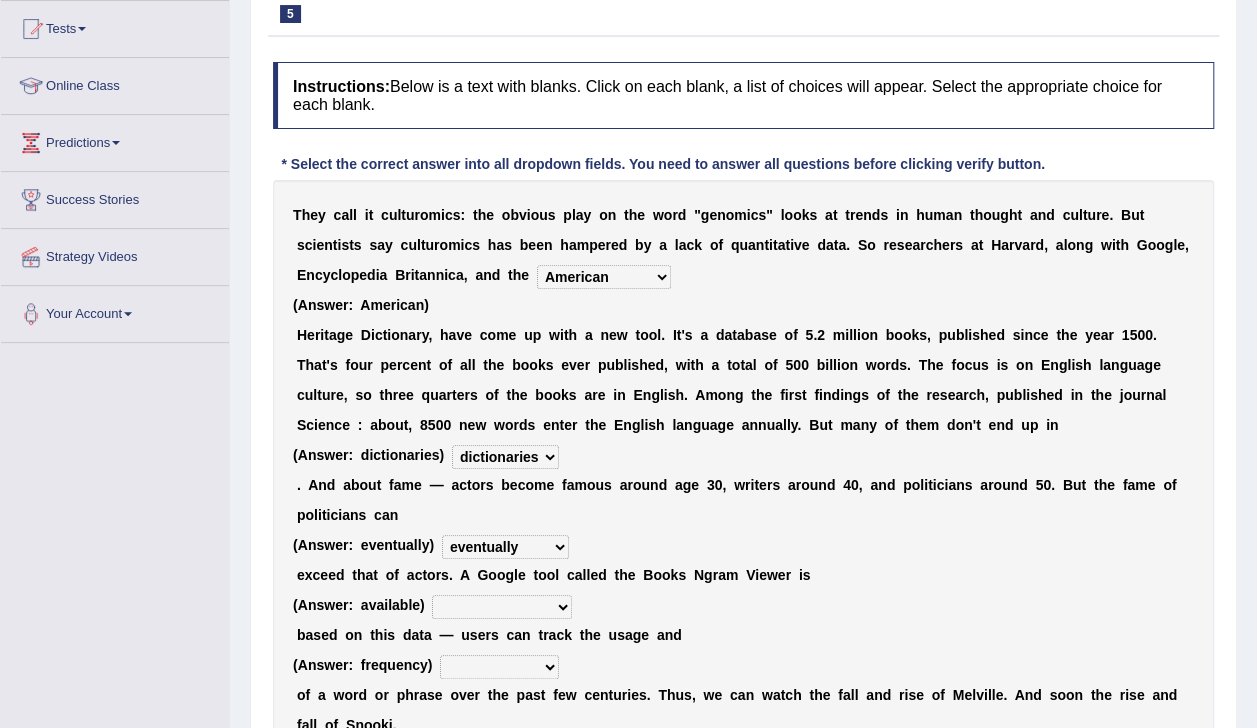 scroll, scrollTop: 241, scrollLeft: 0, axis: vertical 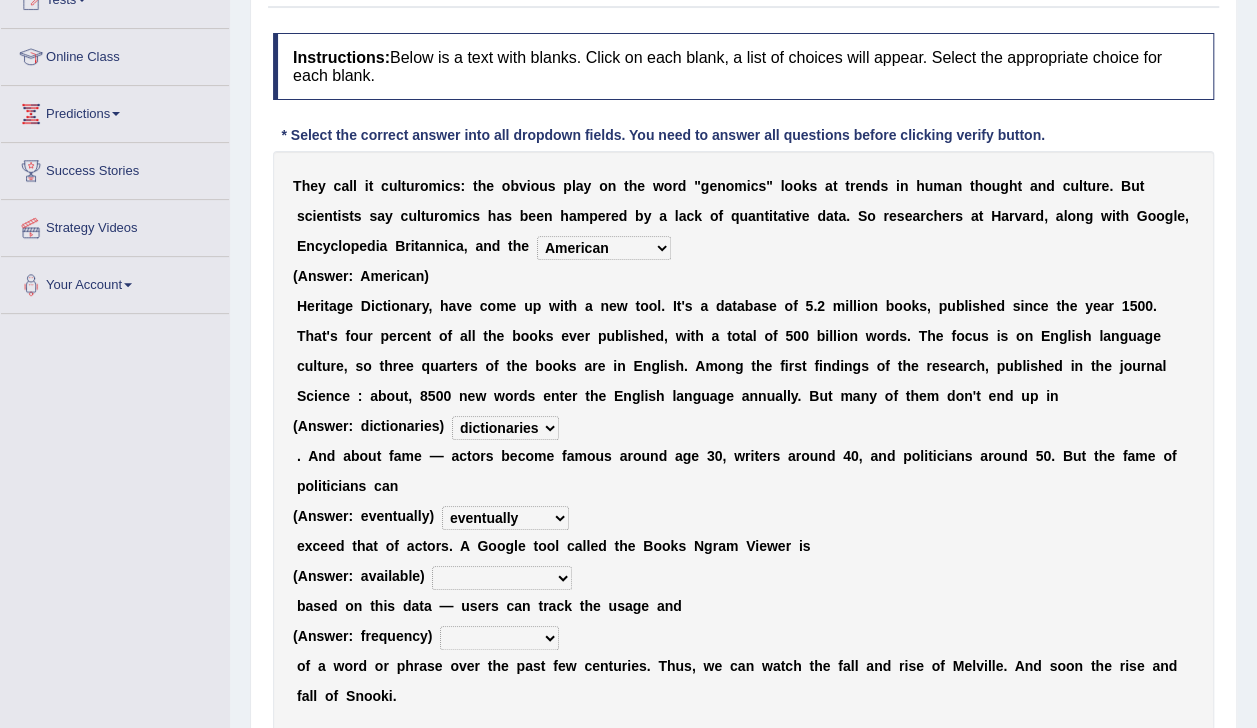 click on "nonoccupational nonbreakable trainable available" at bounding box center (502, 578) 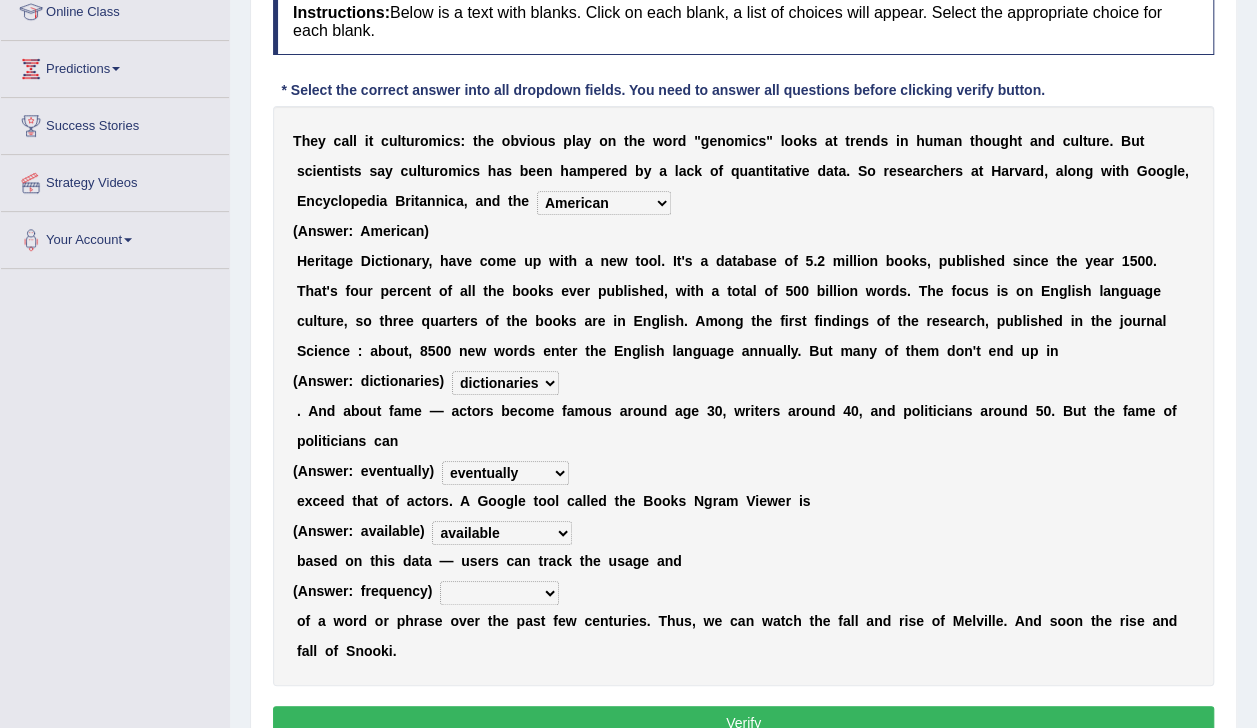 scroll, scrollTop: 287, scrollLeft: 0, axis: vertical 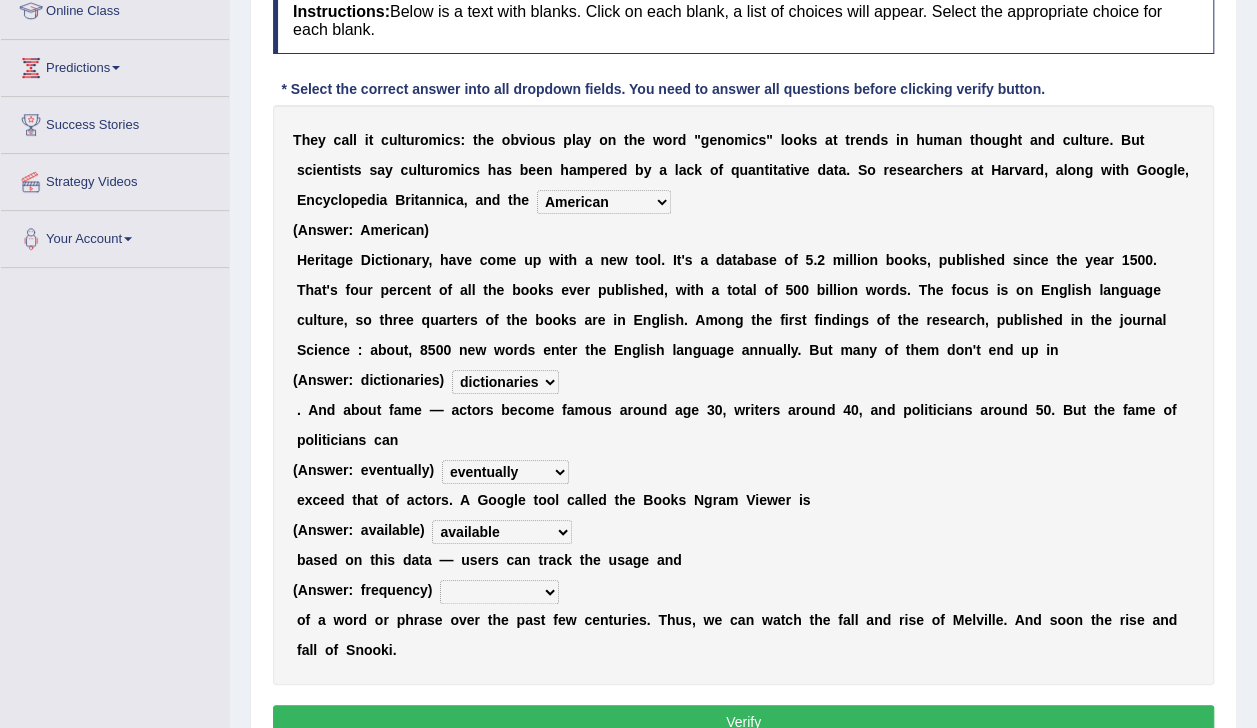 click on "frequency derisory drearily inappreciably" at bounding box center (499, 592) 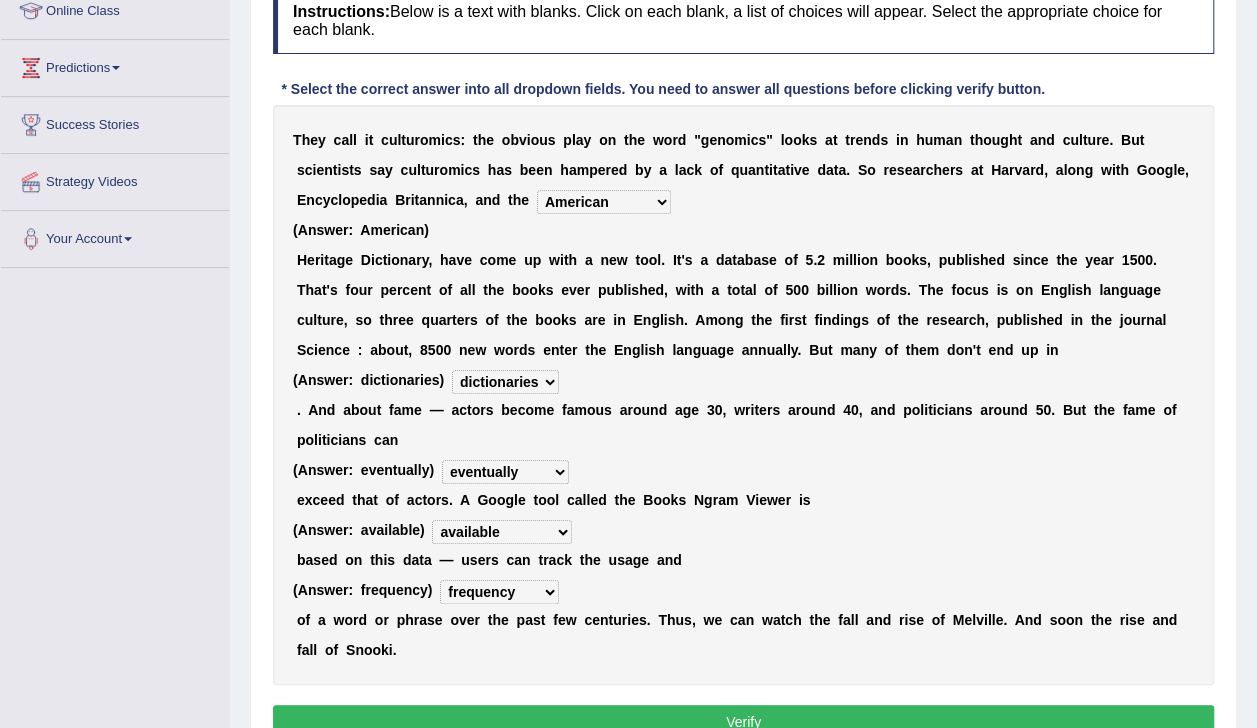 click on "frequency derisory drearily inappreciably" at bounding box center (499, 592) 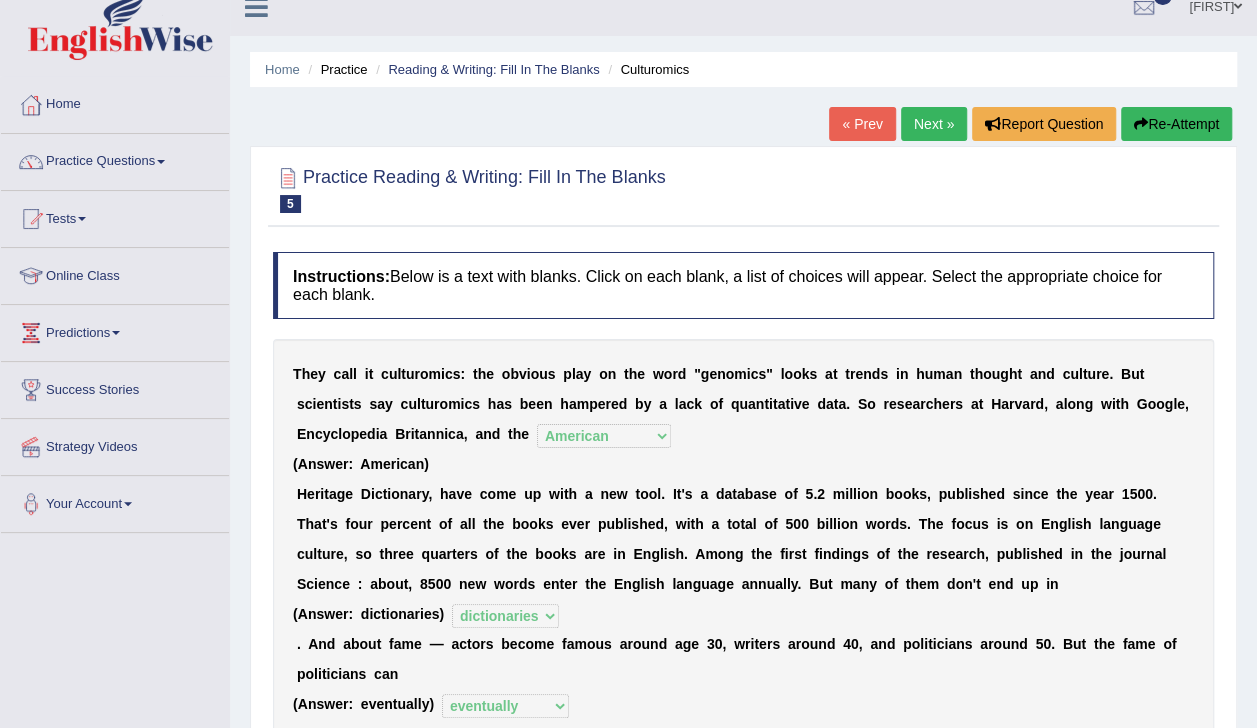 scroll, scrollTop: 21, scrollLeft: 0, axis: vertical 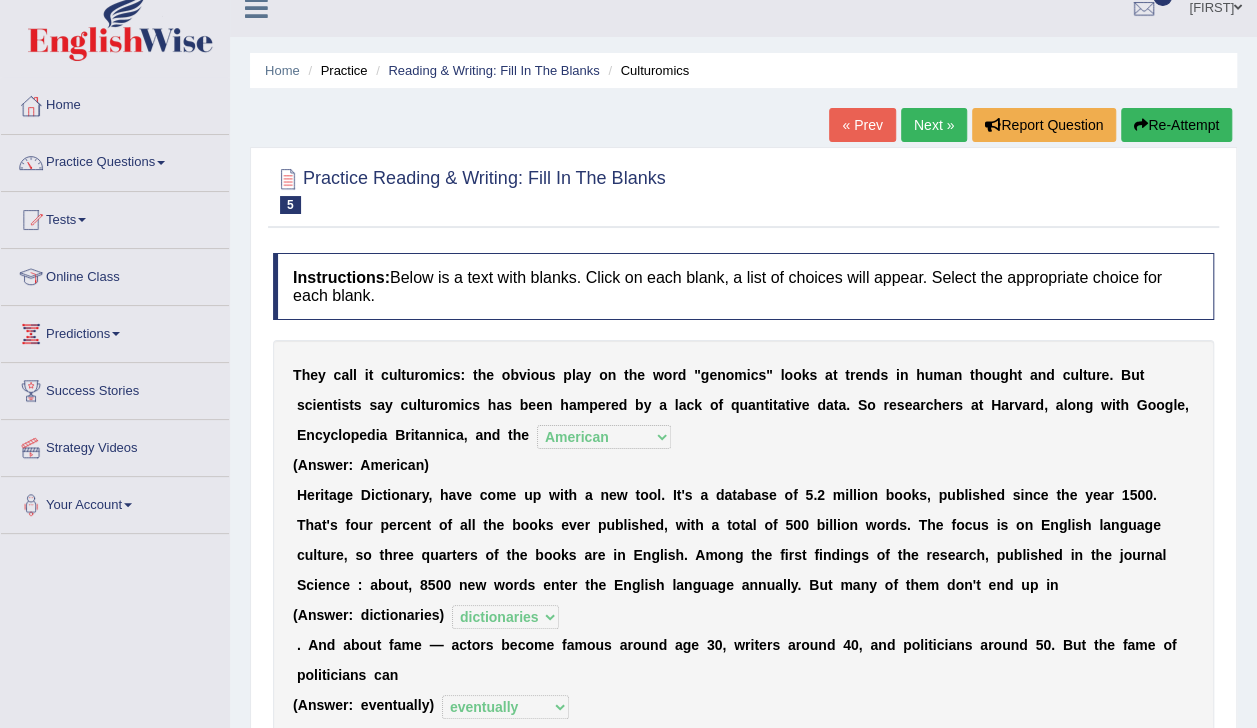 click on "Next »" at bounding box center [934, 125] 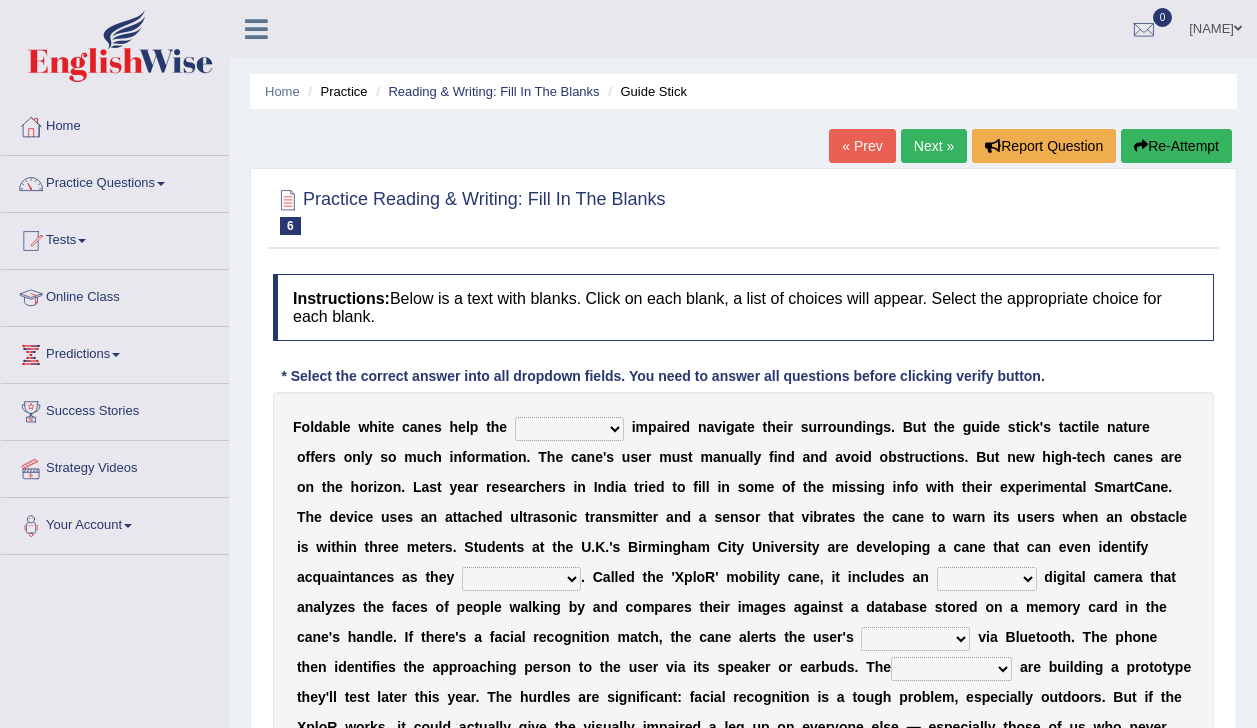 scroll, scrollTop: 0, scrollLeft: 0, axis: both 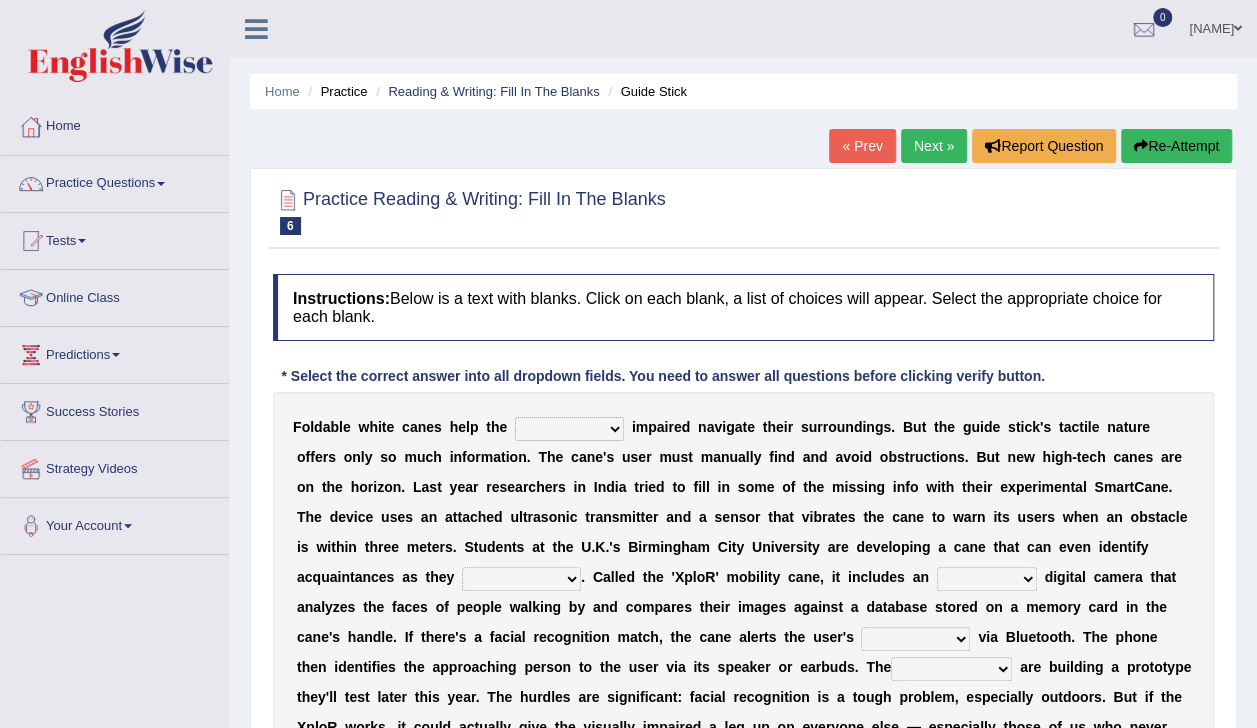 click on "felicity insensitivity visually malleability" at bounding box center (569, 429) 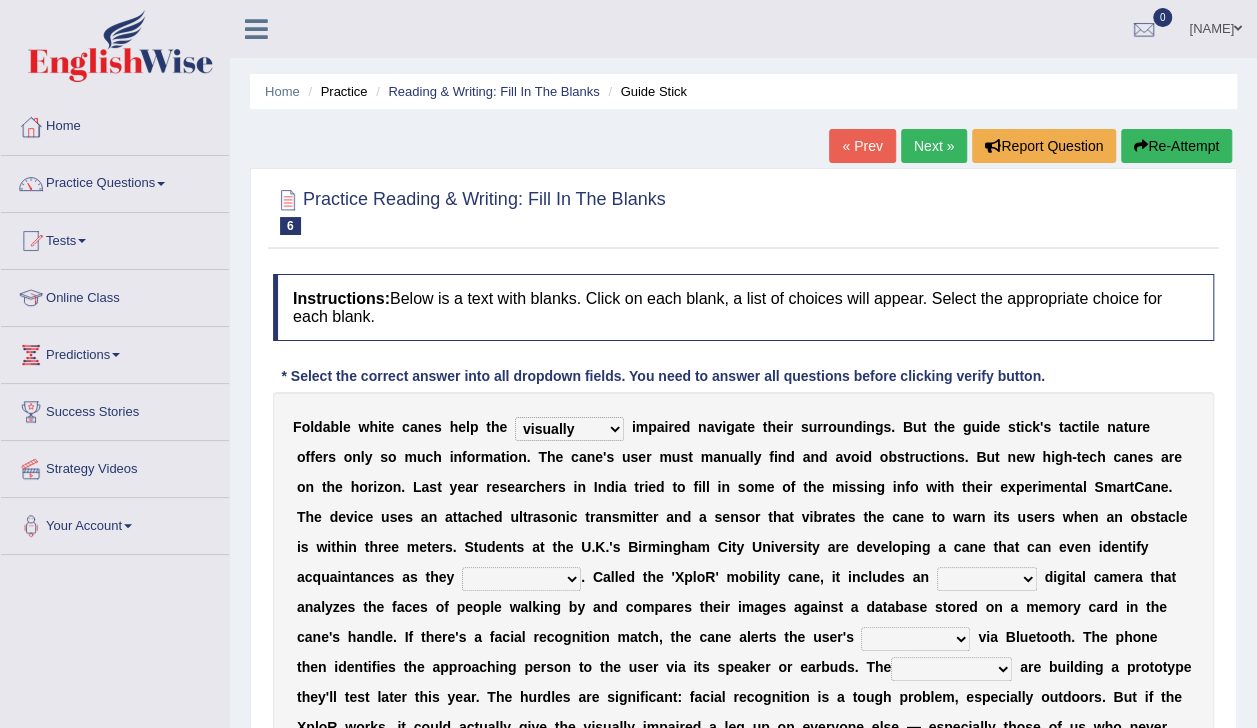 click on "felicity insensitivity visually malleability" at bounding box center (569, 429) 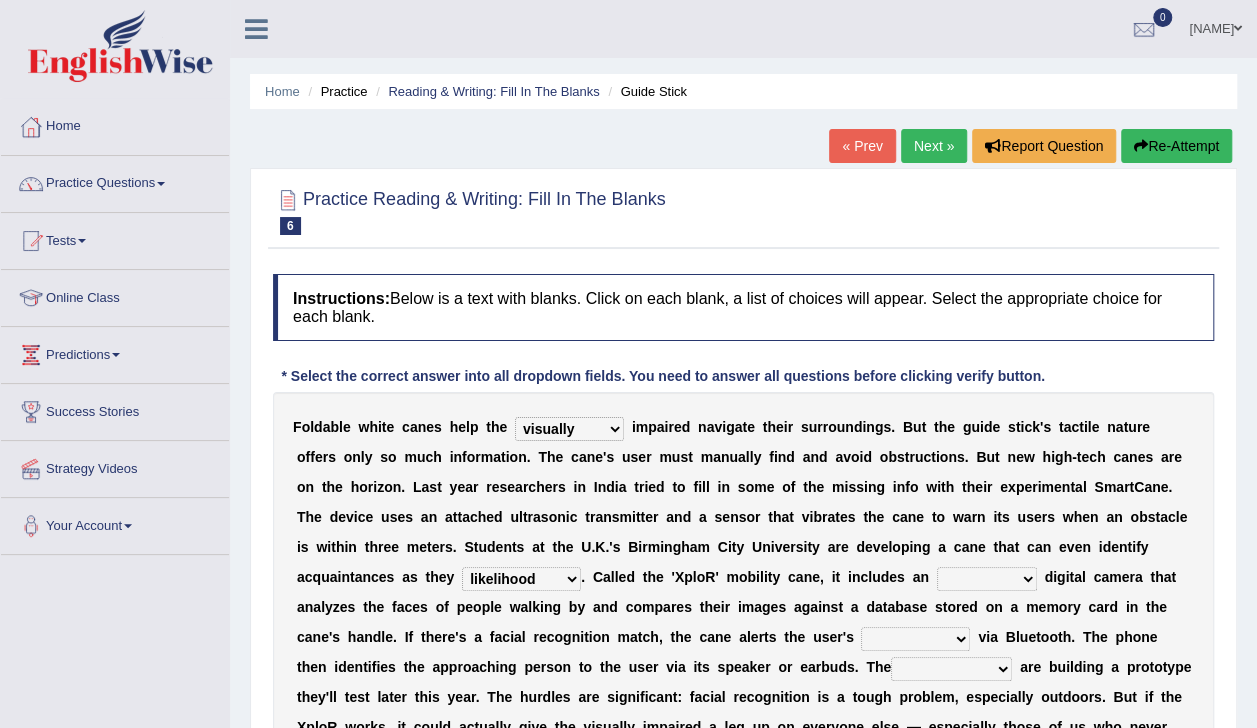 click on "likelihood throat northernmost approach" at bounding box center [521, 579] 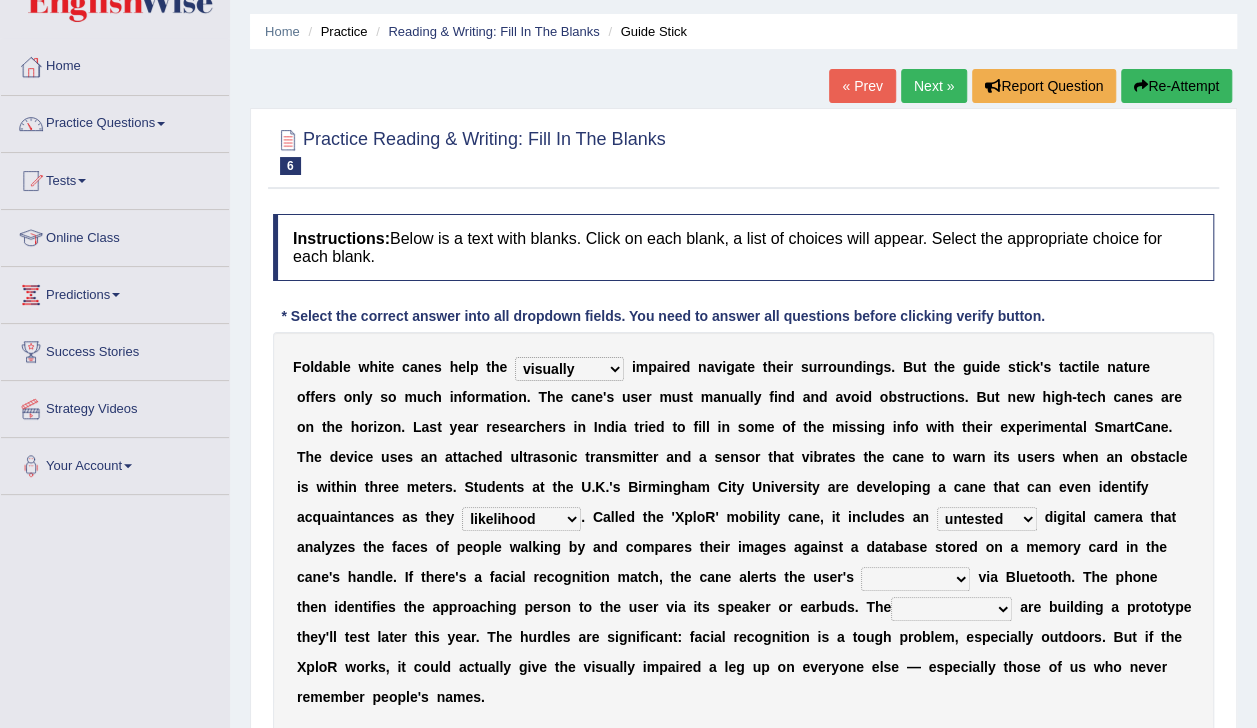 scroll, scrollTop: 60, scrollLeft: 0, axis: vertical 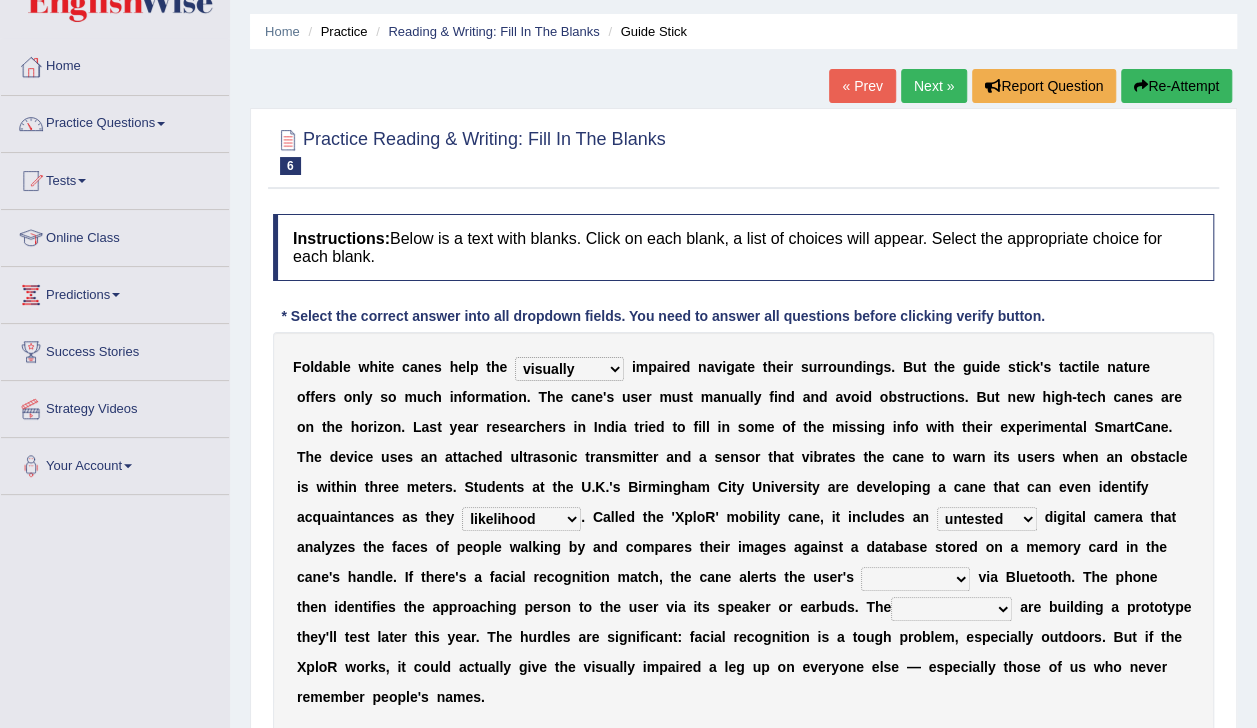 click on "waterborne alone smartphone postpone" at bounding box center (915, 579) 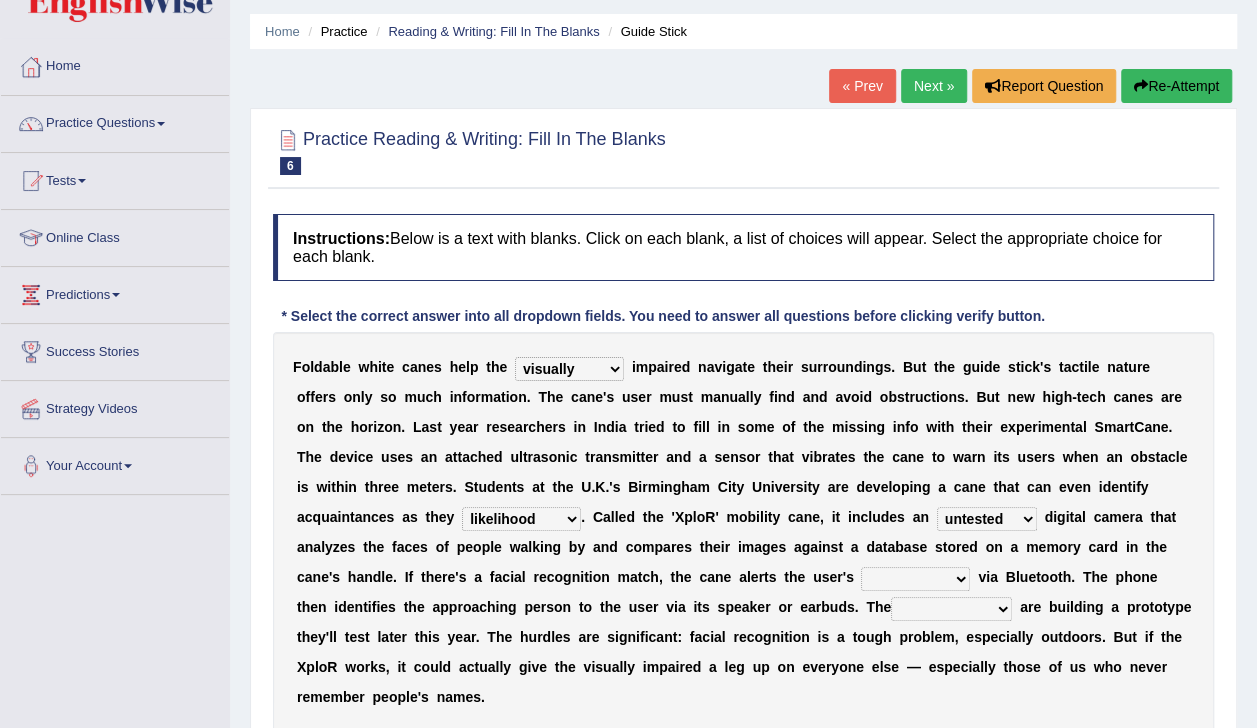 select on "smartphone" 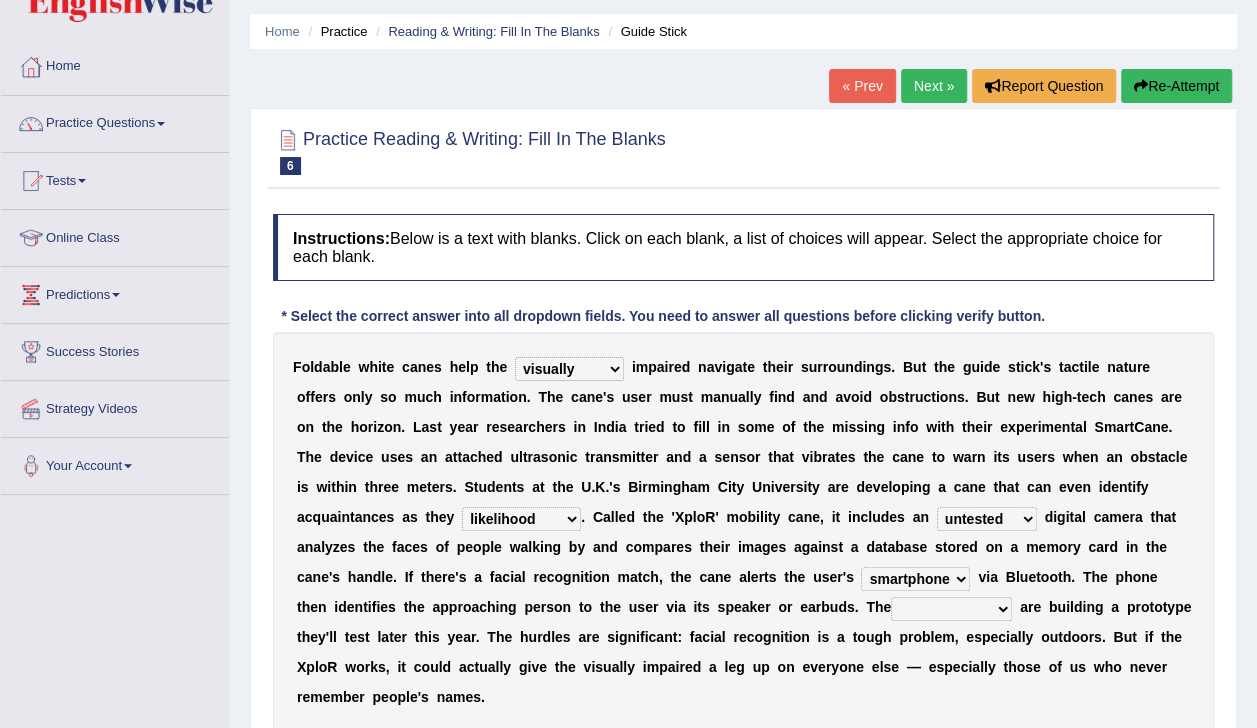 click on "waterborne alone smartphone postpone" at bounding box center [915, 579] 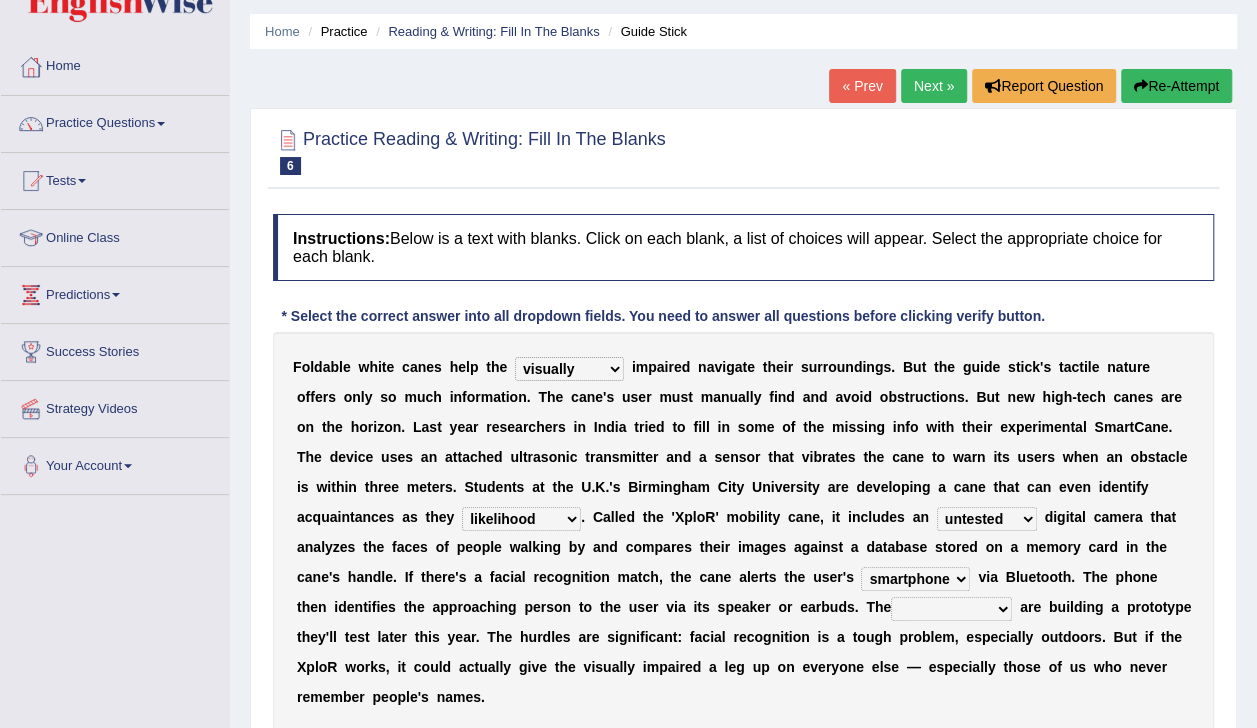 click on "jurisprudence bootless students jukebox" at bounding box center [951, 609] 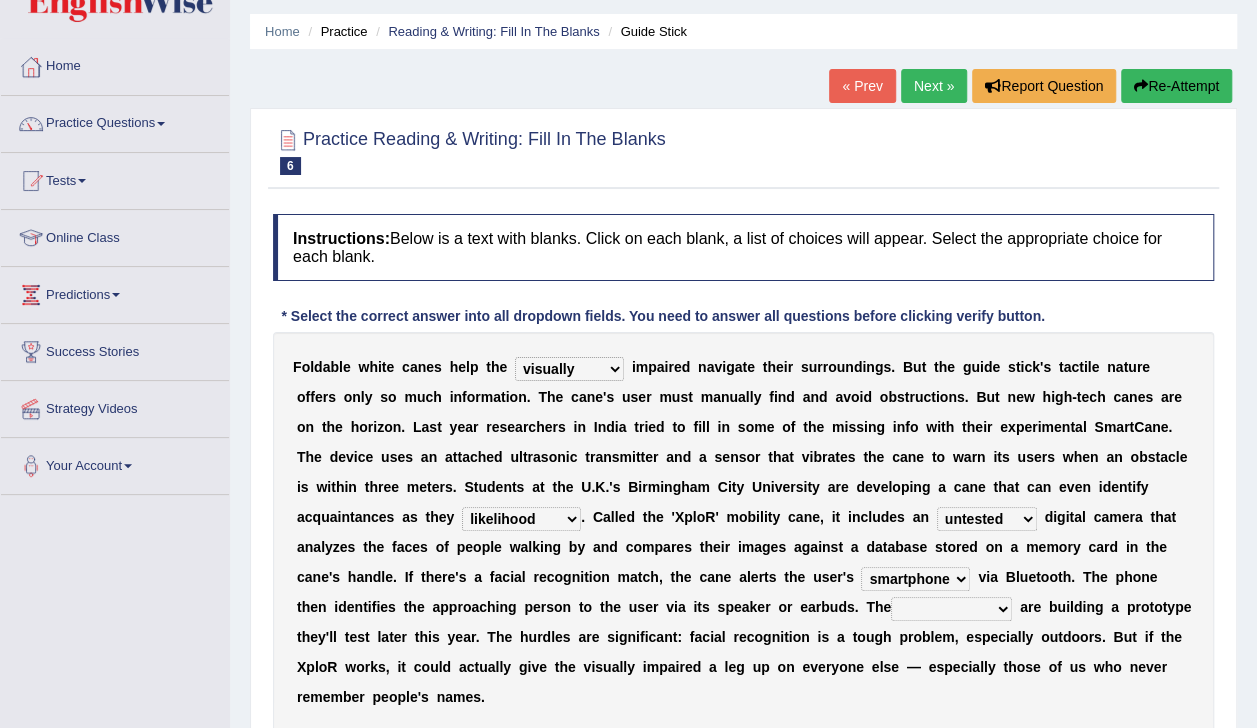select on "students" 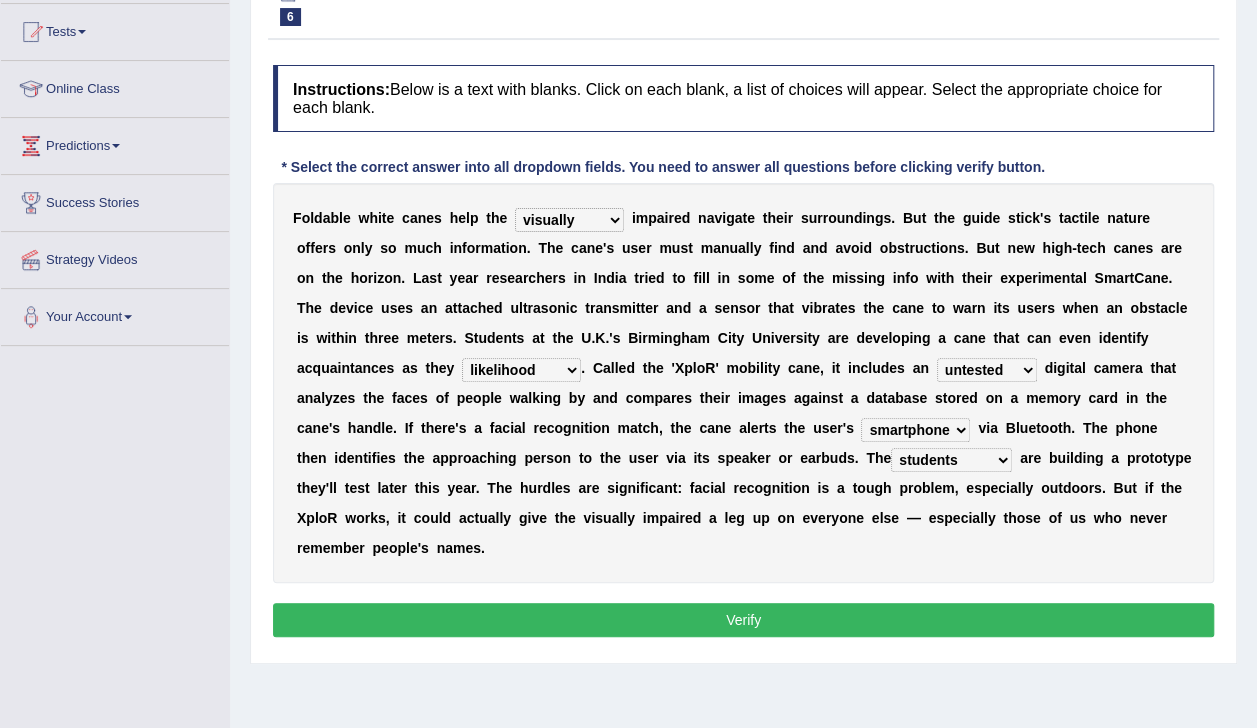 scroll, scrollTop: 210, scrollLeft: 0, axis: vertical 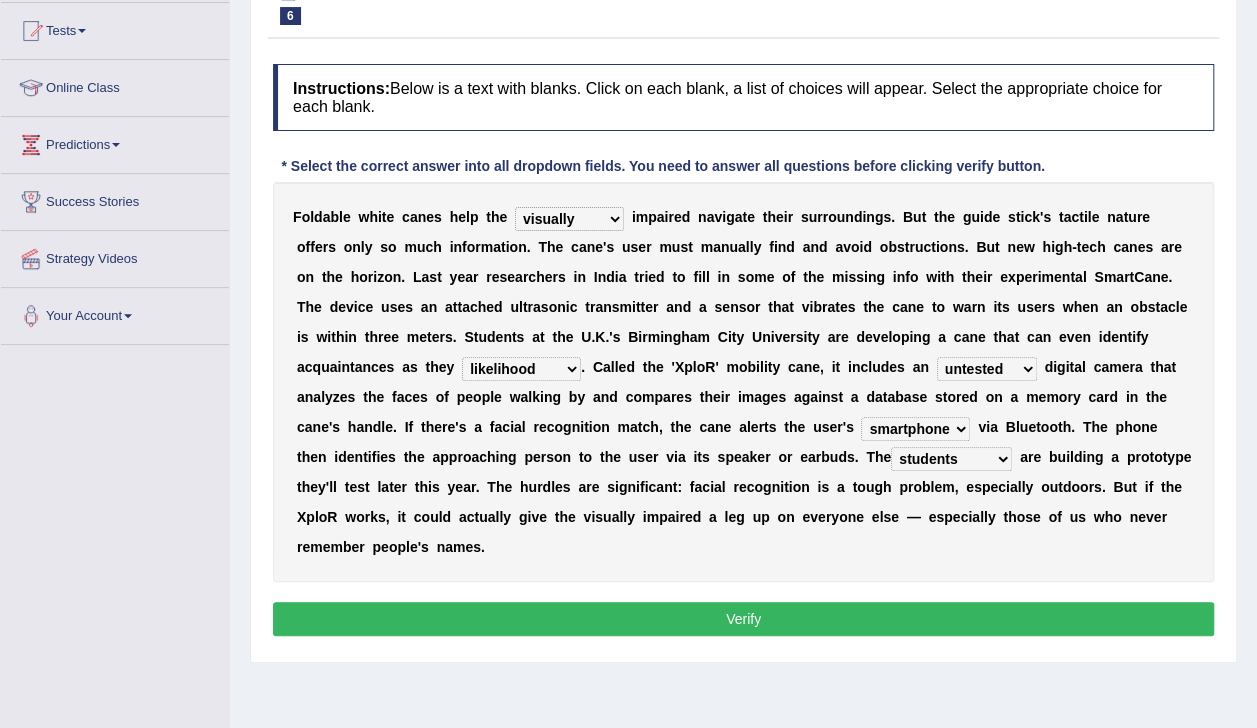 click on "Verify" at bounding box center (743, 619) 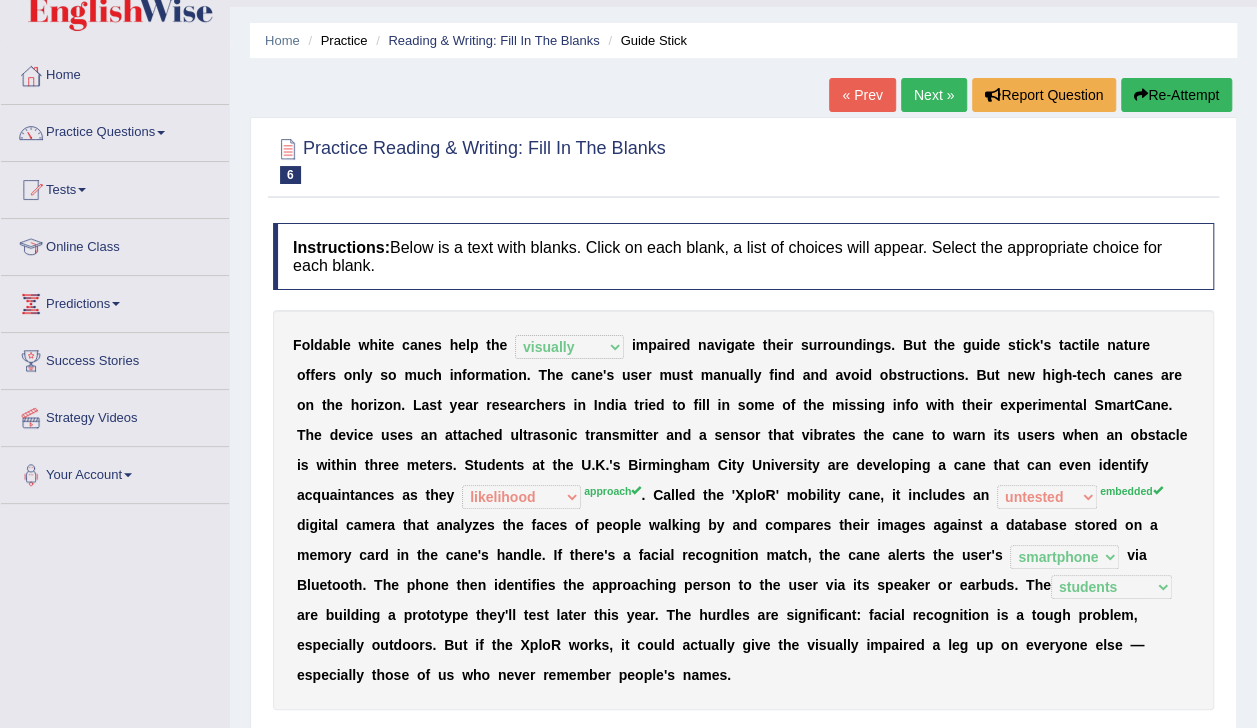 scroll, scrollTop: 32, scrollLeft: 0, axis: vertical 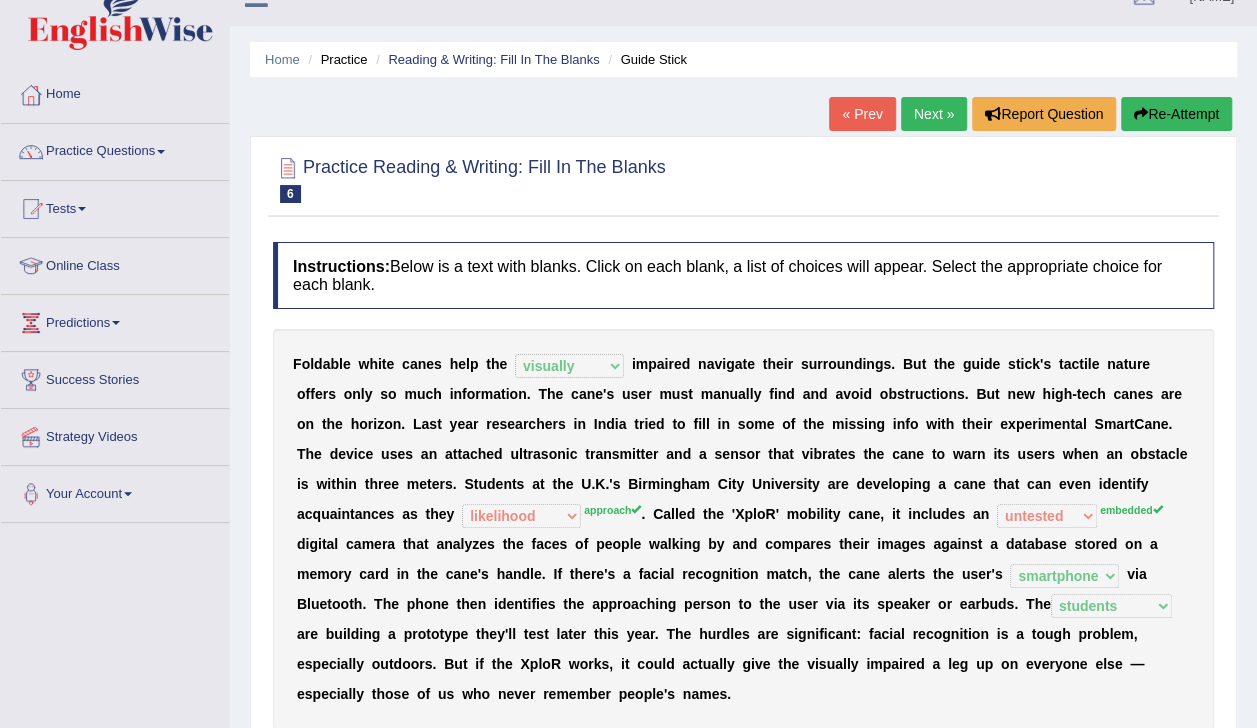 click on "Next »" at bounding box center [934, 114] 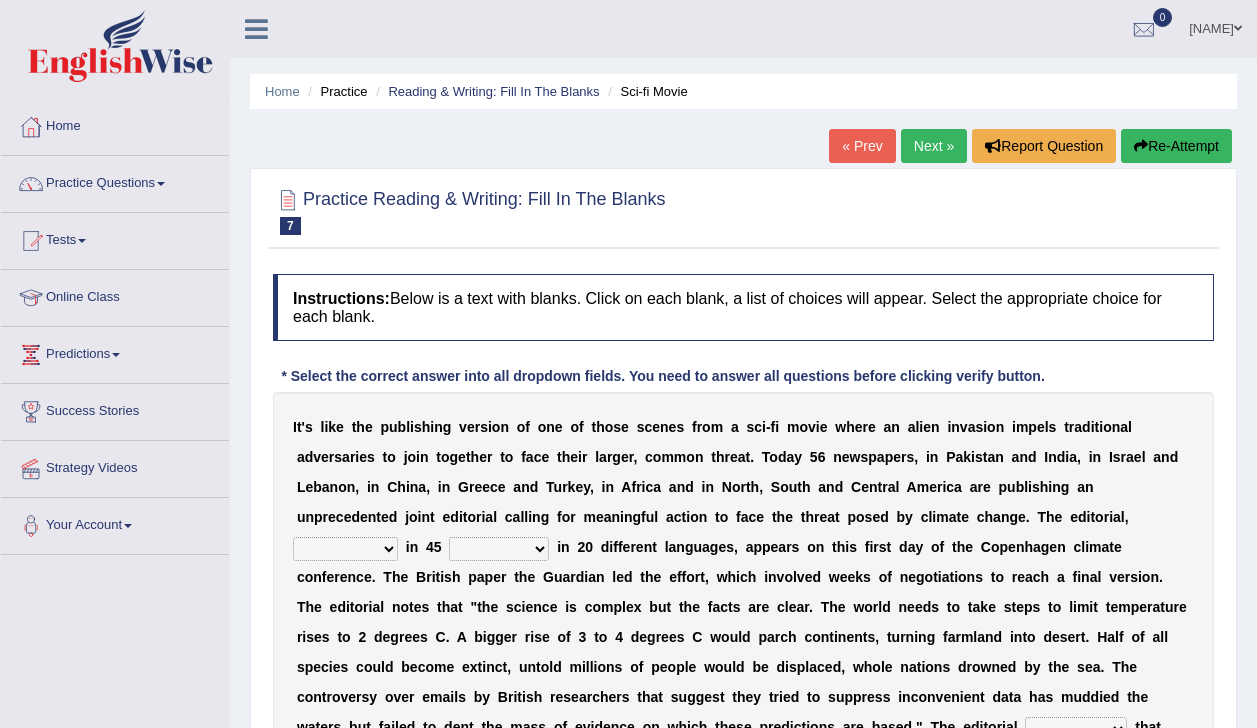 scroll, scrollTop: 0, scrollLeft: 0, axis: both 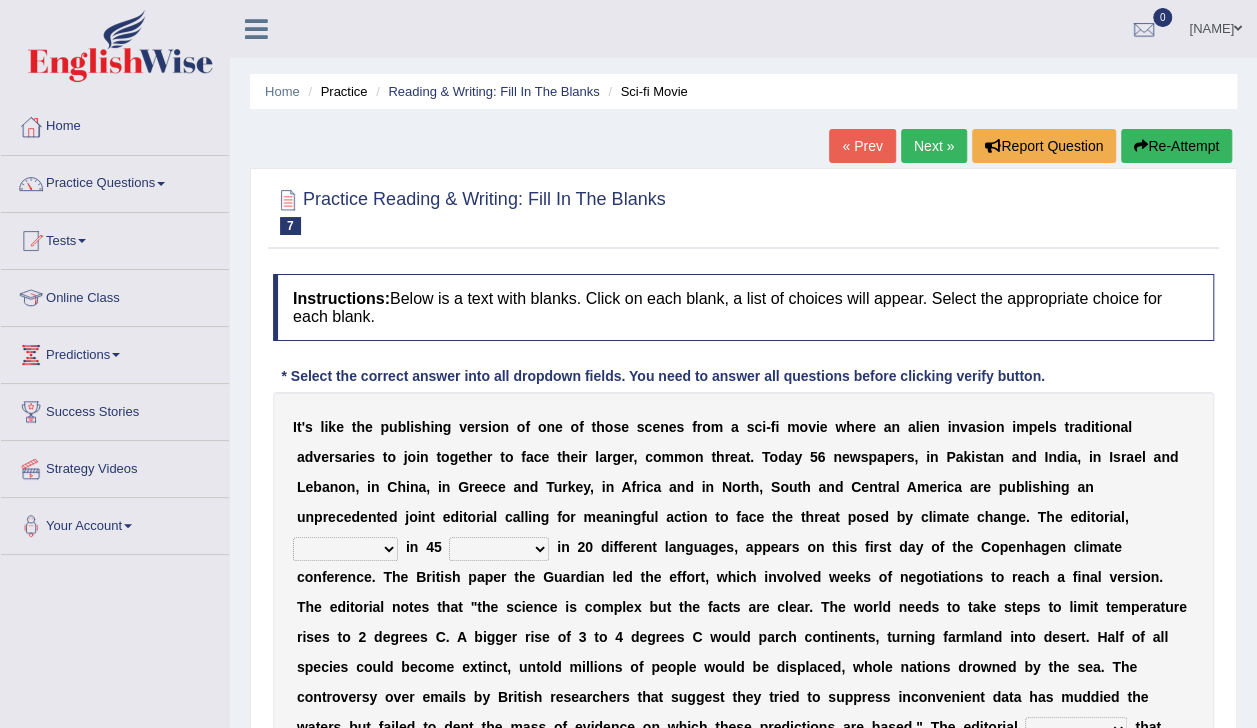 click on "published publicized burnished transmitted" at bounding box center [345, 549] 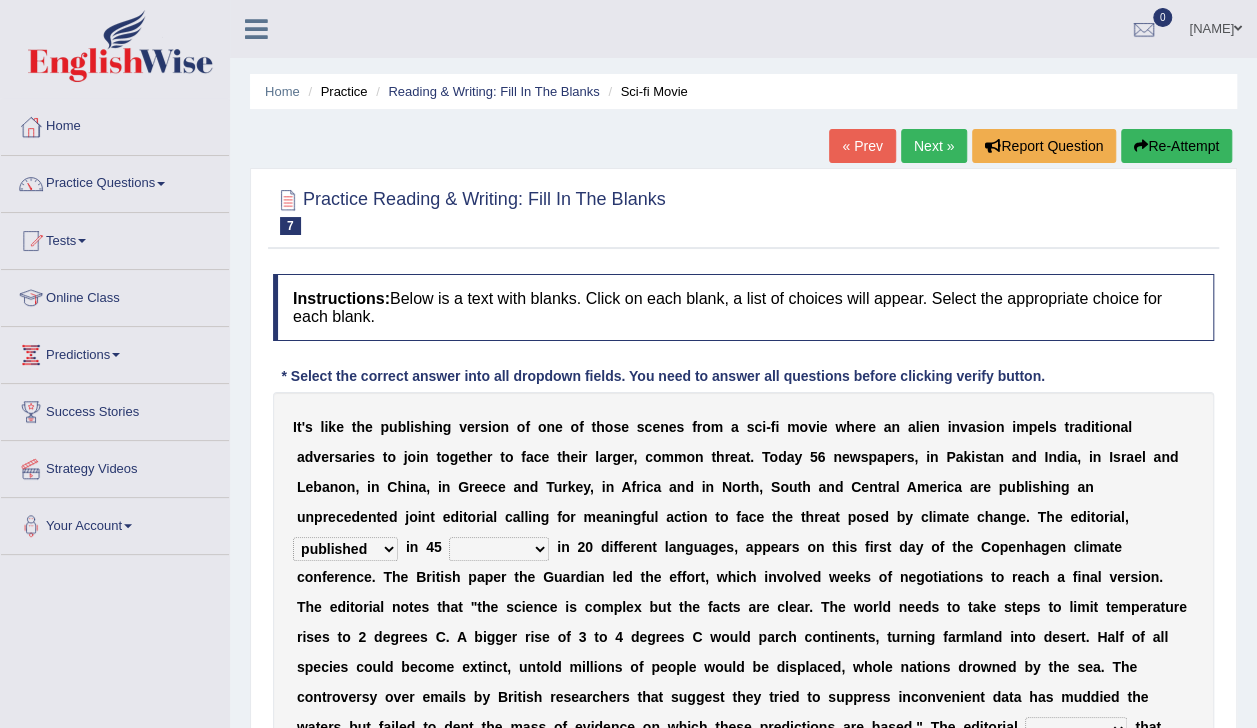 click on "published publicized burnished transmitted" at bounding box center (345, 549) 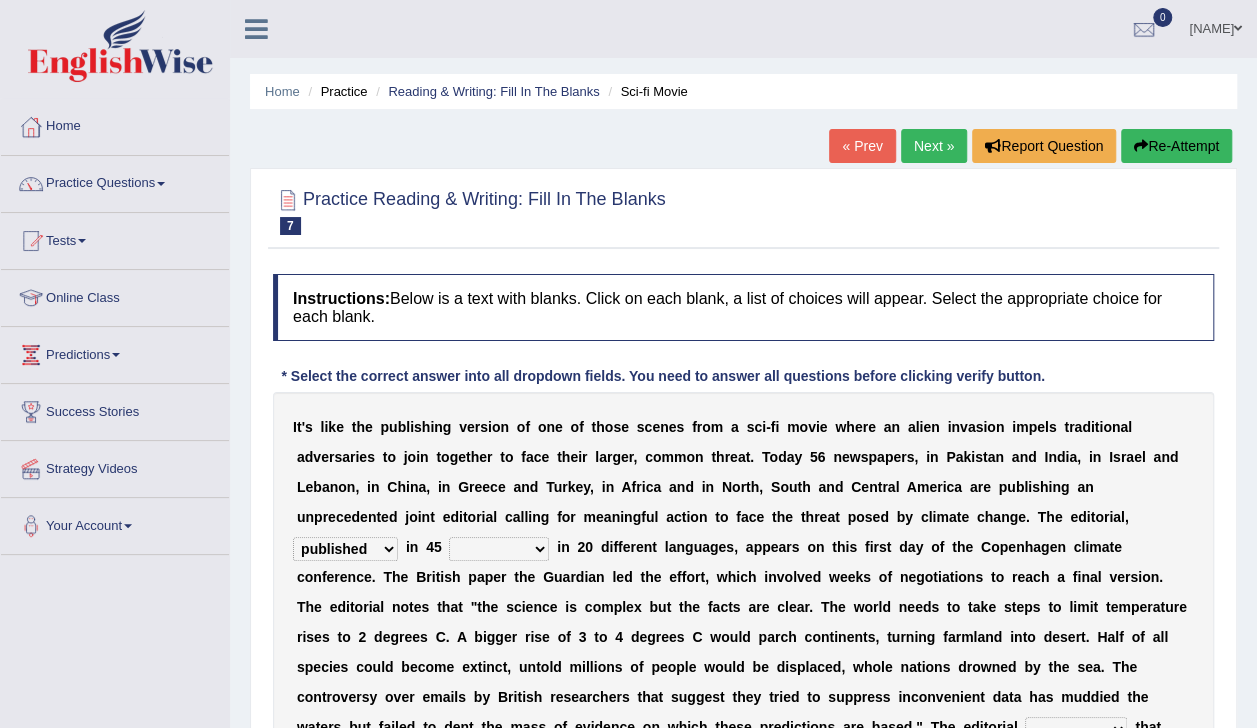 click on "clans countries continents terraces" at bounding box center (499, 549) 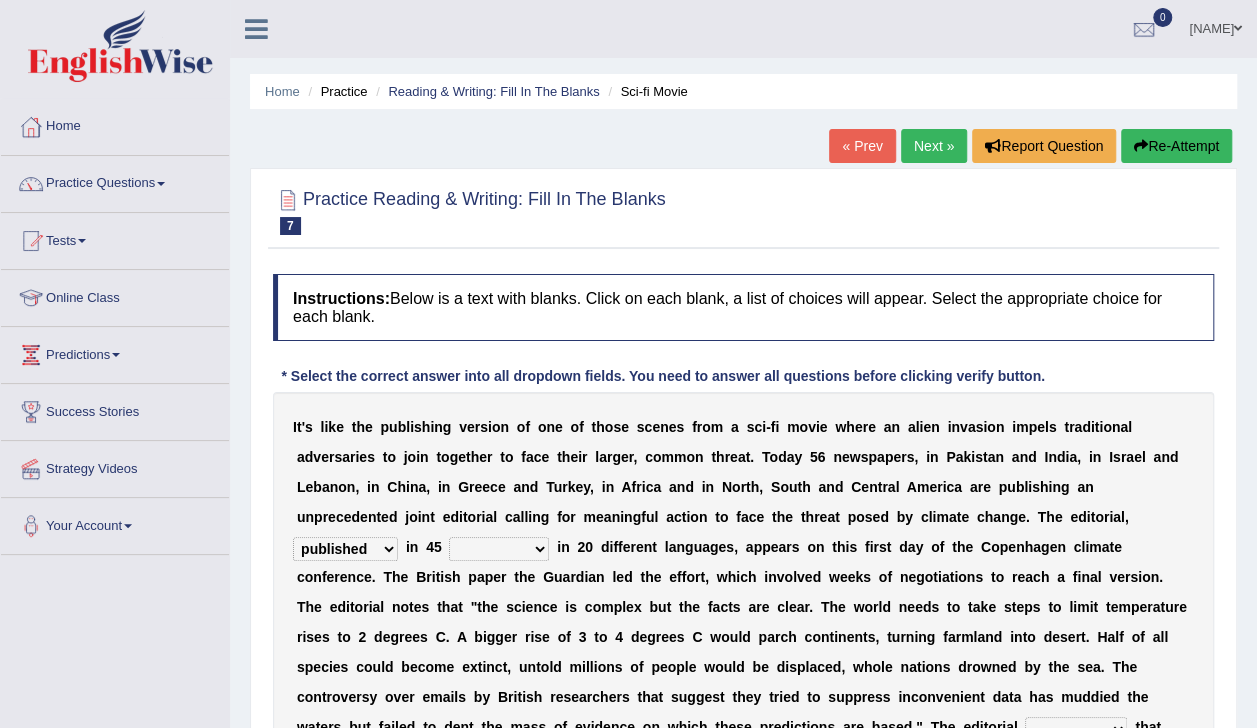 select on "countries" 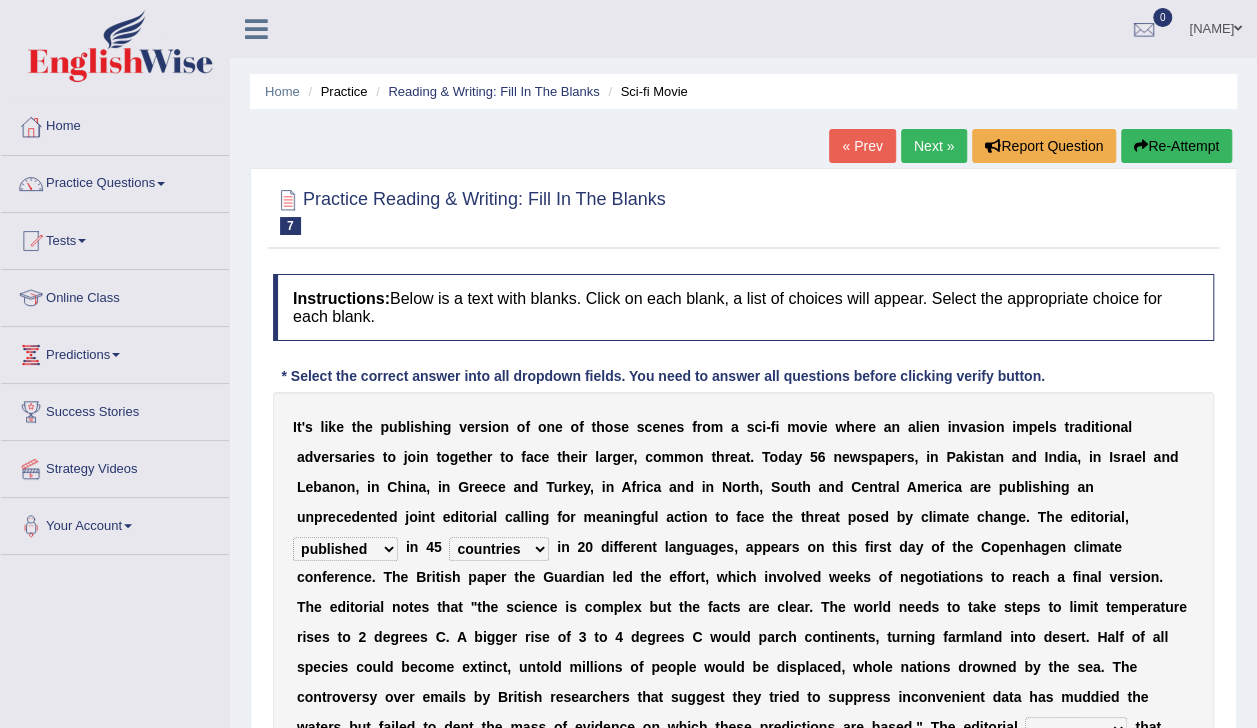 click on "clans countries continents terraces" at bounding box center (499, 549) 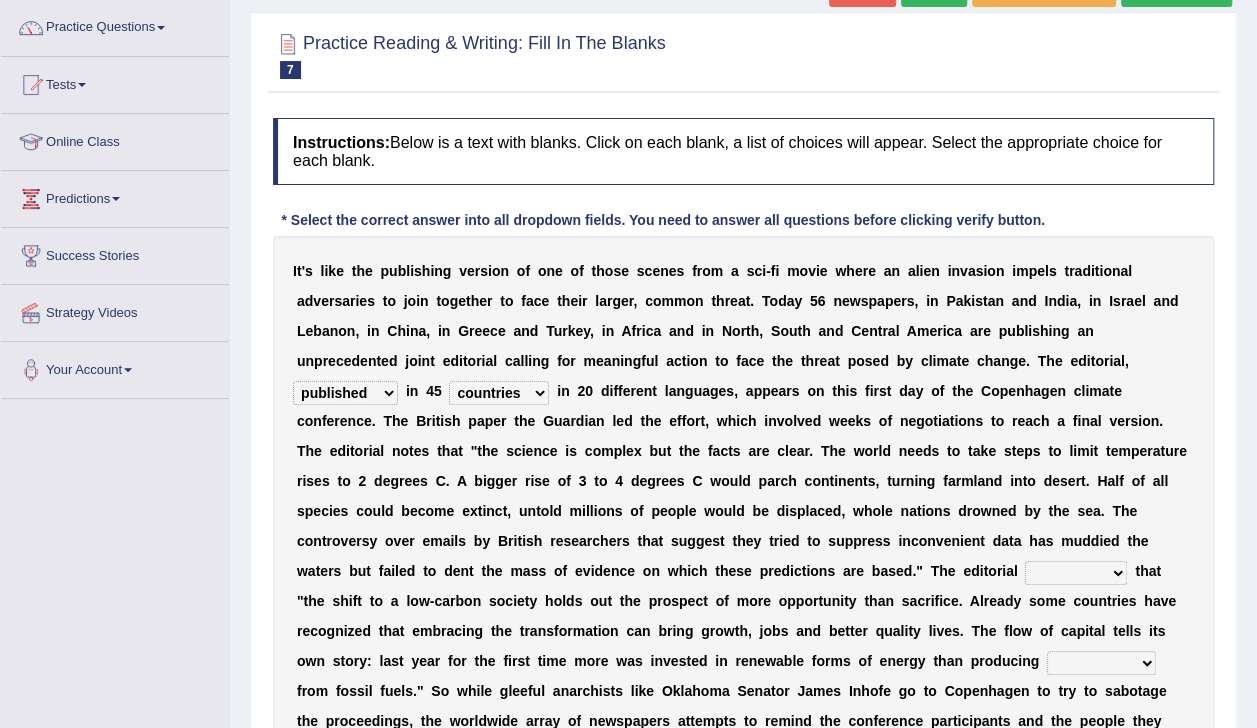 scroll, scrollTop: 163, scrollLeft: 0, axis: vertical 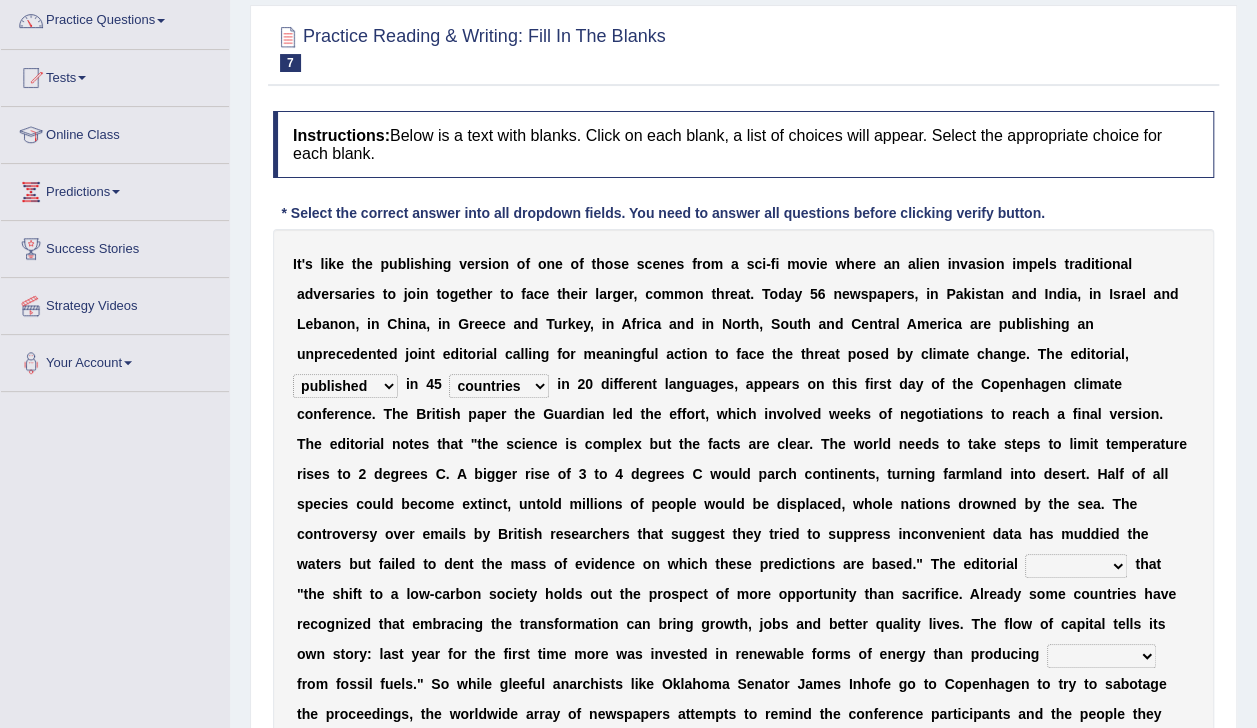 click on "modified protested recognized declined" at bounding box center (1076, 566) 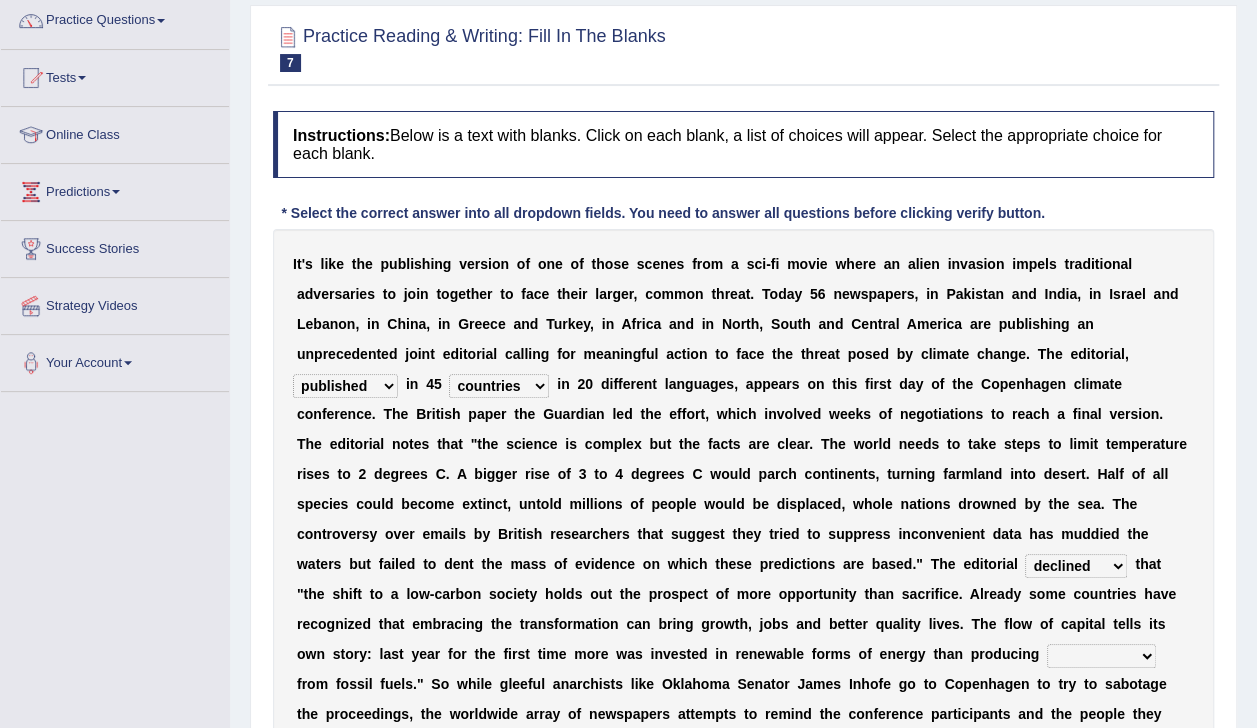click on "modified protested recognized declined" at bounding box center [1076, 566] 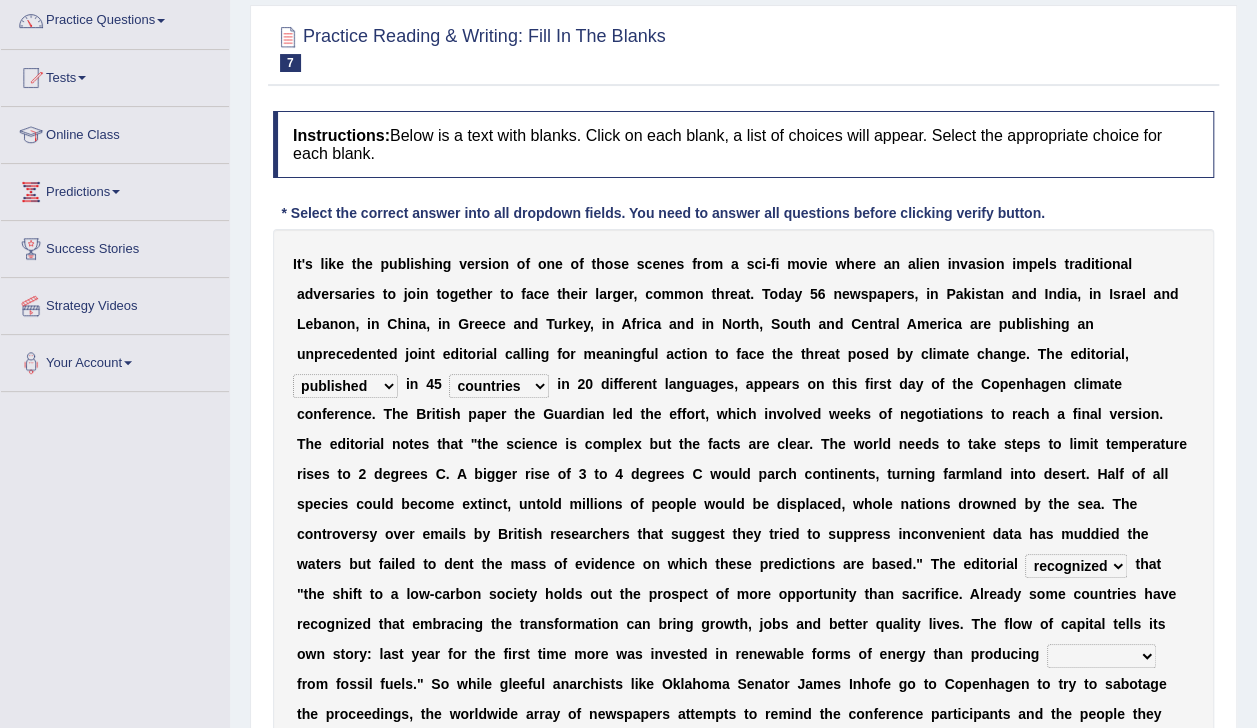 click on "modified protested recognized declined" at bounding box center [1076, 566] 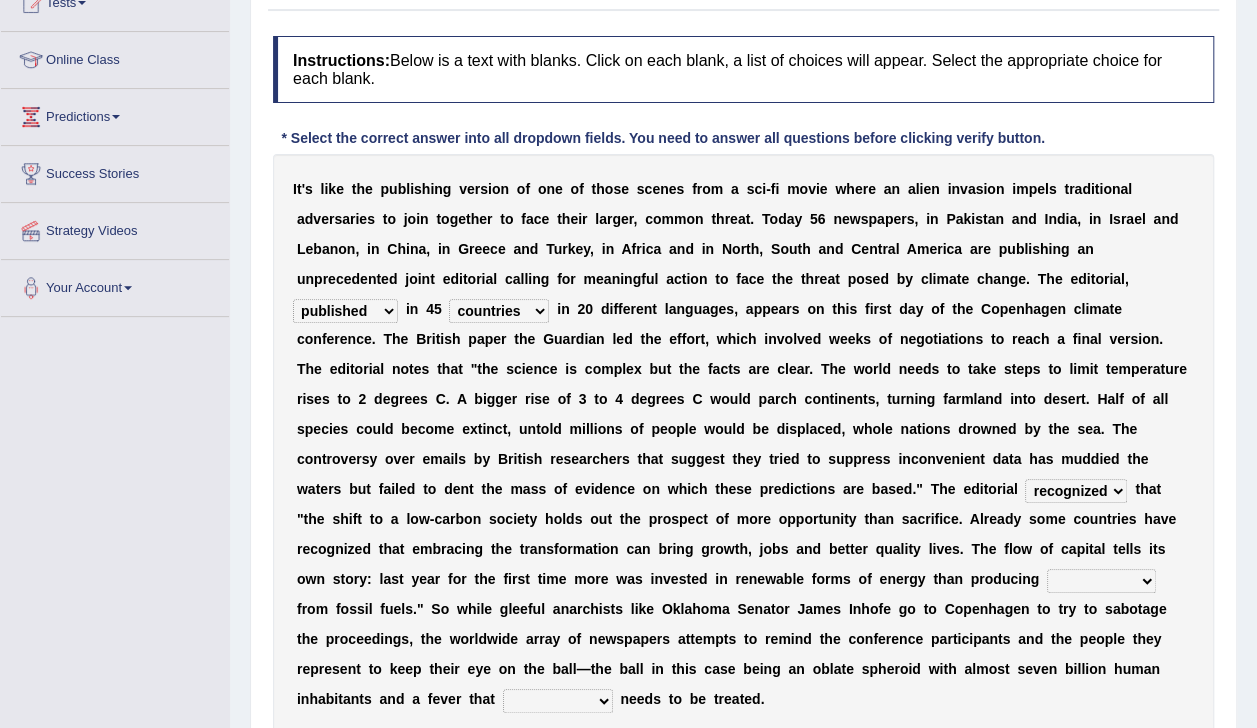 scroll, scrollTop: 238, scrollLeft: 0, axis: vertical 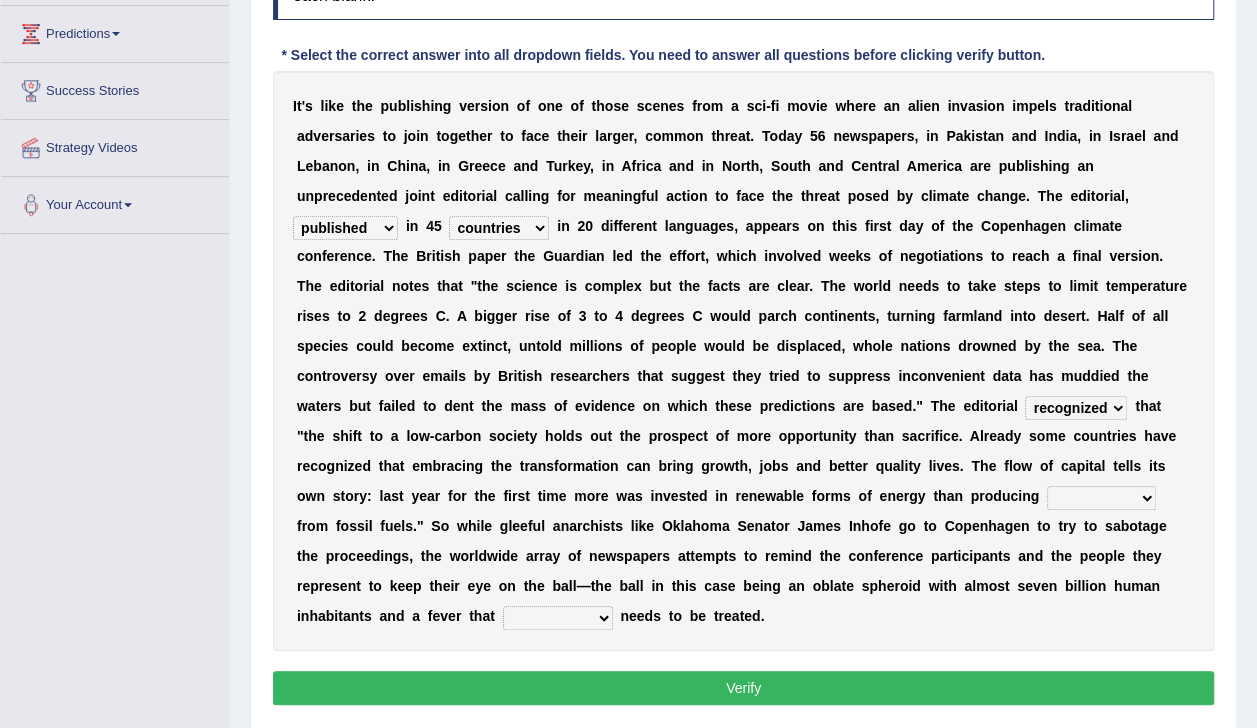 click on "n" at bounding box center (564, 526) 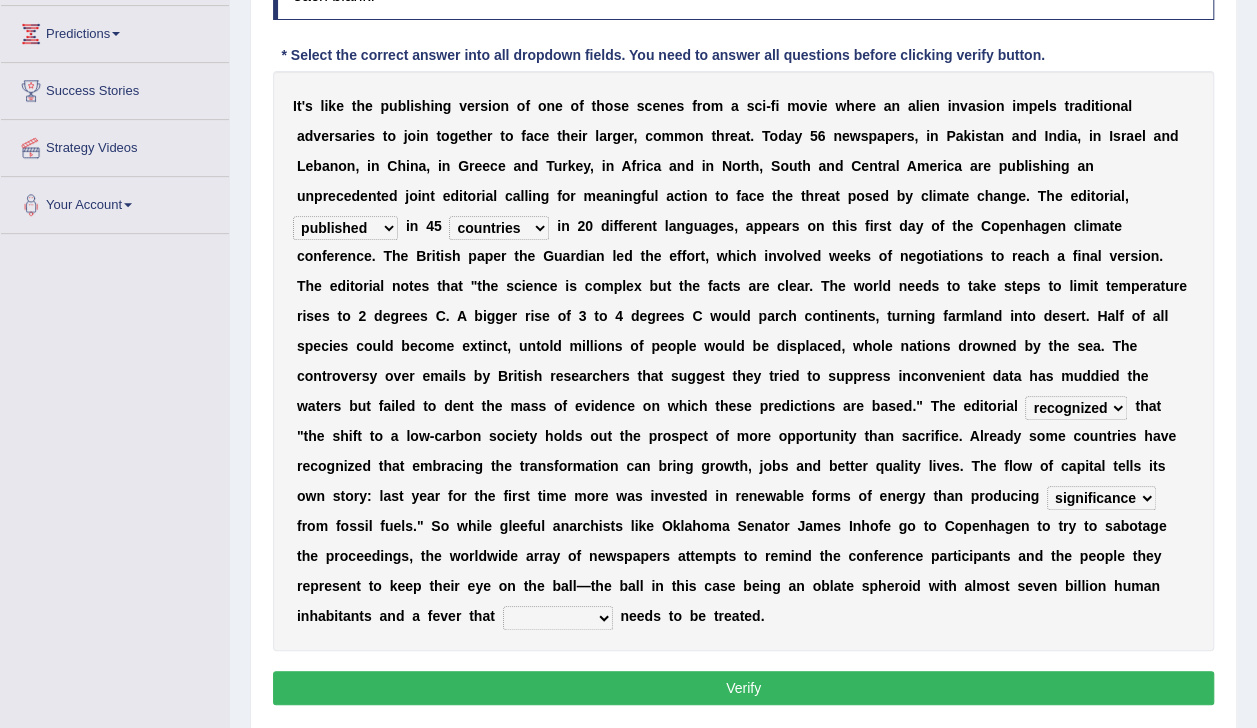 click on "electricity indivisibility negativity significance" at bounding box center [1101, 498] 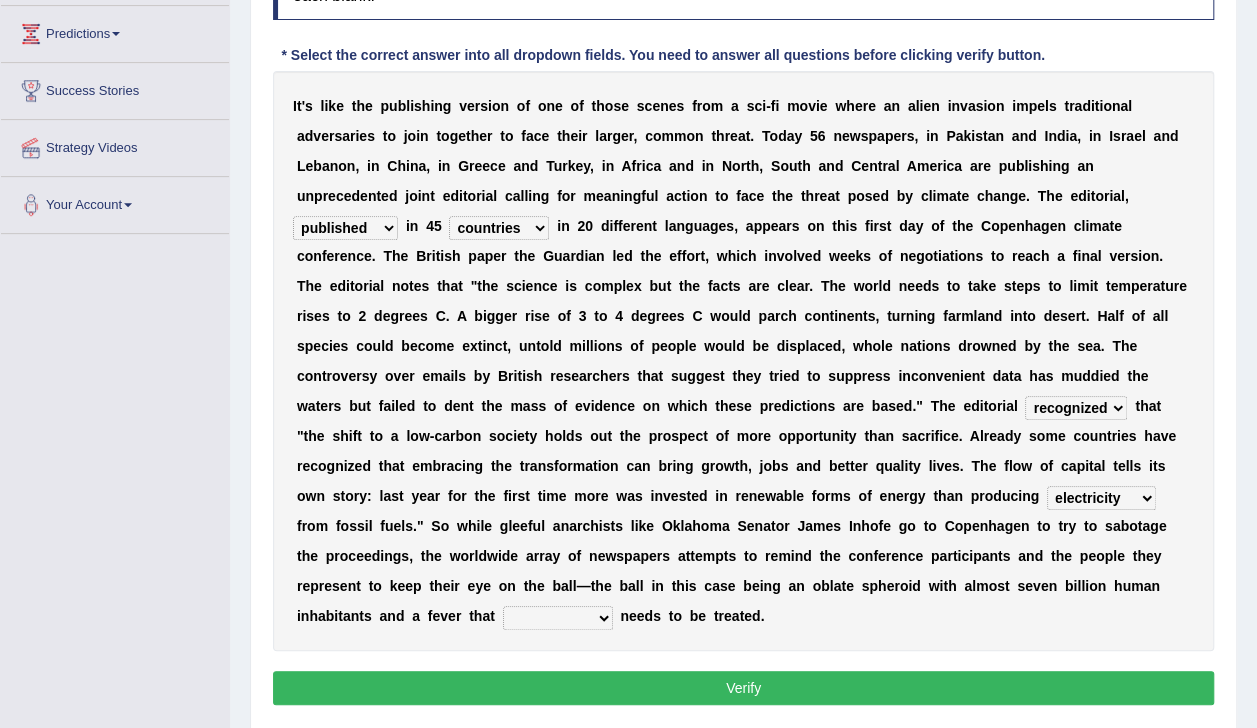 click on "electricity indivisibility negativity significance" at bounding box center [1101, 498] 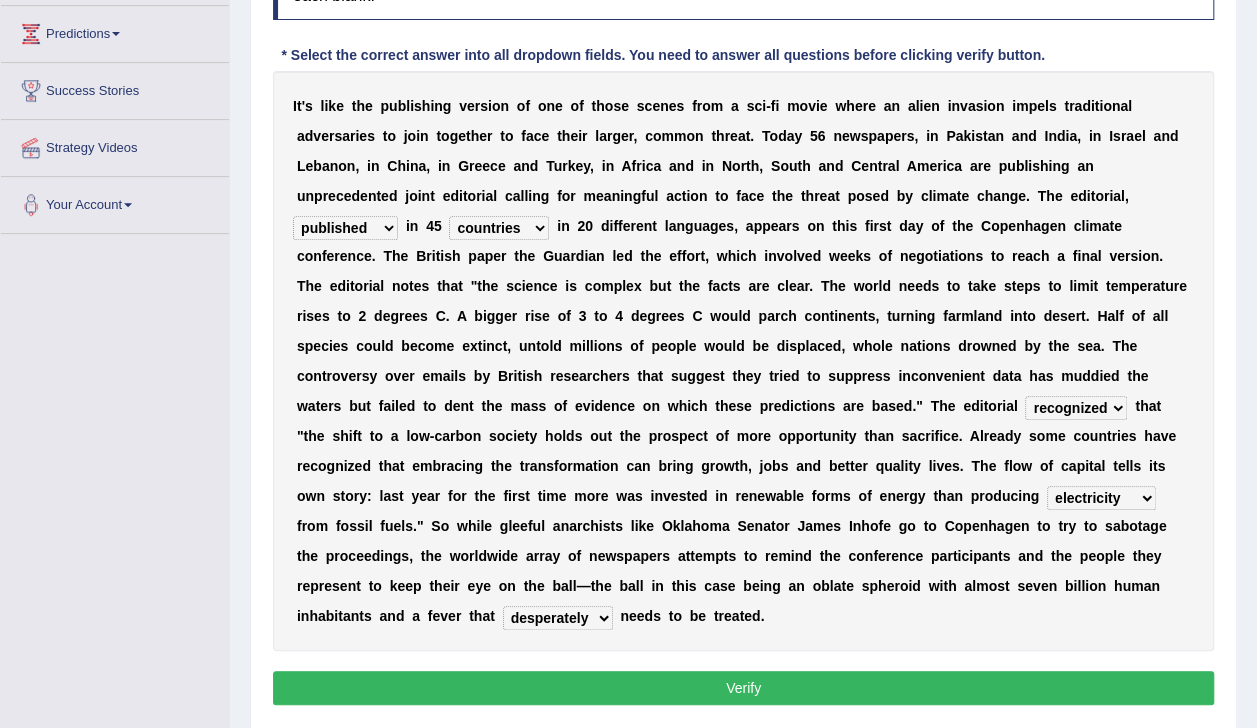 click on "solicitously desperately ephemerally peripherally" at bounding box center (558, 618) 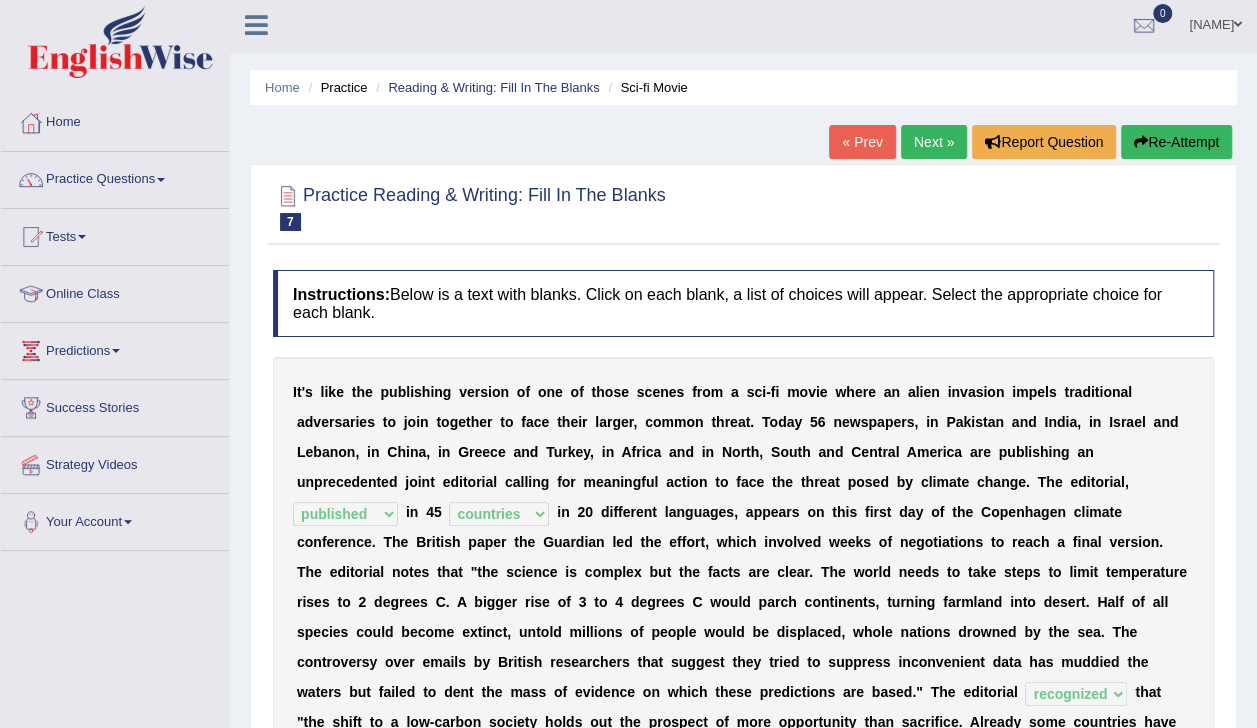 scroll, scrollTop: 0, scrollLeft: 0, axis: both 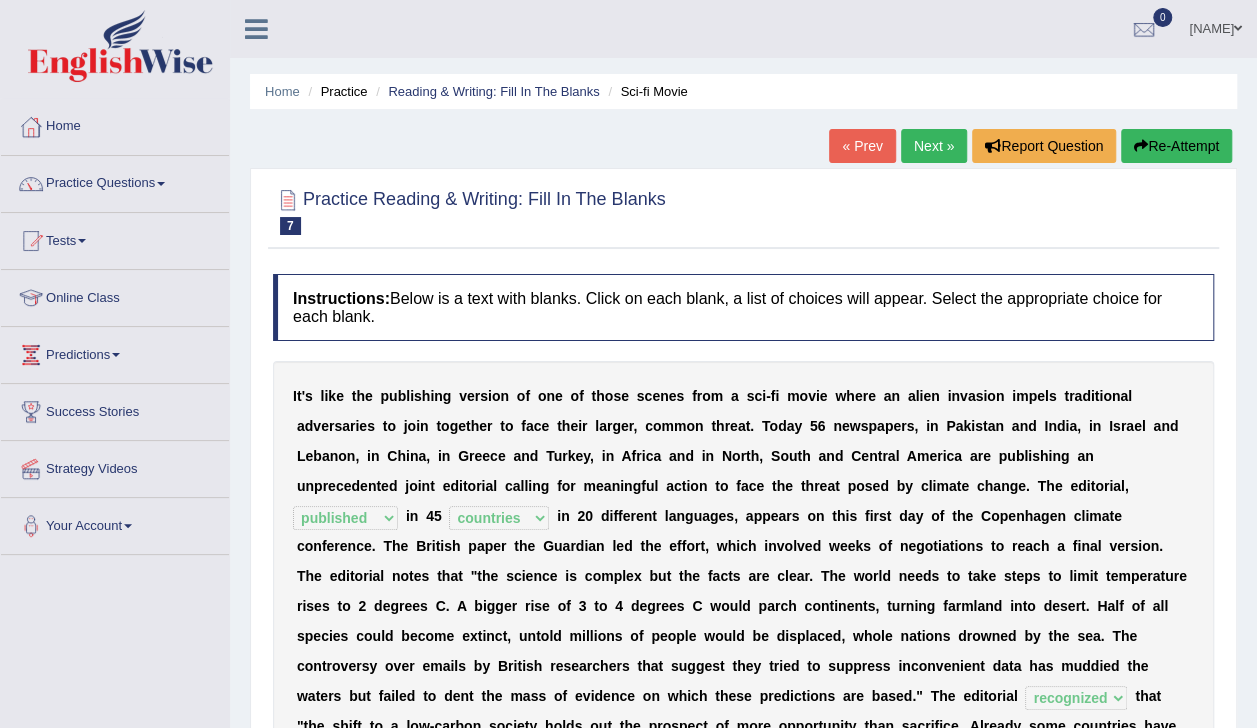 click on "Next »" at bounding box center (934, 146) 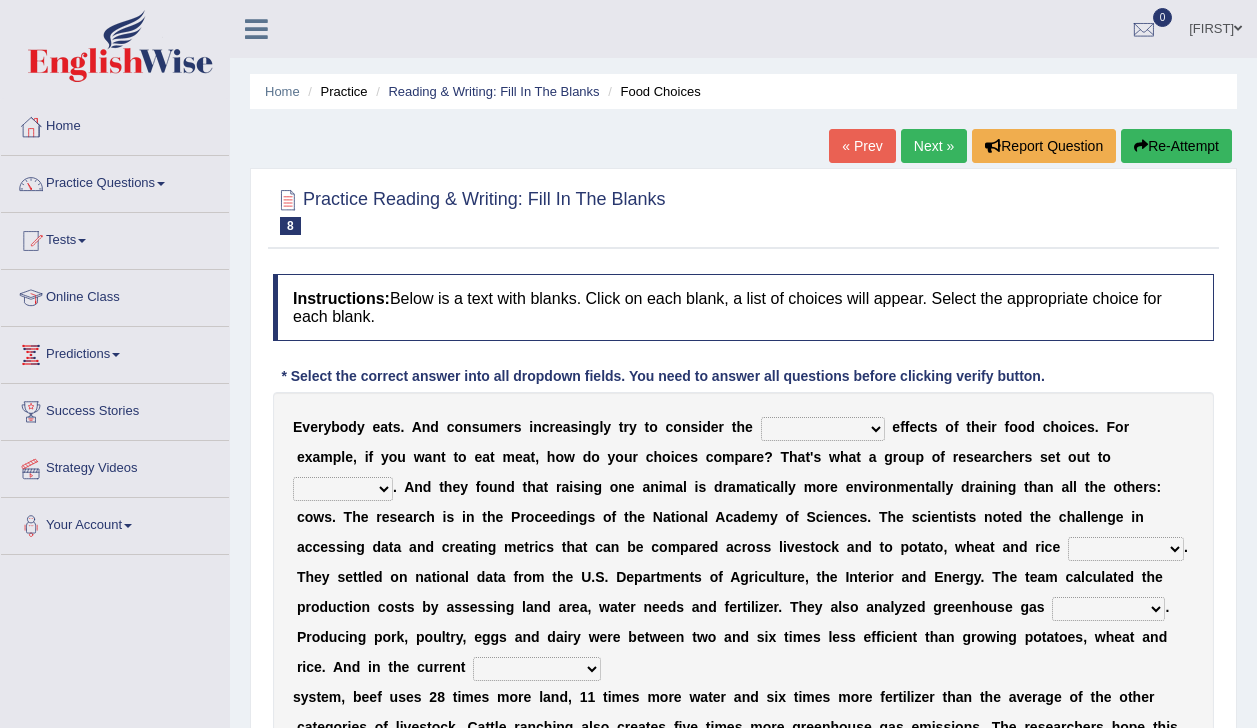 scroll, scrollTop: 0, scrollLeft: 0, axis: both 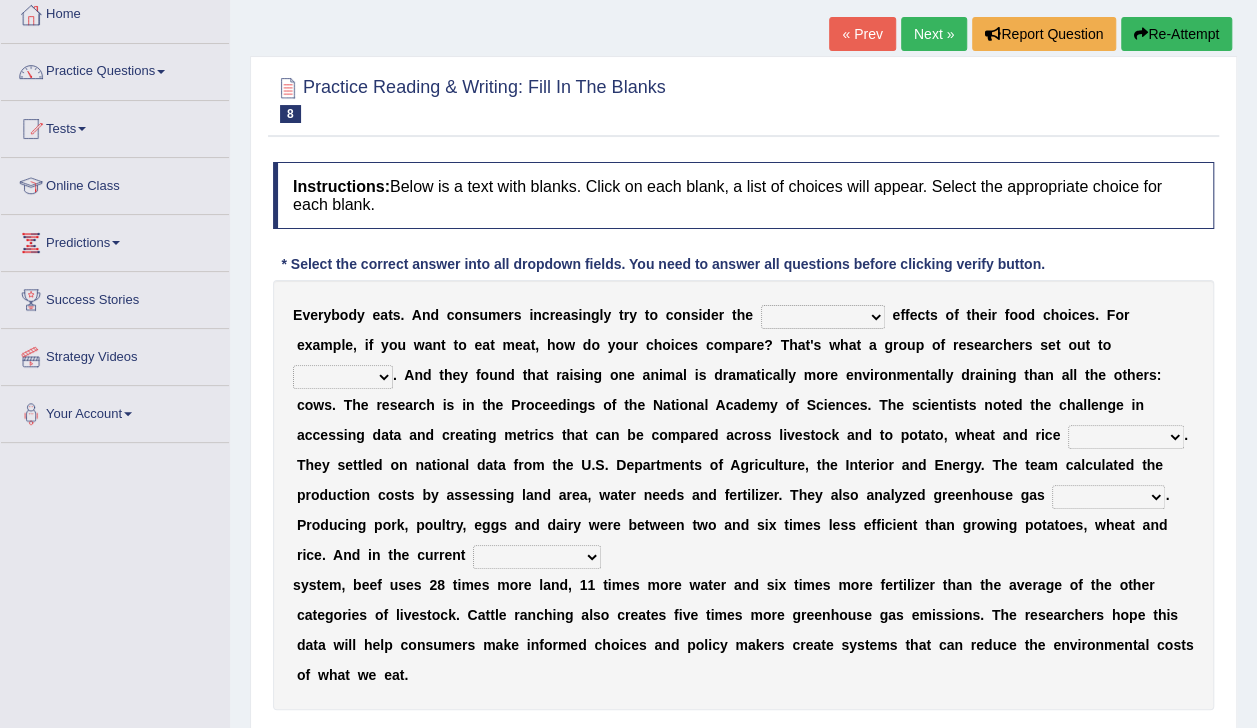 click on "spiritual economic environmental material" at bounding box center (823, 317) 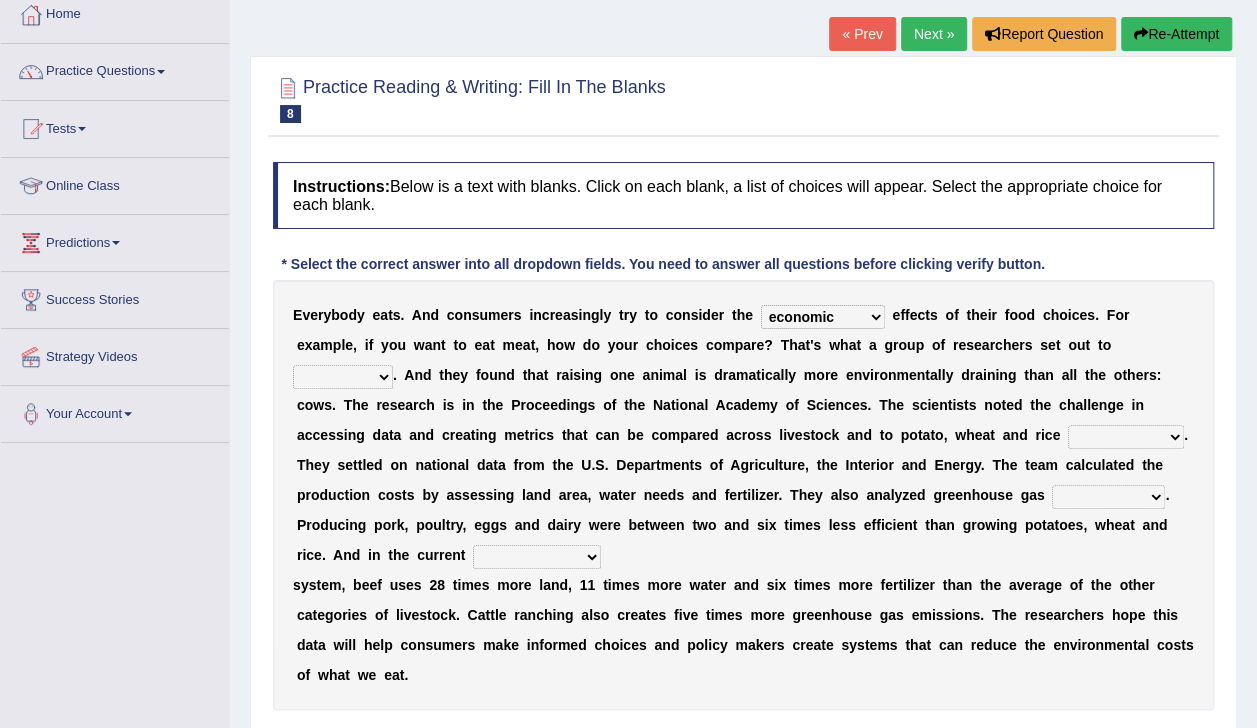 click on "spiritual economic environmental material" at bounding box center (823, 317) 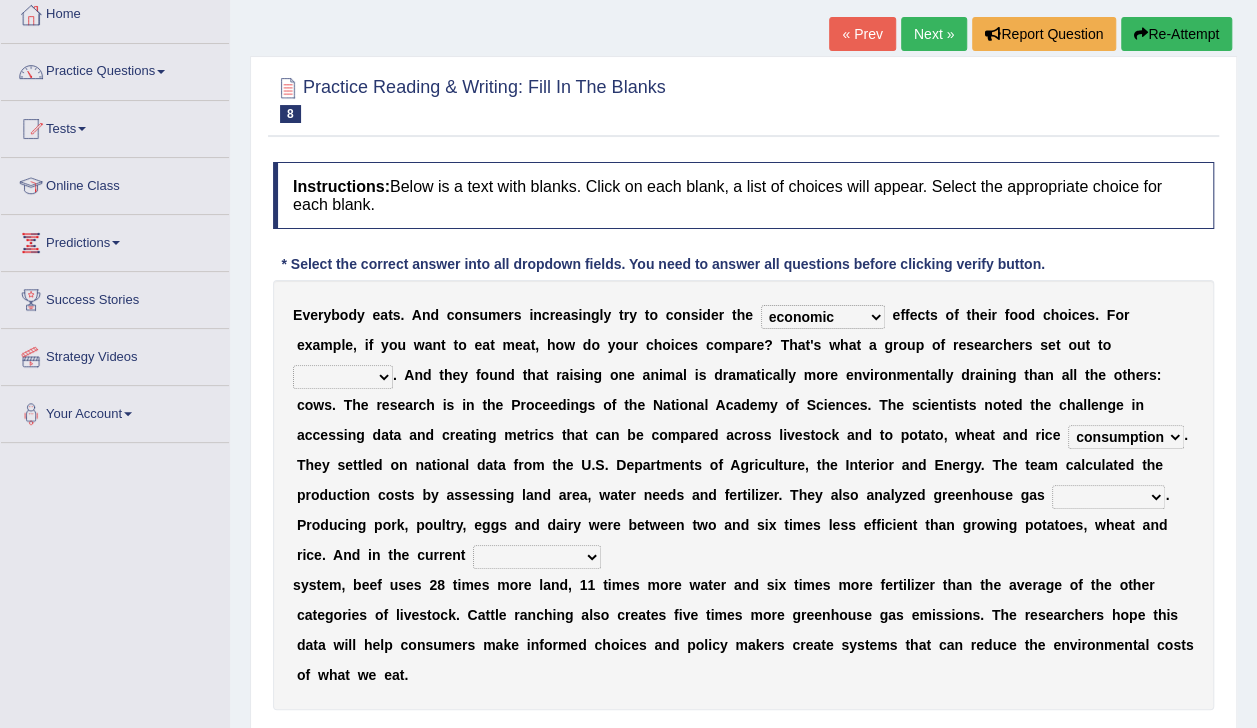 click on "production corruption consumption inventory" at bounding box center (1126, 437) 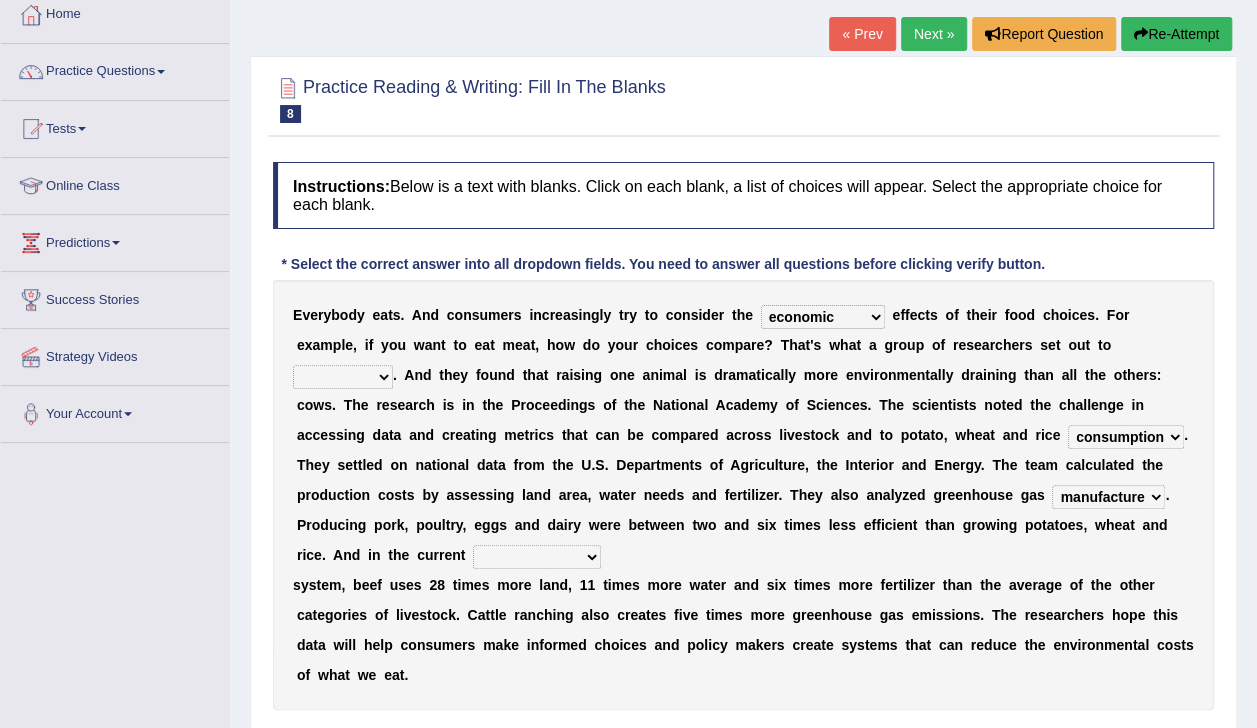 click on "conjectures manufacture emissions purification" at bounding box center [1108, 497] 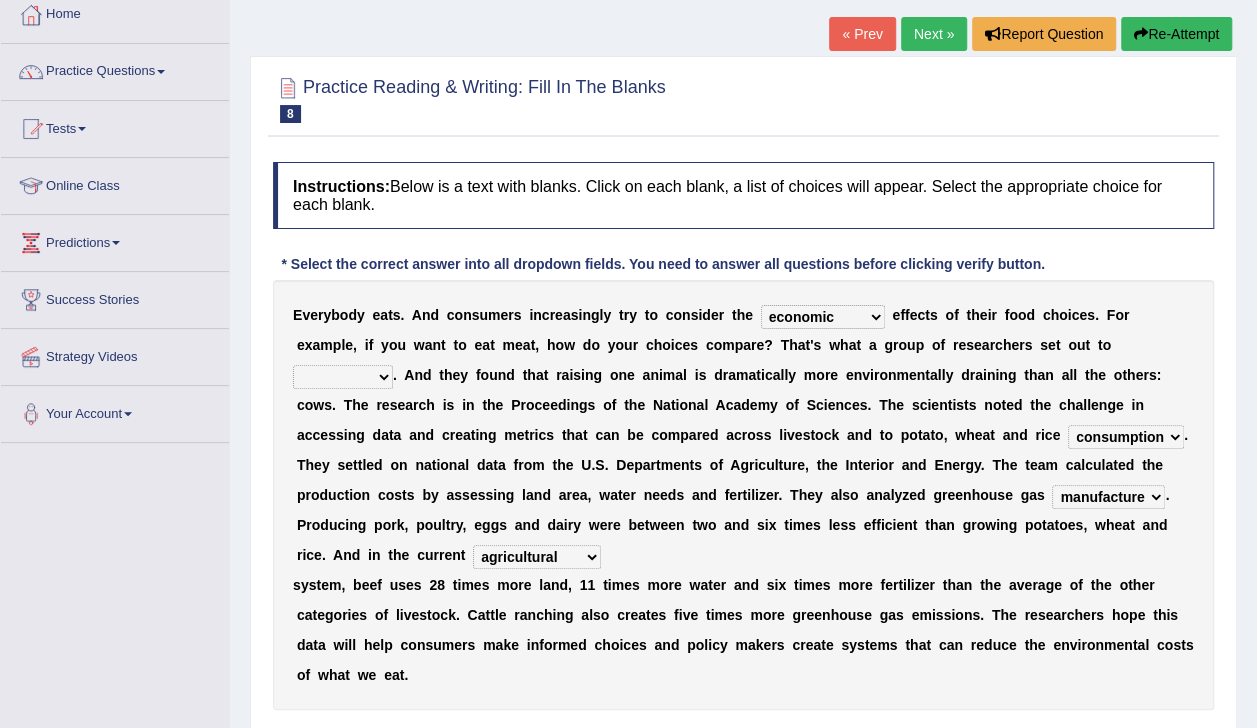 click on "agricultural impalpable ungrammatical terminal" at bounding box center (537, 557) 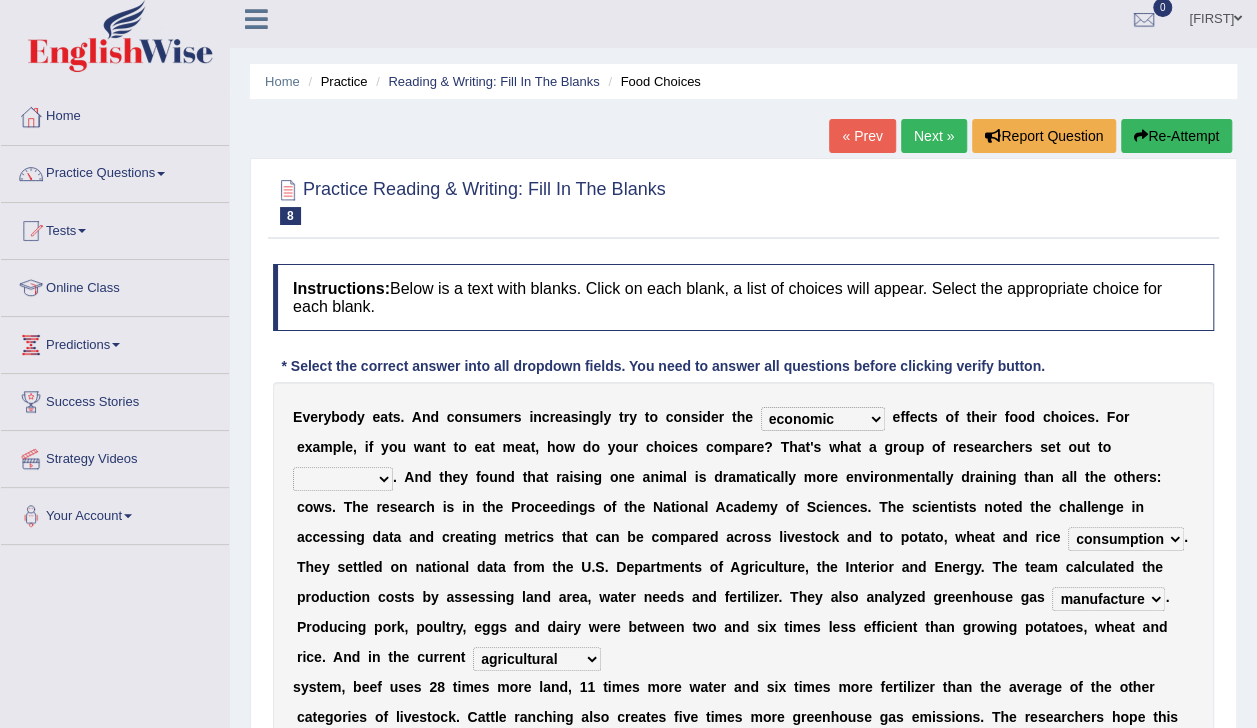 scroll, scrollTop: 10, scrollLeft: 0, axis: vertical 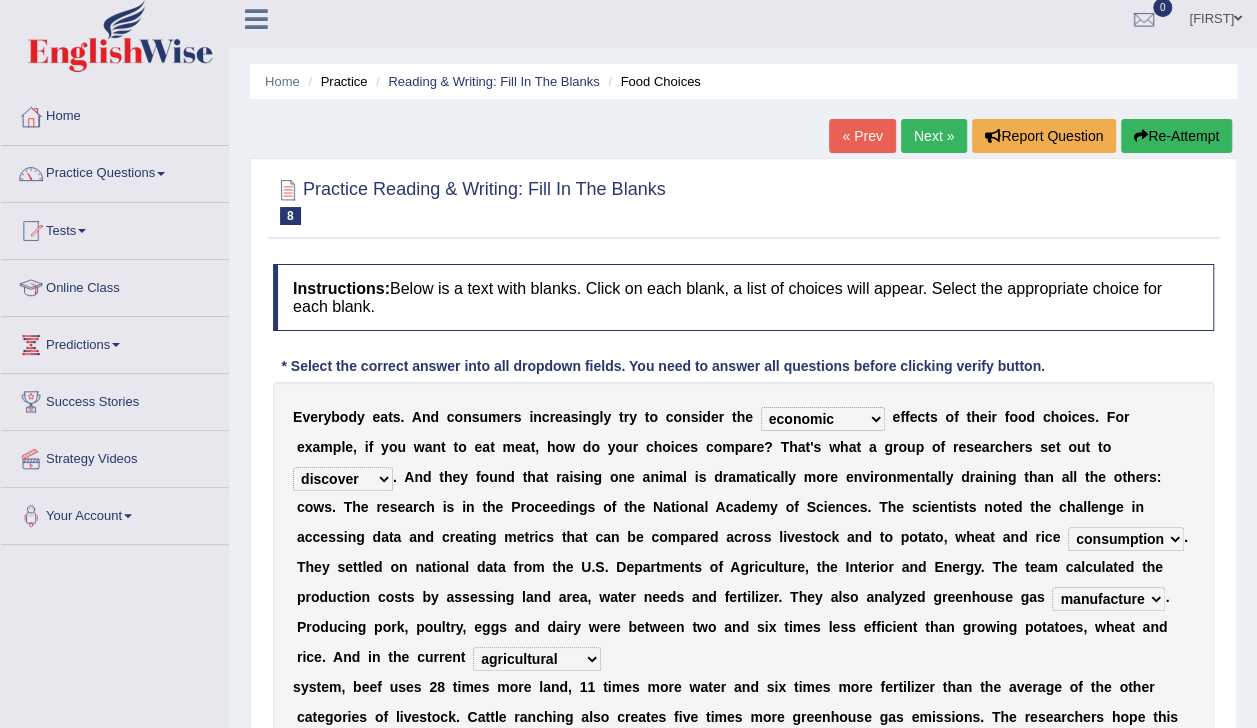 click on "exemplify squander discover purchase" at bounding box center (343, 479) 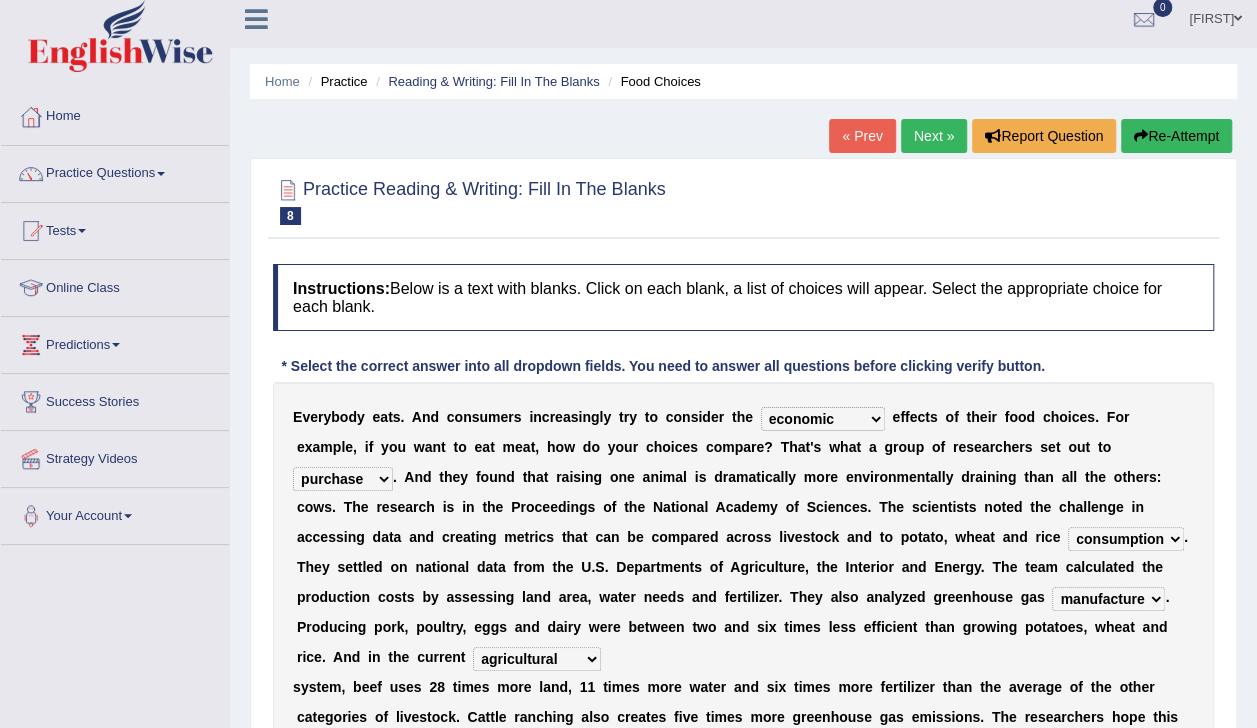 click on "exemplify squander discover purchase" at bounding box center (343, 479) 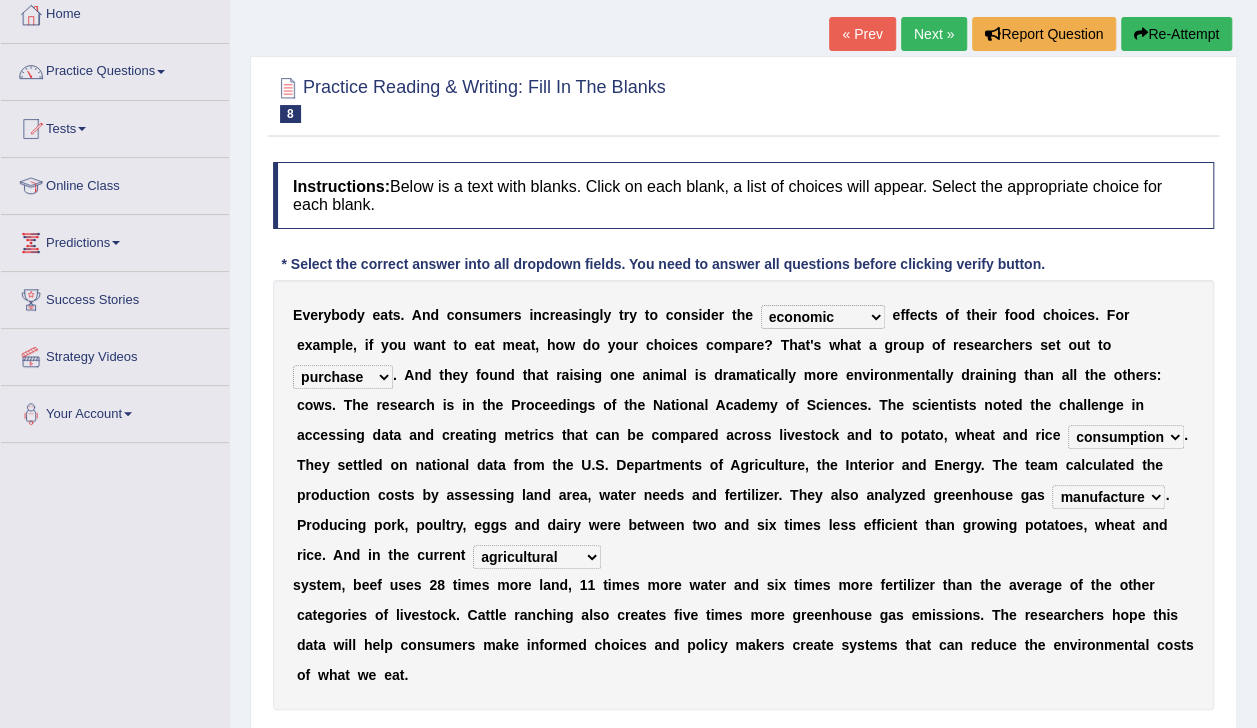 scroll, scrollTop: 131, scrollLeft: 0, axis: vertical 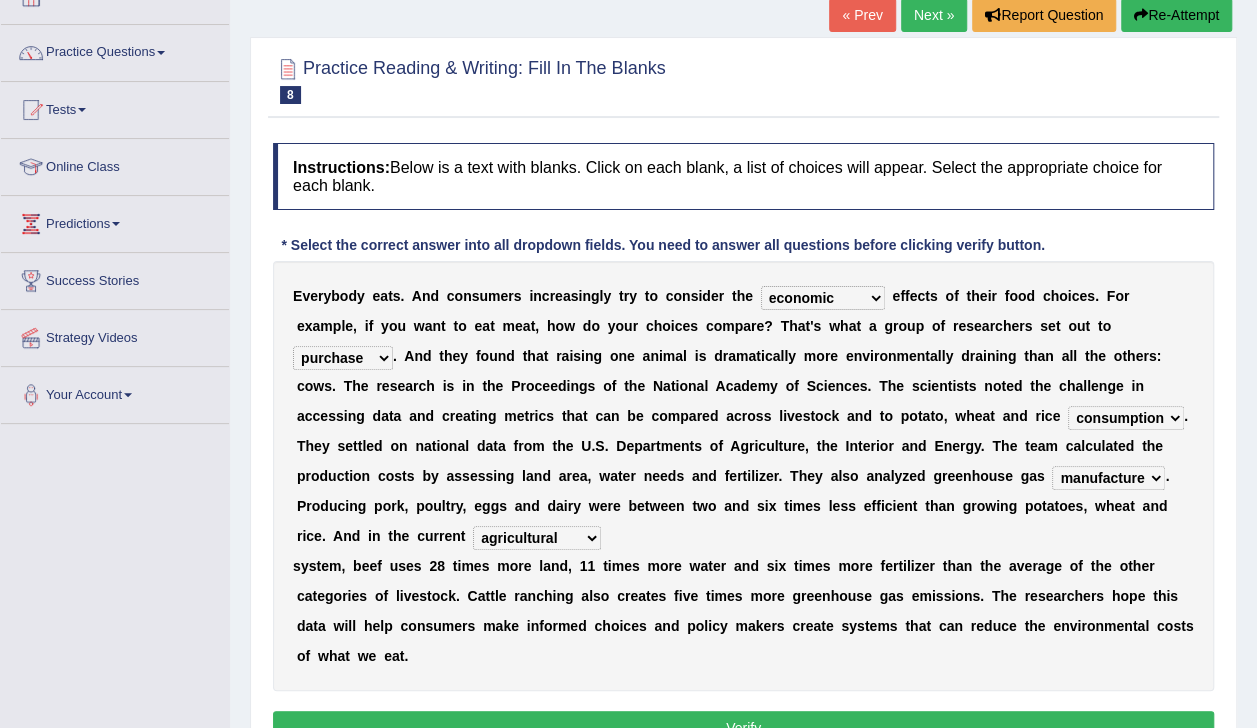 click on "Verify" at bounding box center [743, 728] 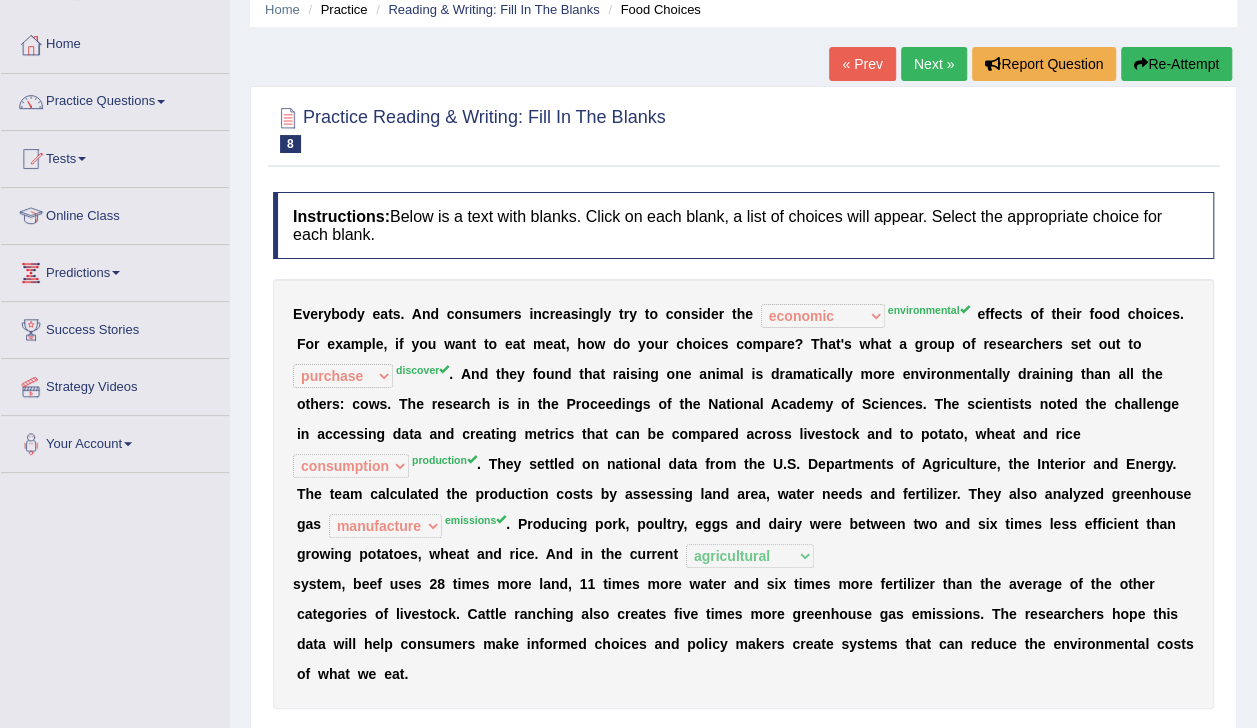 scroll, scrollTop: 81, scrollLeft: 0, axis: vertical 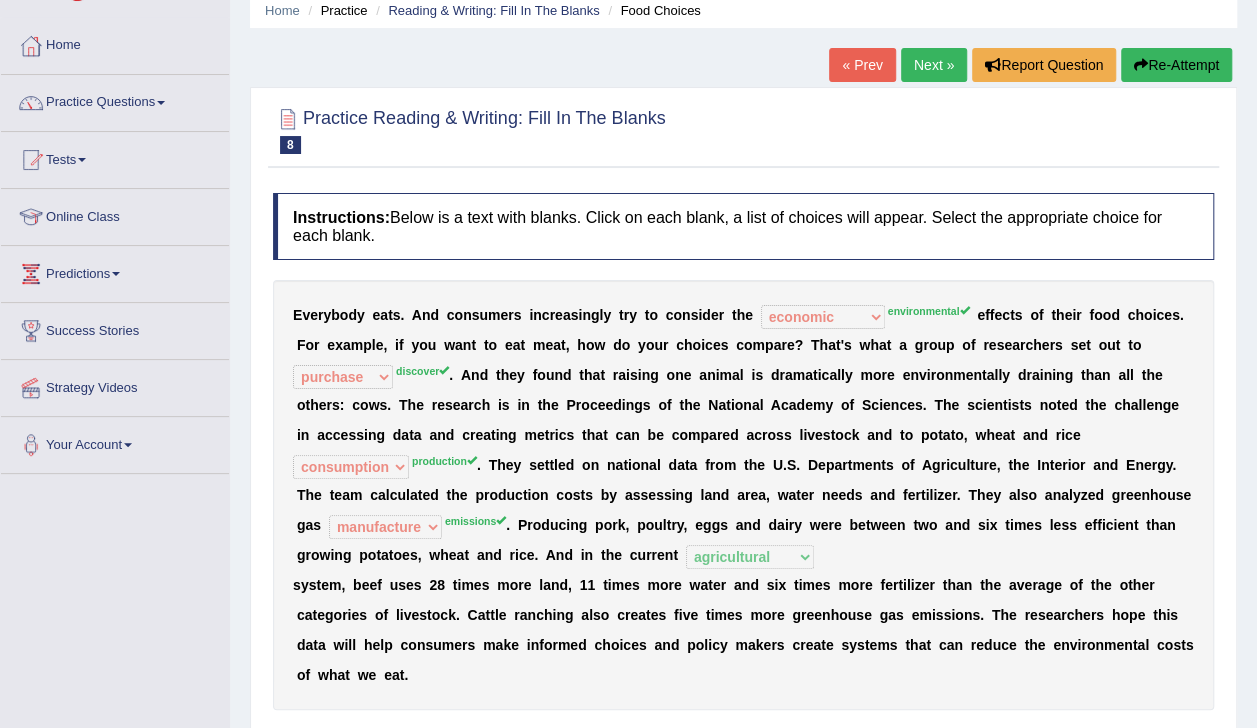 click on "n" at bounding box center [968, 585] 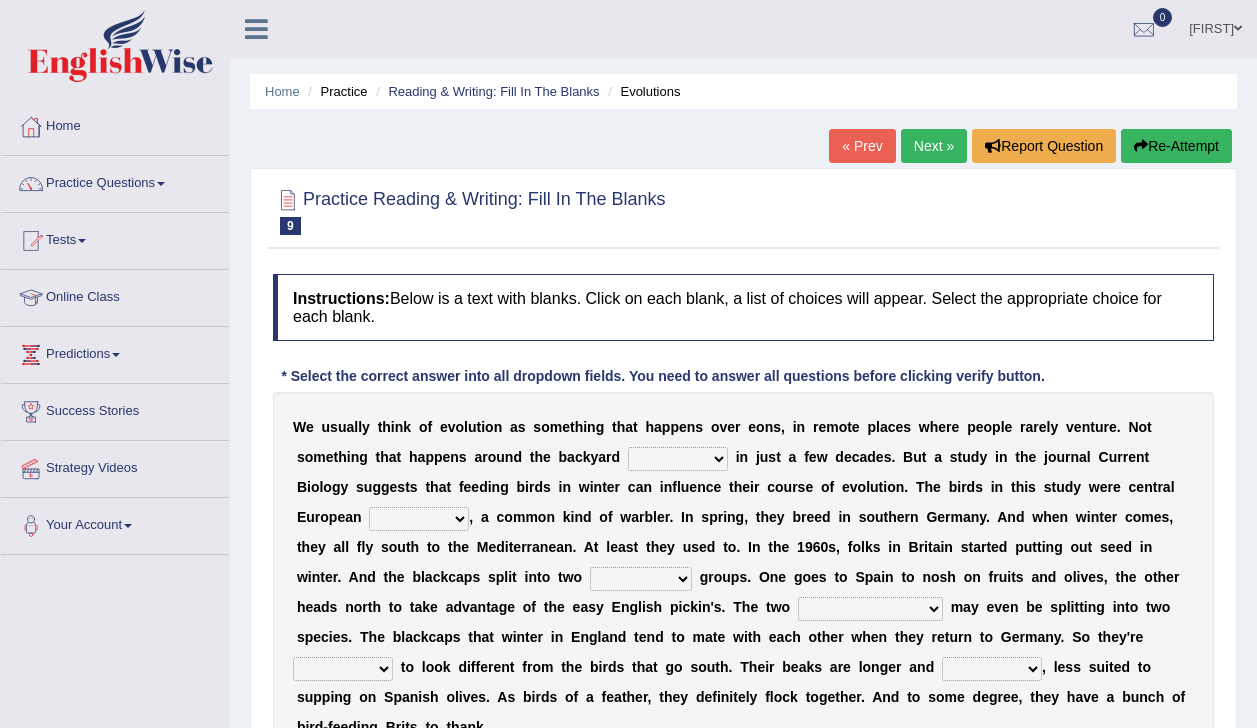 scroll, scrollTop: 0, scrollLeft: 0, axis: both 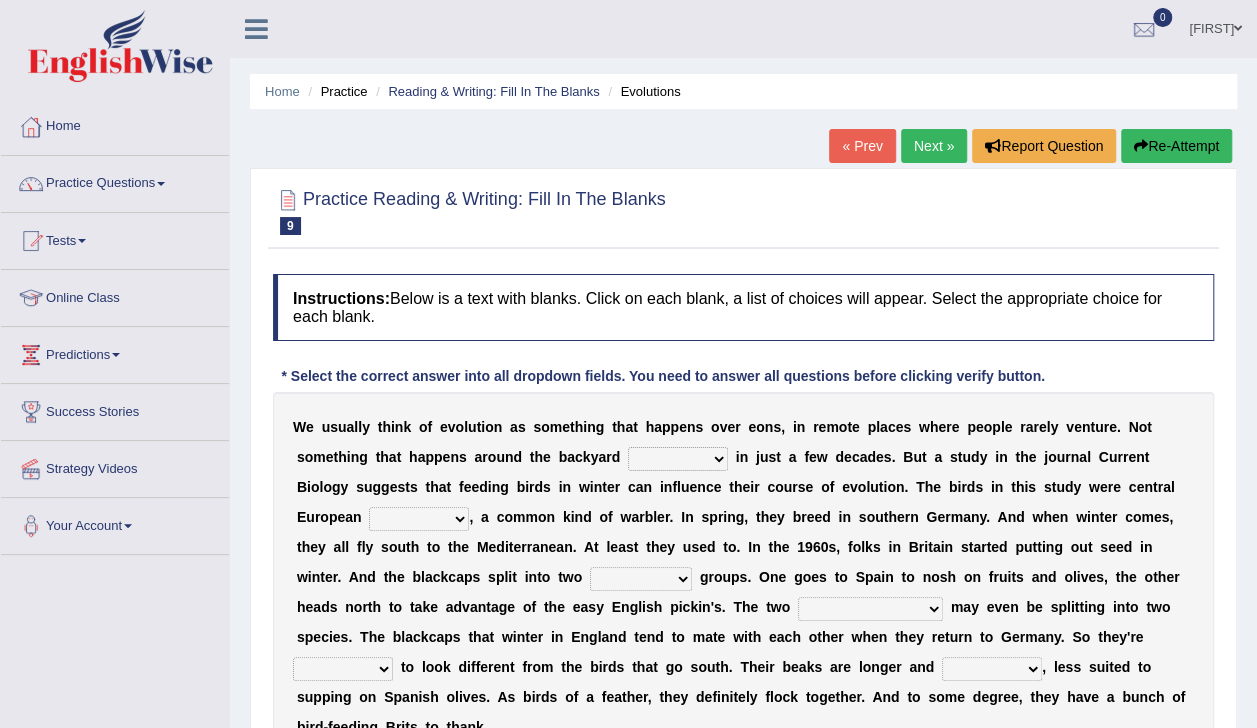 click on "n" at bounding box center (1148, 487) 